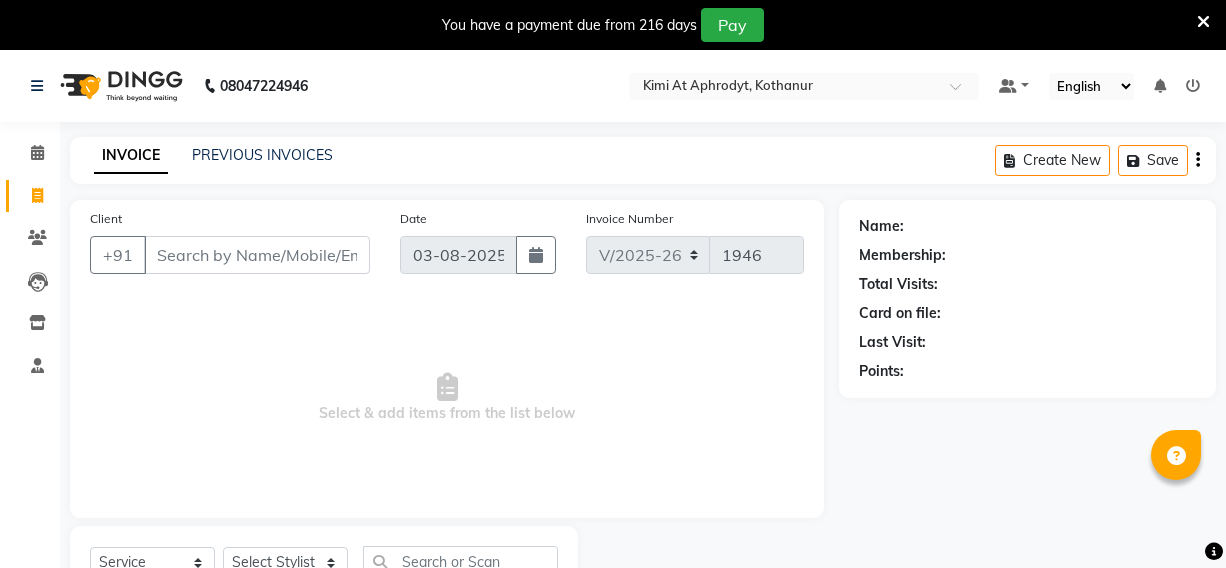 select on "7401" 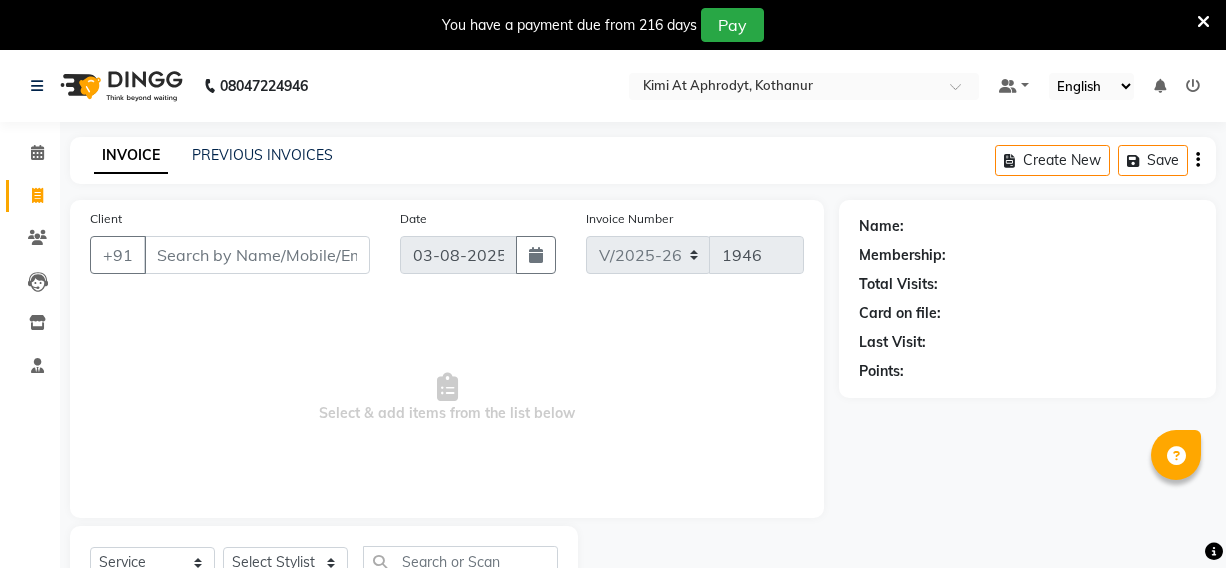 scroll, scrollTop: 83, scrollLeft: 0, axis: vertical 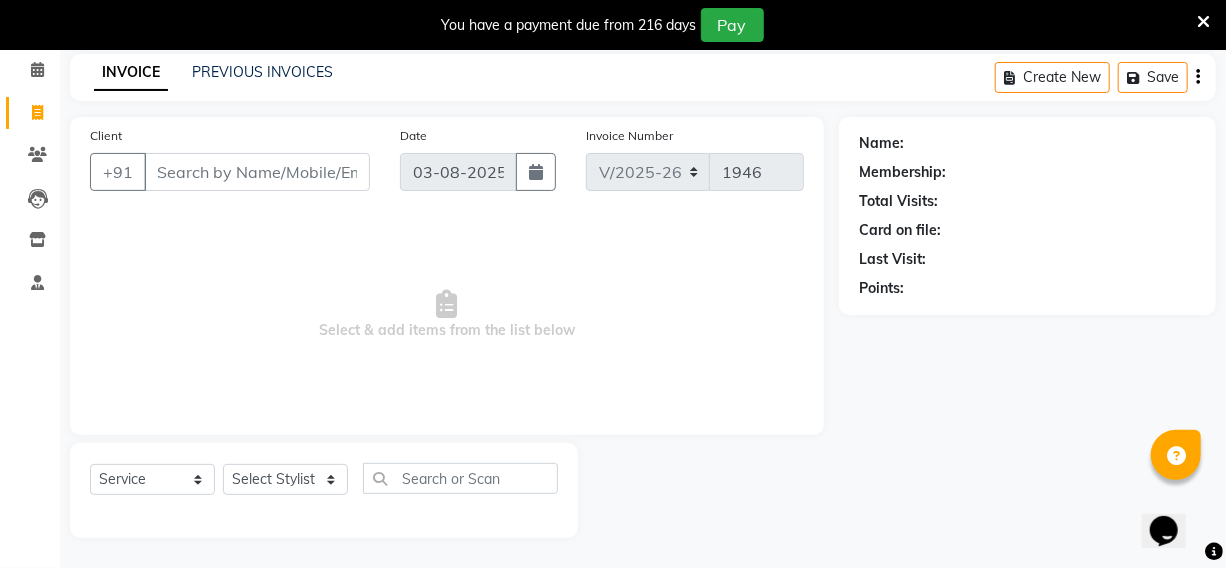 click on "Client" at bounding box center [257, 172] 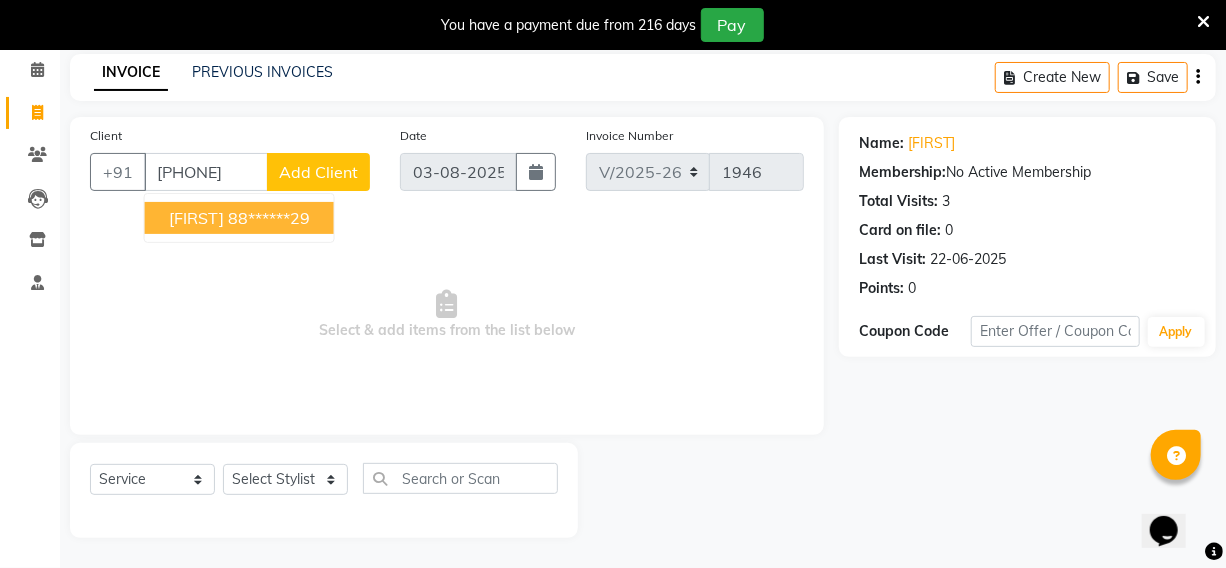 click on "88******29" at bounding box center (269, 218) 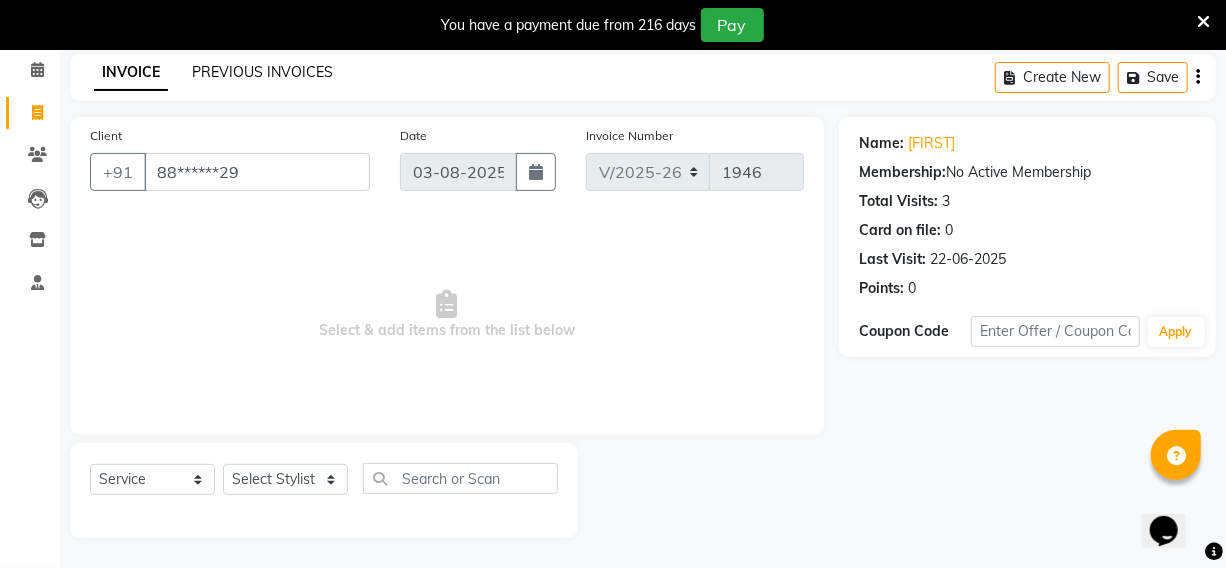 click on "PREVIOUS INVOICES" 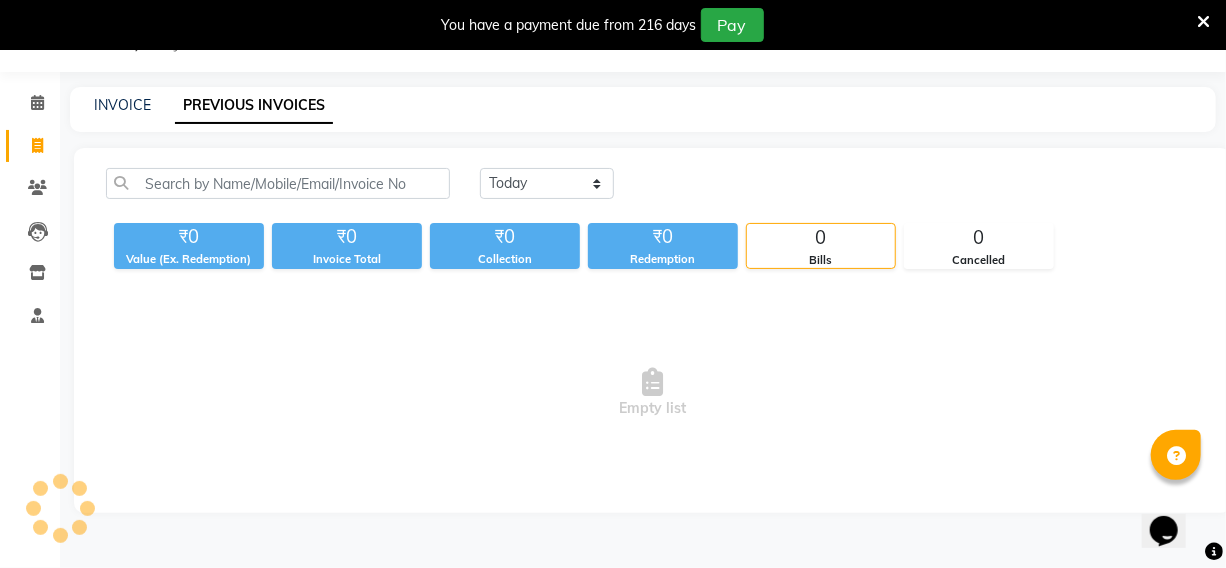 scroll, scrollTop: 65, scrollLeft: 0, axis: vertical 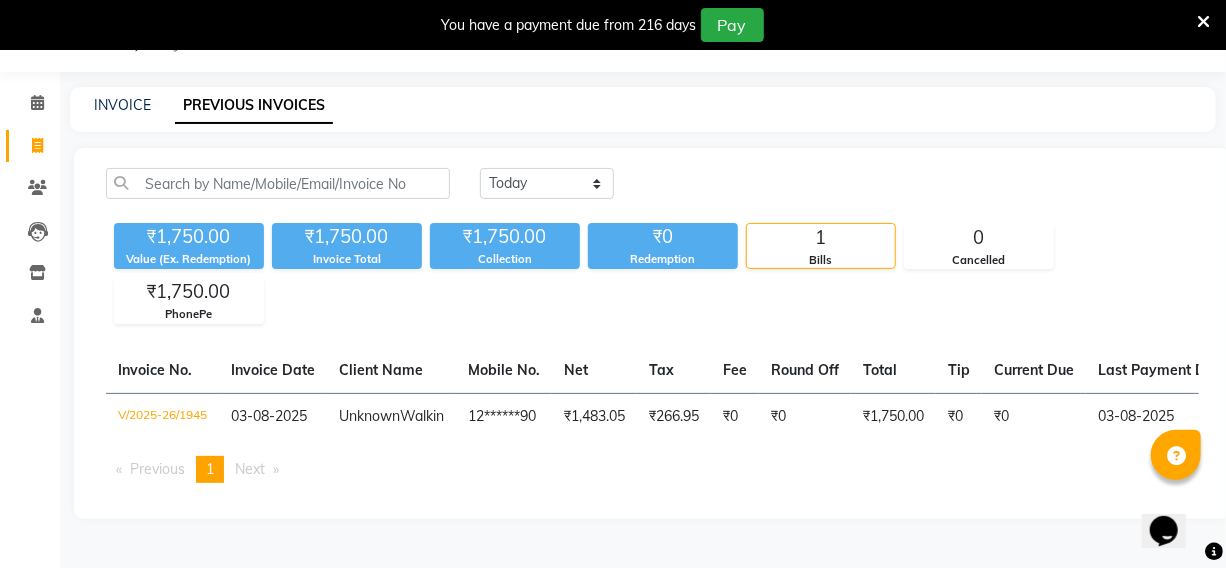 click 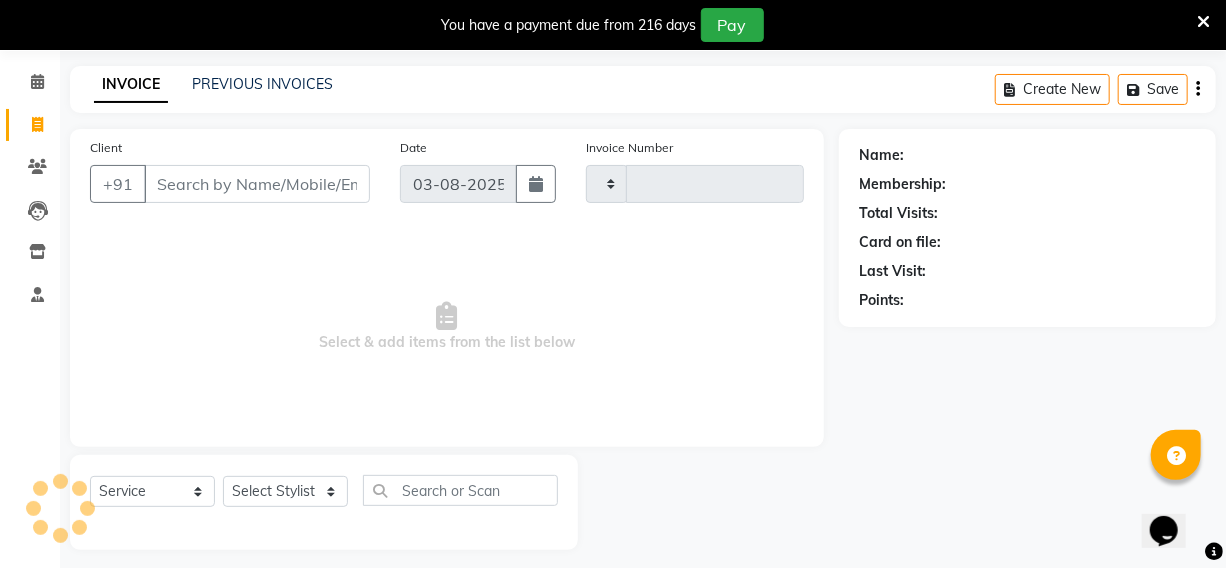 type on "1946" 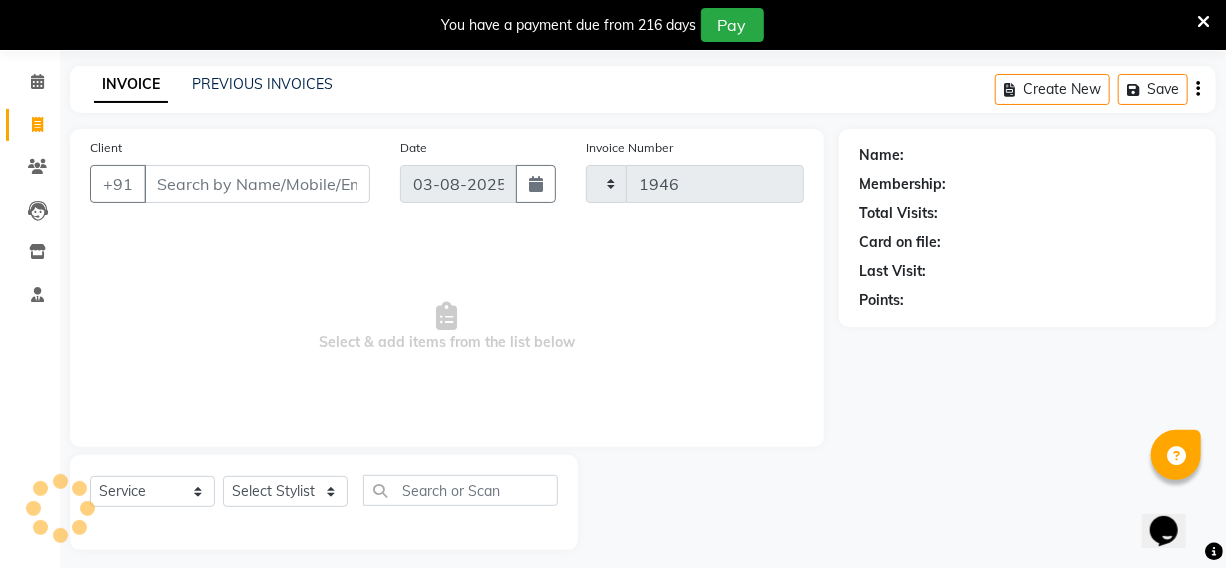 select on "7401" 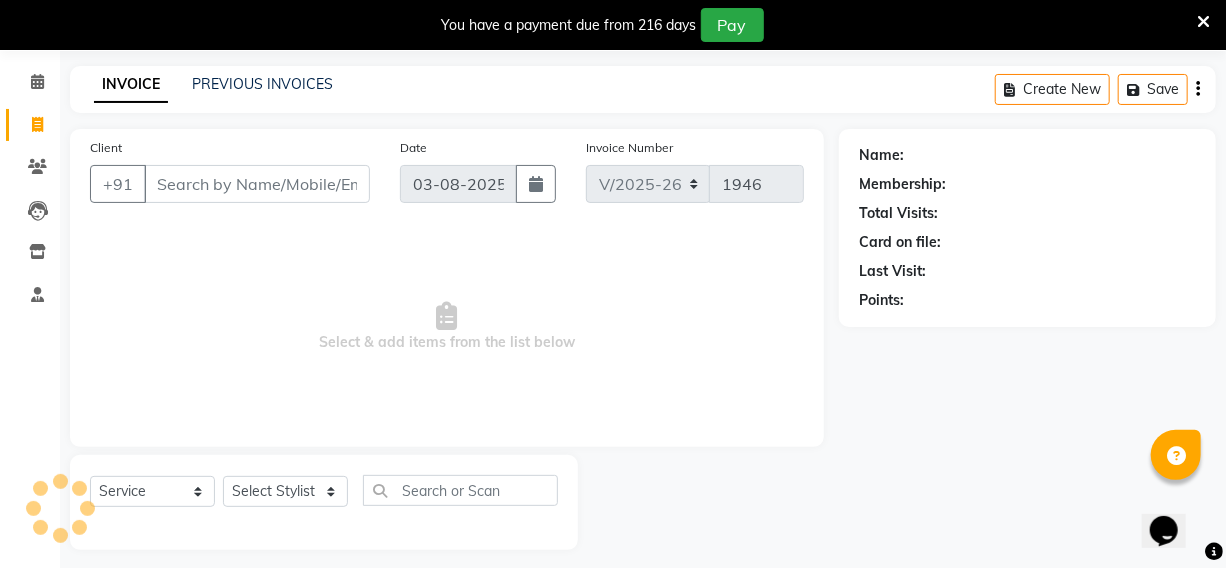 scroll, scrollTop: 83, scrollLeft: 0, axis: vertical 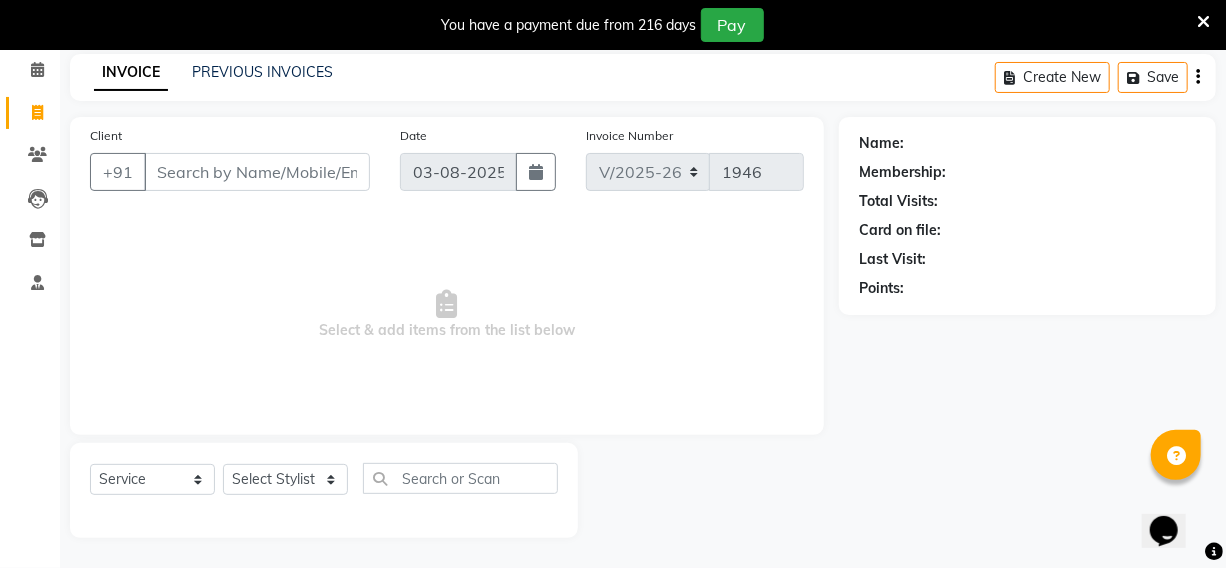 click on "Client" at bounding box center [257, 172] 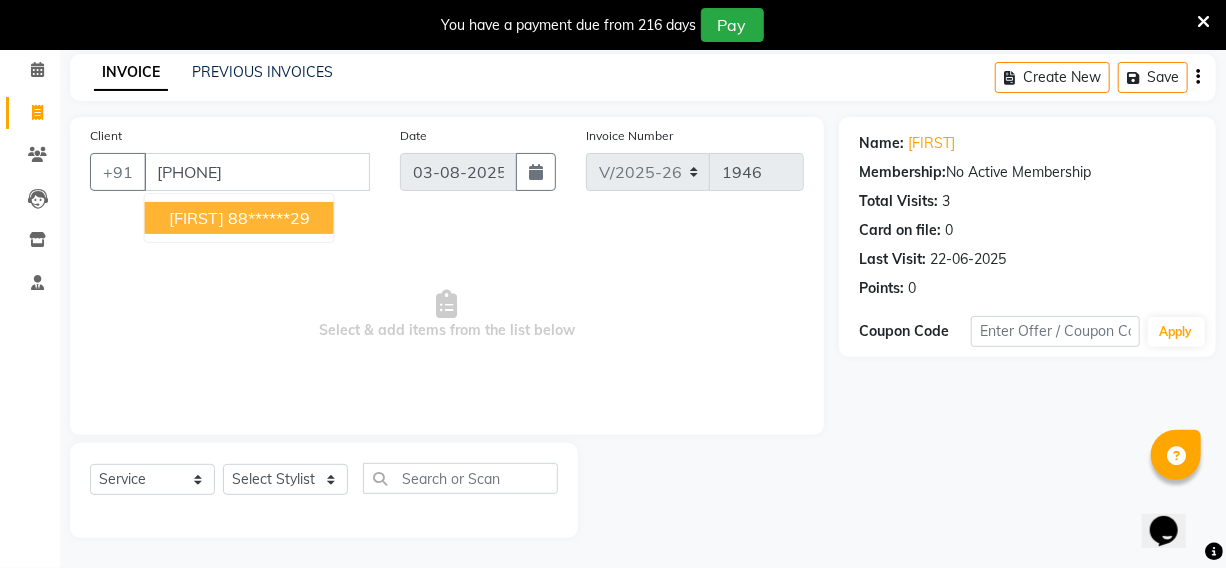 click on "88******29" at bounding box center (269, 218) 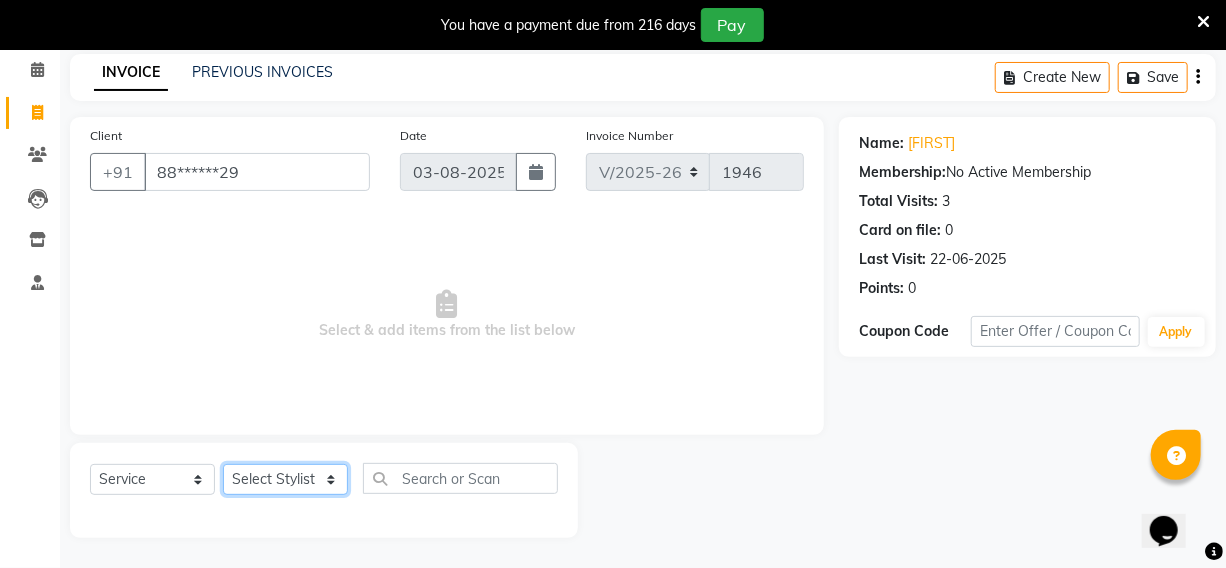 click on "Services Stylist Service Qty Price Disc Total Action [FIRST] [FIRST] [FIRST] [FIRST] [FIRST] manager id [FIRST] [FIRST] [FIRST] [FIRST] [FIRST] [FIRST] [FIRST] [FIRST] Hair Cut x Hair Cut Toddler's HC Head Shave (Kids) Head Shave (Adults) Creative Style Director Senior Stylist Stylist Blunt Hair Cut Fringe Kids Hair Cut (below 6 years) Men's Hair wash & Hair Setting Shampoo & Conditioning Blow-dry Ironing Tong Curls Beard Grooming Beard Spa Beard & Mustache Color Root Touch-Up Ammonia Root Touch-Up Ammonia Free Root Touch-Up PPD Free Root Touch-Up Vegan Highlights Creative Hair Color Henna Hair Spa ( Loreal ) Hair Spa ( Wella Oil Reflection ) Hair Spa - Nourishing & Repair Hair Spa - Smooth & Shine Hair Spa ( Keratin Rich ) Hair Spa ( Wella Fusion ) Hair Spa ( Wella Elements ) Anti Hair Loss Anti-Dandruff Olaplex Hair Detox Spa ( Iluvia) Hair Spa - Shea Butter Hair Perming Hair Straightening/Smoothening Hair Keratin Hair Botox Essential Pearl Aloe Vera Instant Glow Gold Oxy-Life Oxy-Life - Oxy pro Youth" 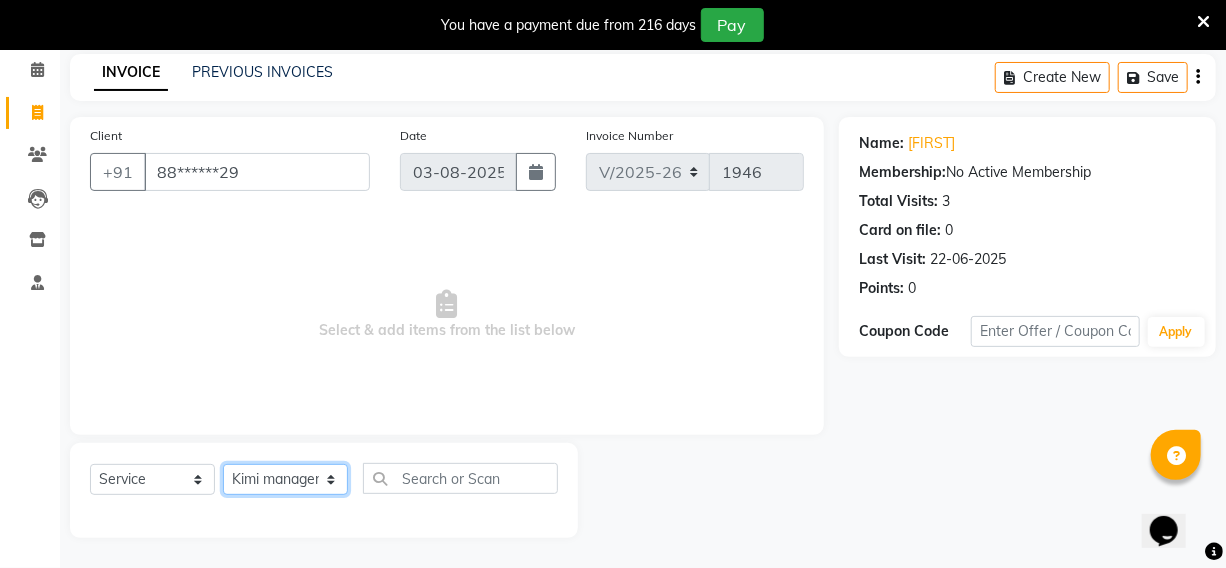 click on "Services Stylist Service Qty Price Disc Total Action [FIRST] [FIRST] [FIRST] [FIRST] [FIRST] manager id [FIRST] [FIRST] [FIRST] [FIRST] [FIRST] [FIRST] [FIRST] [FIRST] Hair Cut x Hair Cut Toddler's HC Head Shave (Kids) Head Shave (Adults) Creative Style Director Senior Stylist Stylist Blunt Hair Cut Fringe Kids Hair Cut (below 6 years) Men's Hair wash & Hair Setting Shampoo & Conditioning Blow-dry Ironing Tong Curls Beard Grooming Beard Spa Beard & Mustache Color Root Touch-Up Ammonia Root Touch-Up Ammonia Free Root Touch-Up PPD Free Root Touch-Up Vegan Highlights Creative Hair Color Henna Hair Spa ( Loreal ) Hair Spa ( Wella Oil Reflection ) Hair Spa - Nourishing & Repair Hair Spa - Smooth & Shine Hair Spa ( Keratin Rich ) Hair Spa ( Wella Fusion ) Hair Spa ( Wella Elements ) Anti Hair Loss Anti-Dandruff Olaplex Hair Detox Spa ( Iluvia) Hair Spa - Shea Butter Hair Perming Hair Straightening/Smoothening Hair Keratin Hair Botox Essential Pearl Aloe Vera Instant Glow Gold Oxy-Life Oxy-Life - Oxy pro Youth" 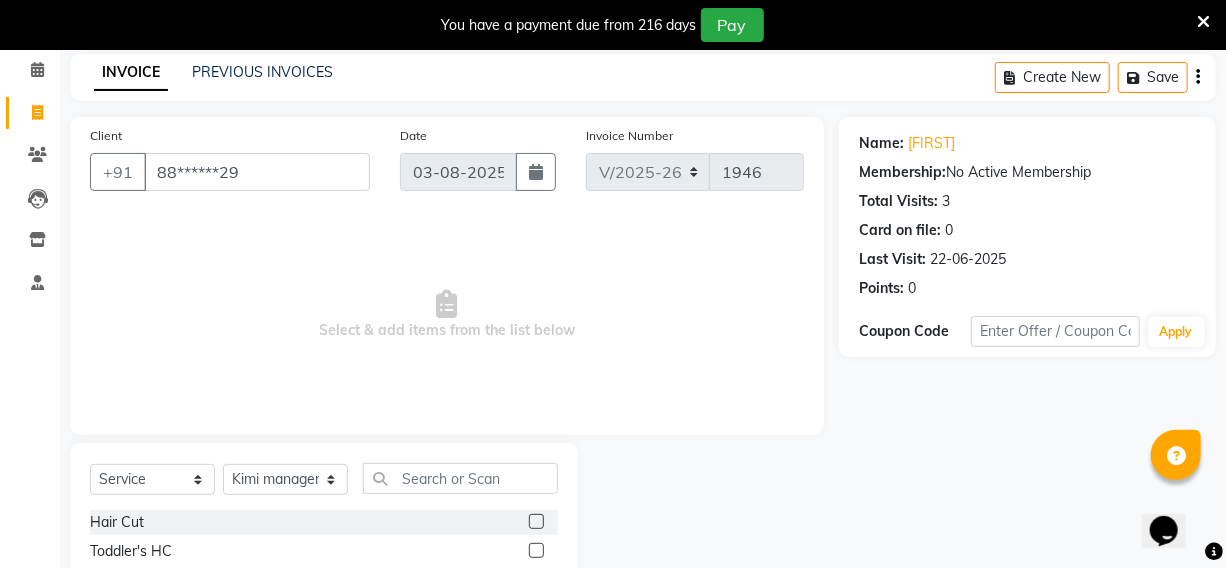 click 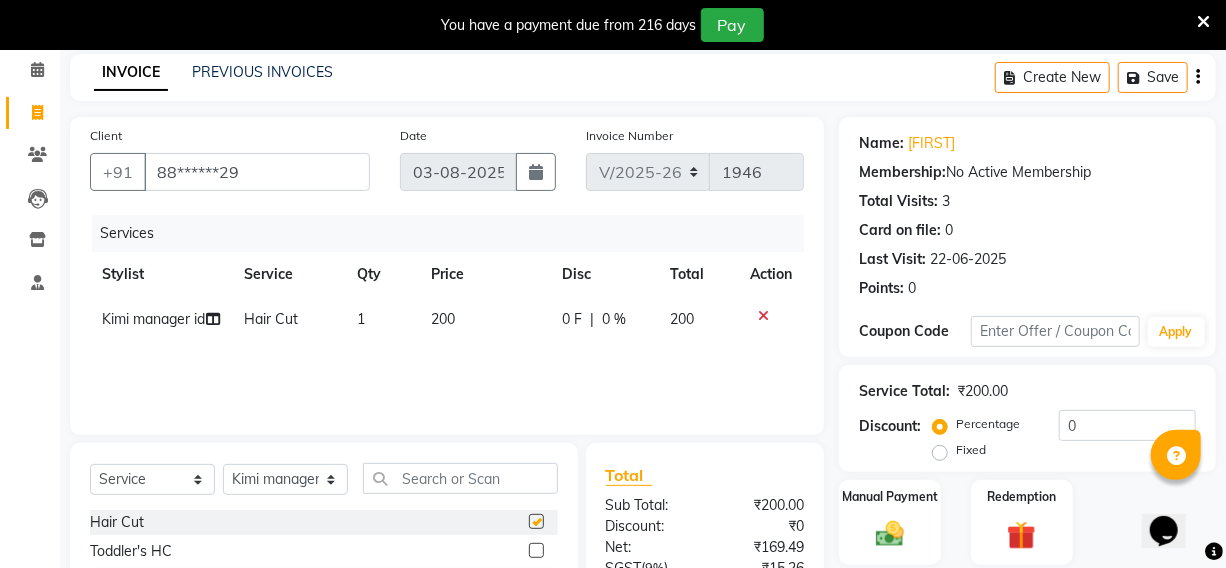 checkbox on "false" 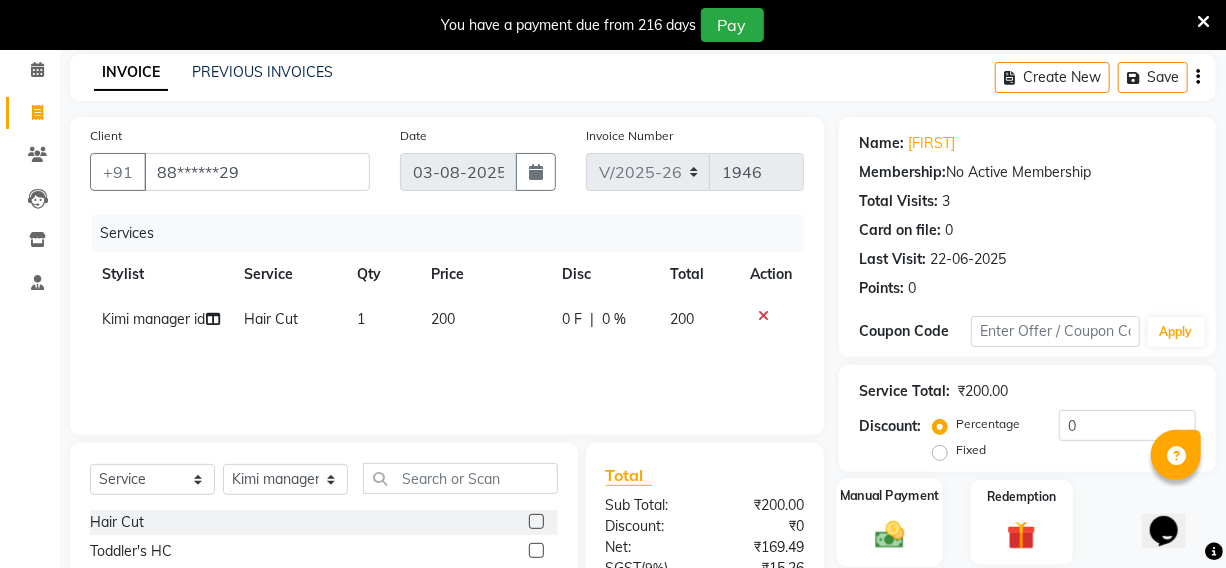 click 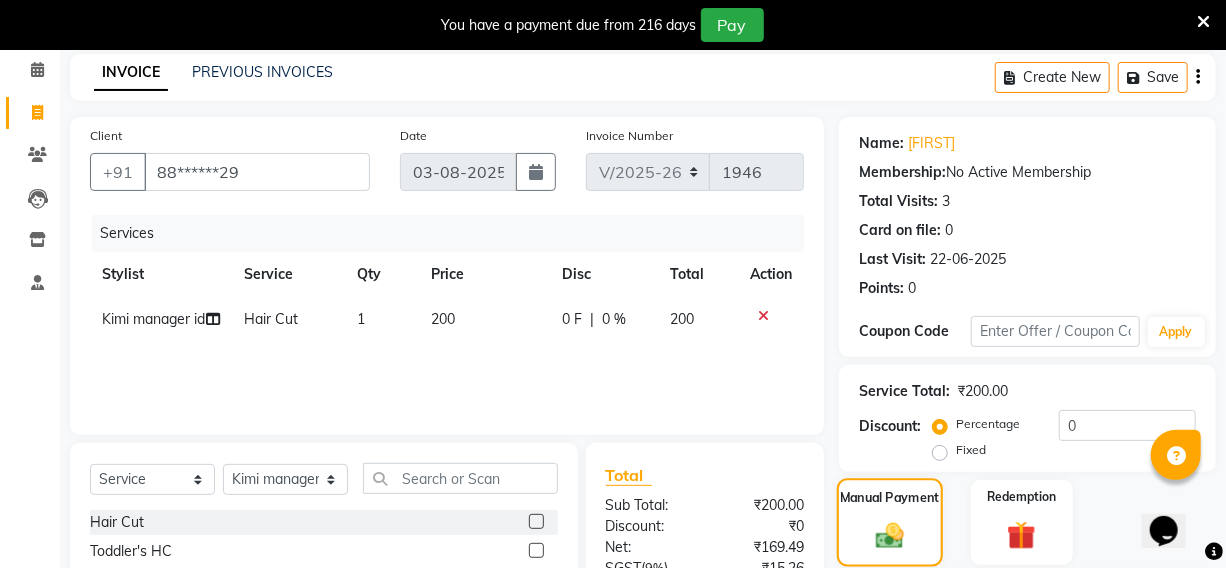 scroll, scrollTop: 283, scrollLeft: 0, axis: vertical 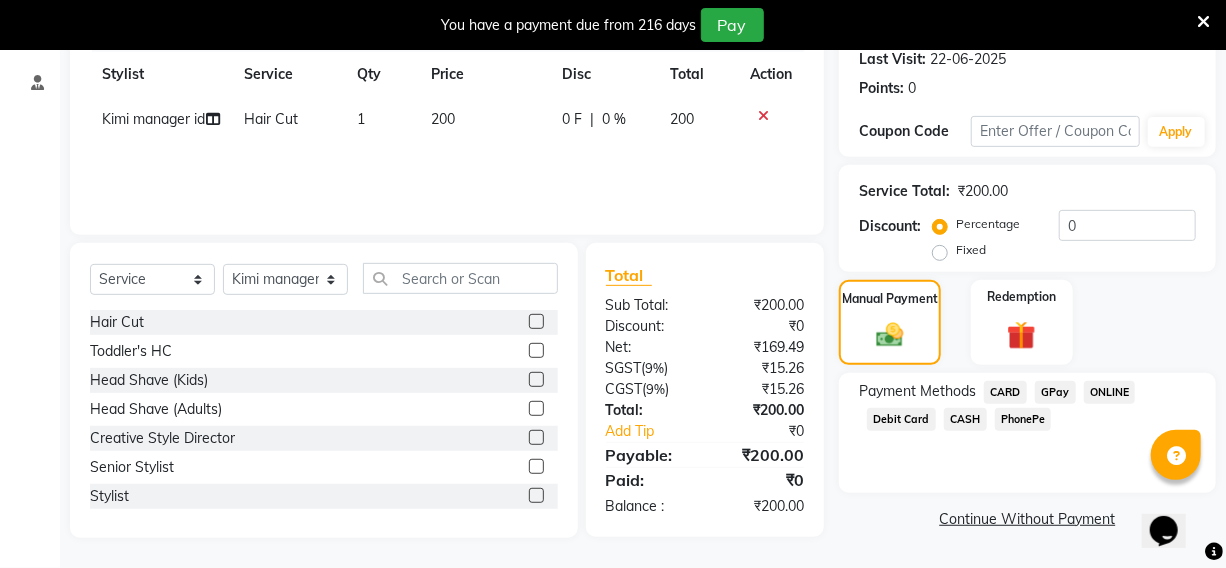 click on "PhonePe" 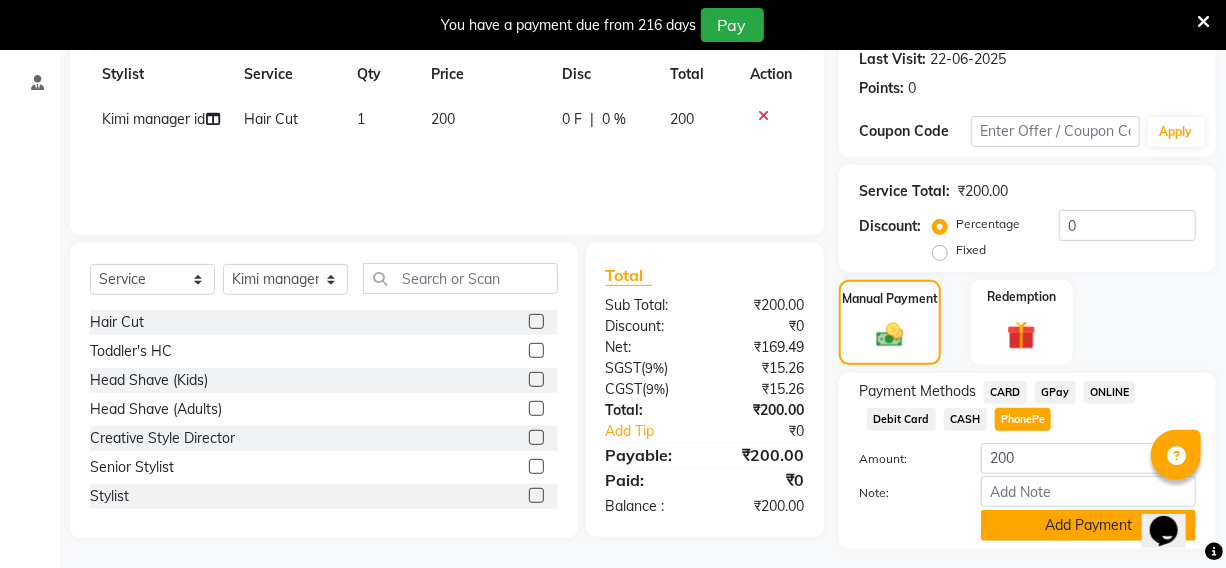 click on "Add Payment" 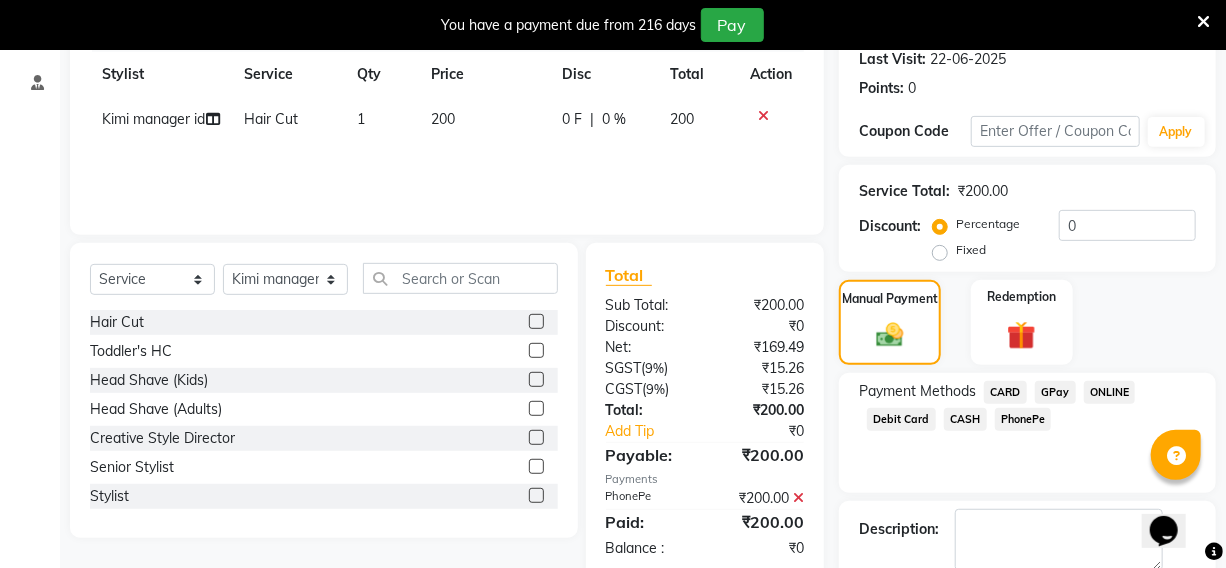 scroll, scrollTop: 390, scrollLeft: 0, axis: vertical 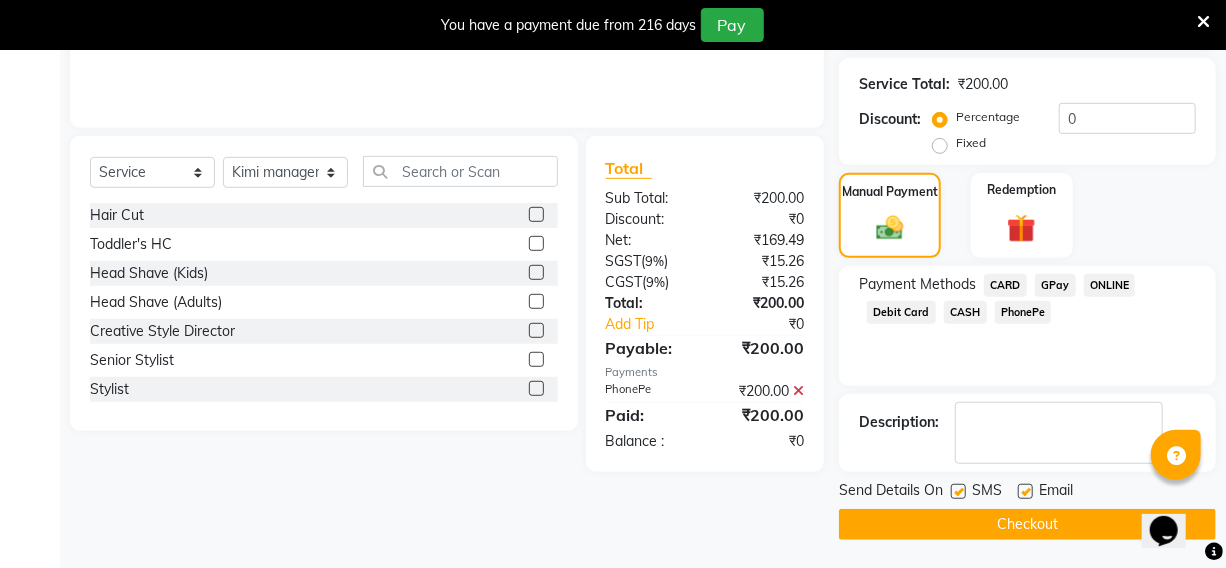 click on "Checkout" 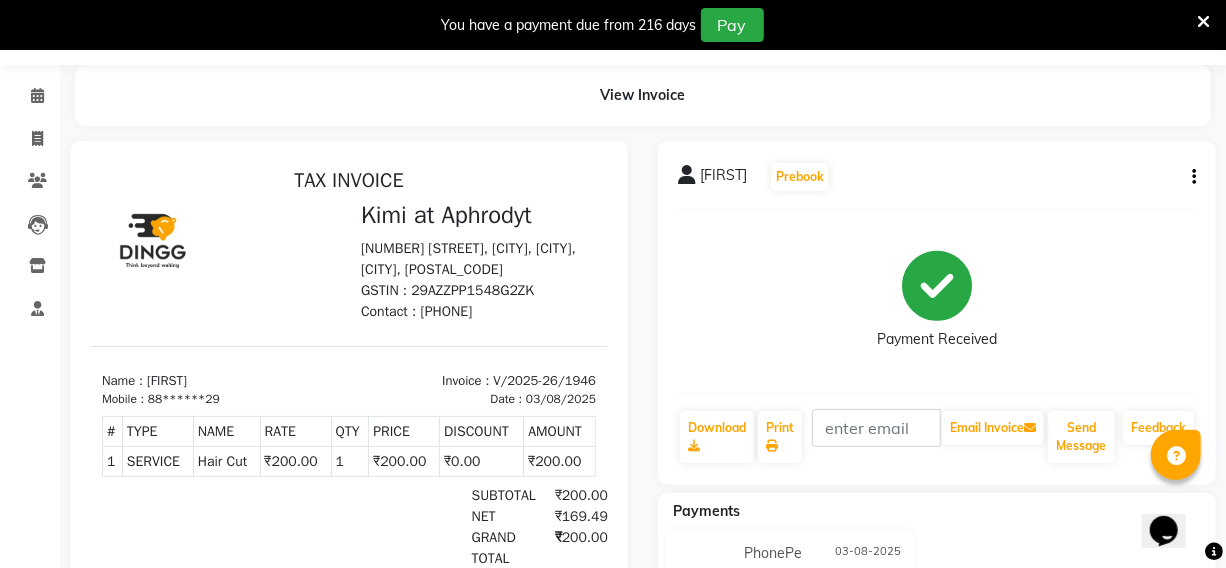 scroll, scrollTop: 0, scrollLeft: 0, axis: both 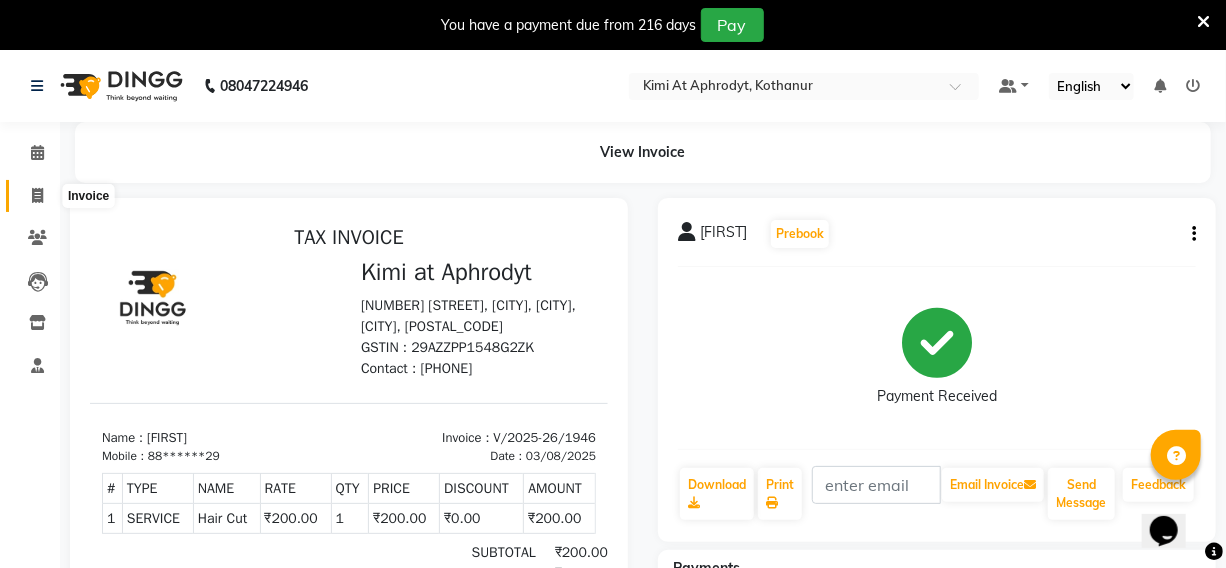 click 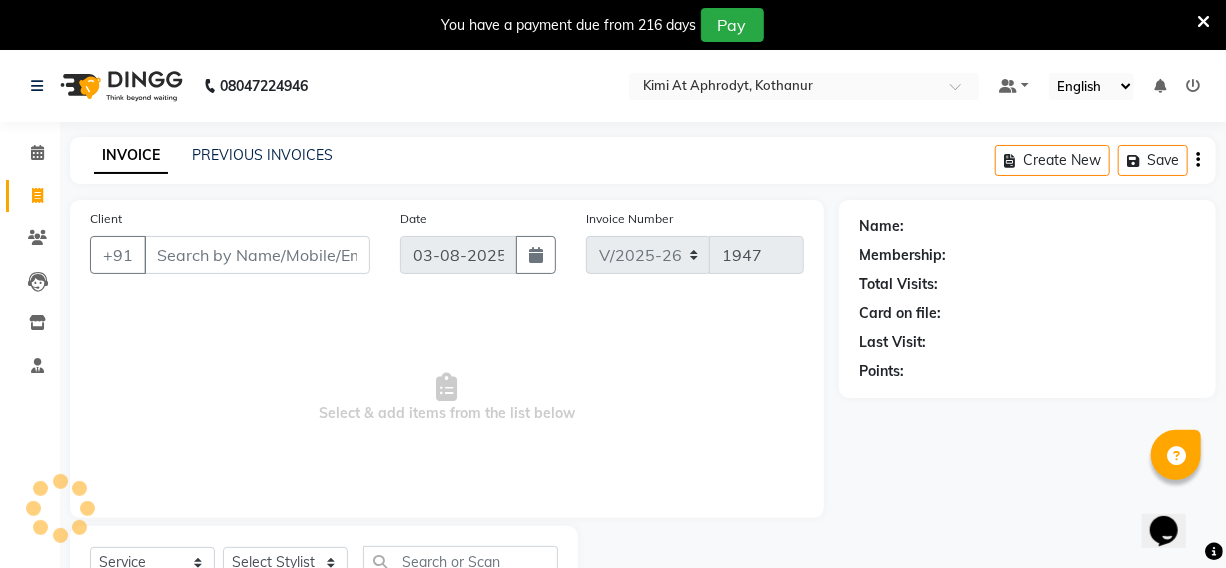 scroll, scrollTop: 83, scrollLeft: 0, axis: vertical 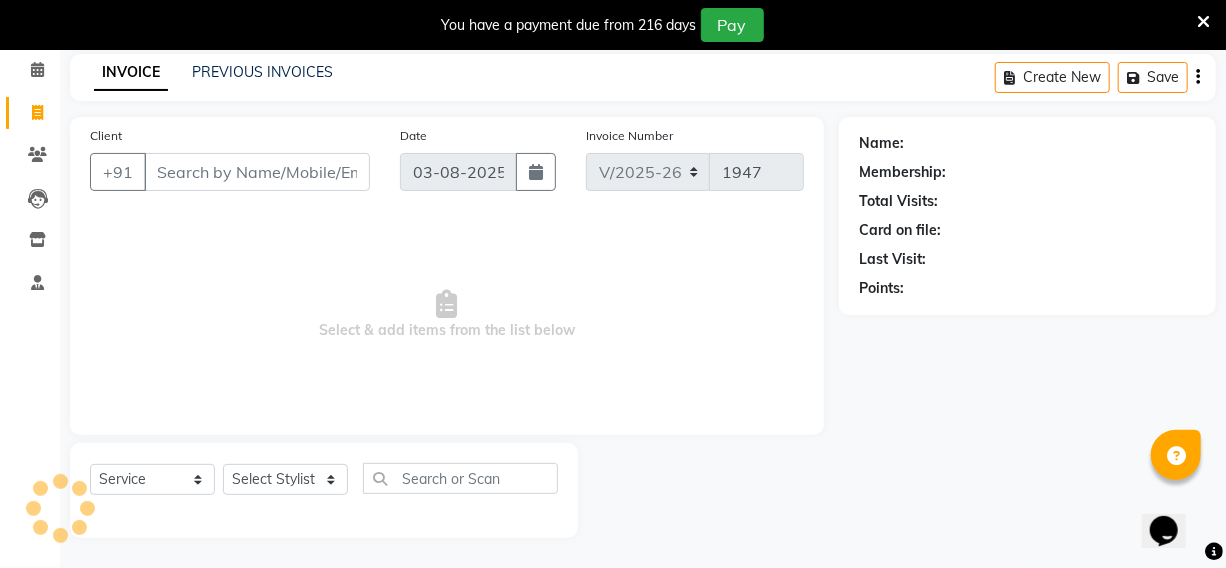 click on "Client" at bounding box center (257, 172) 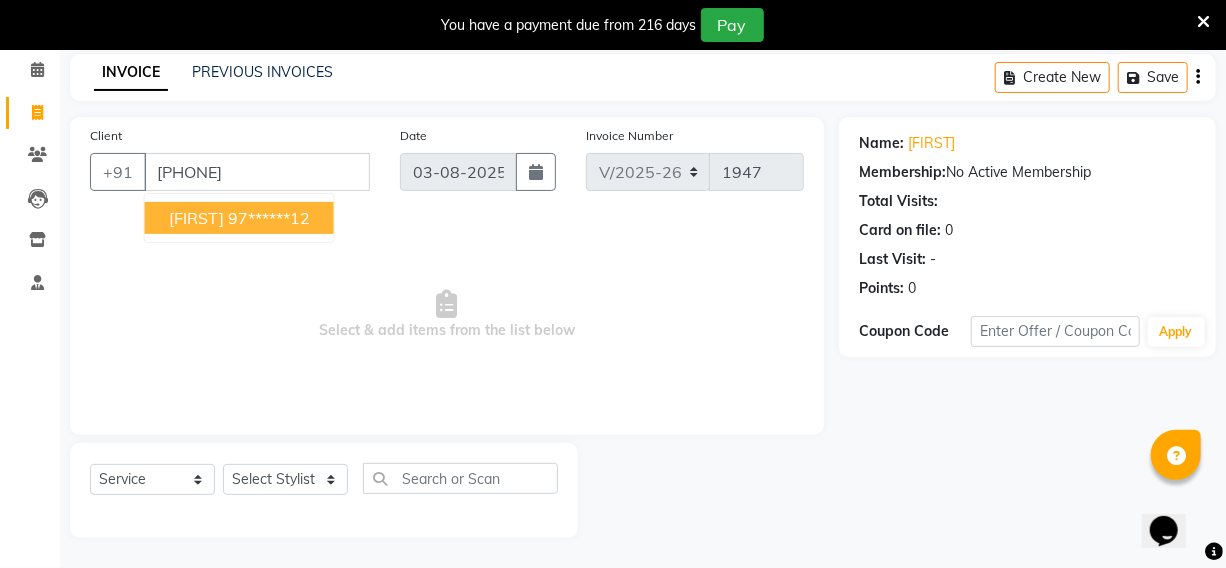 click on "[FIRST]  97******12" at bounding box center [239, 218] 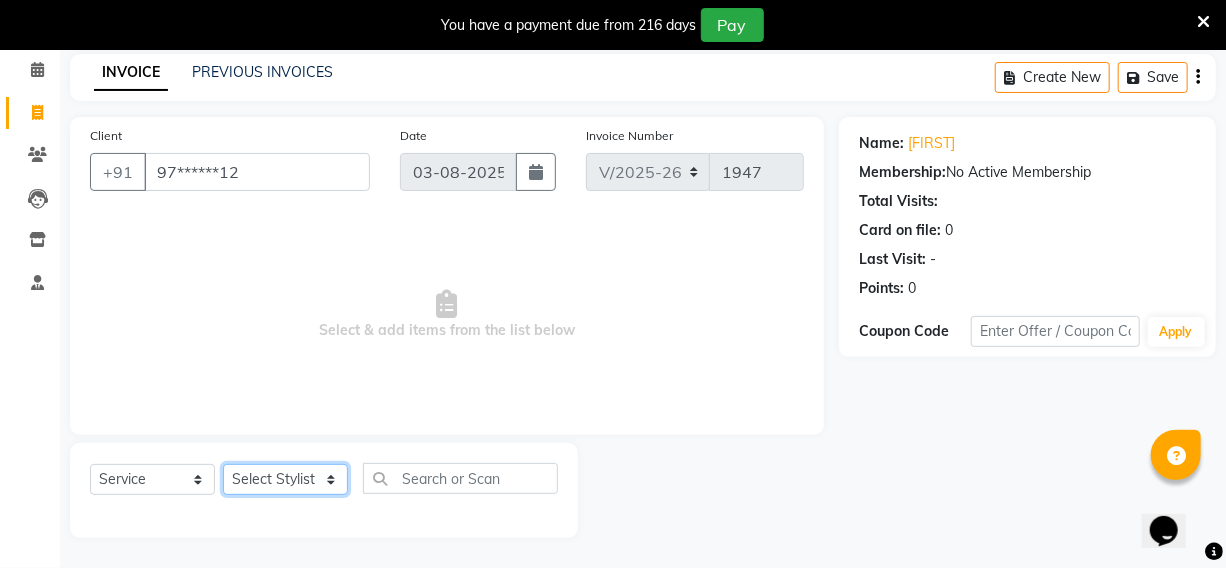 click on "Services Stylist Service Qty Price Disc Total Action [FIRST] [FIRST] [FIRST] [FIRST] [FIRST] manager id [FIRST] [FIRST] [FIRST] [FIRST] [FIRST] [FIRST] [FIRST] [FIRST] Hair Cut x Hair Cut Toddler's HC Head Shave (Kids) Head Shave (Adults) Creative Style Director Senior Stylist Stylist Blunt Hair Cut Fringe Kids Hair Cut (below 6 years) Men's Hair wash & Hair Setting Shampoo & Conditioning Blow-dry Ironing Tong Curls Beard Grooming Beard Spa Beard & Mustache Color Root Touch-Up Ammonia Root Touch-Up Ammonia Free Root Touch-Up PPD Free Root Touch-Up Vegan Highlights Creative Hair Color Henna Hair Spa ( Loreal ) Hair Spa ( Wella Oil Reflection ) Hair Spa - Nourishing & Repair Hair Spa - Smooth & Shine Hair Spa ( Keratin Rich ) Hair Spa ( Wella Fusion ) Hair Spa ( Wella Elements ) Anti Hair Loss Anti-Dandruff Olaplex Hair Detox Spa ( Iluvia) Hair Spa - Shea Butter Hair Perming Hair Straightening/Smoothening Hair Keratin Hair Botox Essential Pearl Aloe Vera Instant Glow Gold Oxy-Life Oxy-Life - Oxy pro Youth" 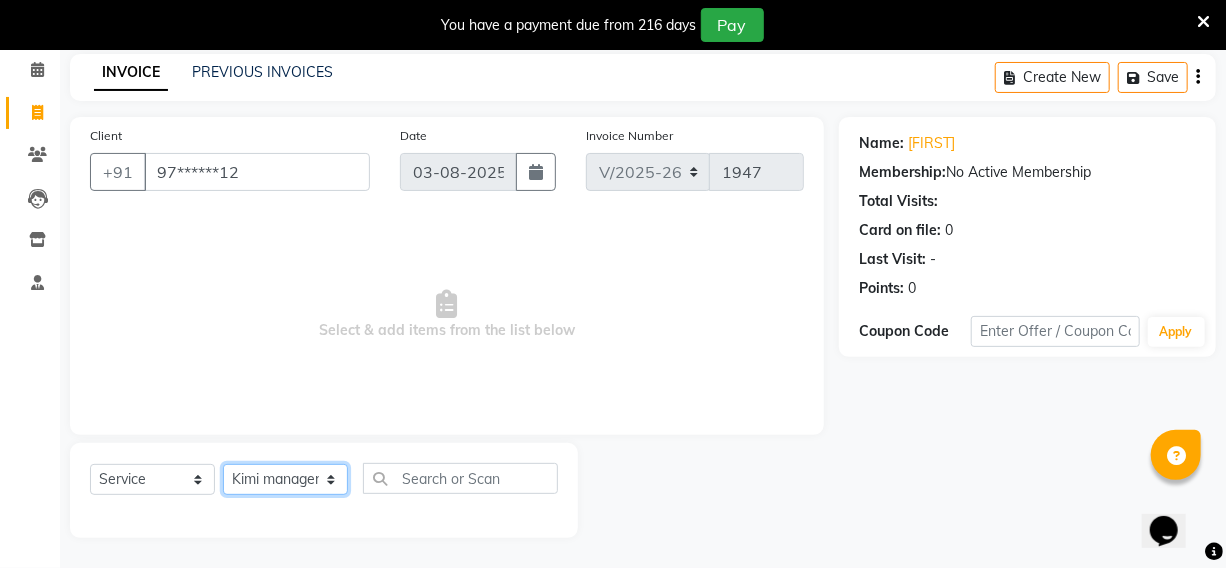 click on "Services Stylist Service Qty Price Disc Total Action [FIRST] [FIRST] [FIRST] [FIRST] [FIRST] manager id [FIRST] [FIRST] [FIRST] [FIRST] [FIRST] [FIRST] [FIRST] [FIRST] Hair Cut x Hair Cut Toddler's HC Head Shave (Kids) Head Shave (Adults) Creative Style Director Senior Stylist Stylist Blunt Hair Cut Fringe Kids Hair Cut (below 6 years) Men's Hair wash & Hair Setting Shampoo & Conditioning Blow-dry Ironing Tong Curls Beard Grooming Beard Spa Beard & Mustache Color Root Touch-Up Ammonia Root Touch-Up Ammonia Free Root Touch-Up PPD Free Root Touch-Up Vegan Highlights Creative Hair Color Henna Hair Spa ( Loreal ) Hair Spa ( Wella Oil Reflection ) Hair Spa - Nourishing & Repair Hair Spa - Smooth & Shine Hair Spa ( Keratin Rich ) Hair Spa ( Wella Fusion ) Hair Spa ( Wella Elements ) Anti Hair Loss Anti-Dandruff Olaplex Hair Detox Spa ( Iluvia) Hair Spa - Shea Butter Hair Perming Hair Straightening/Smoothening Hair Keratin Hair Botox Essential Pearl Aloe Vera Instant Glow Gold Oxy-Life Oxy-Life - Oxy pro Youth" 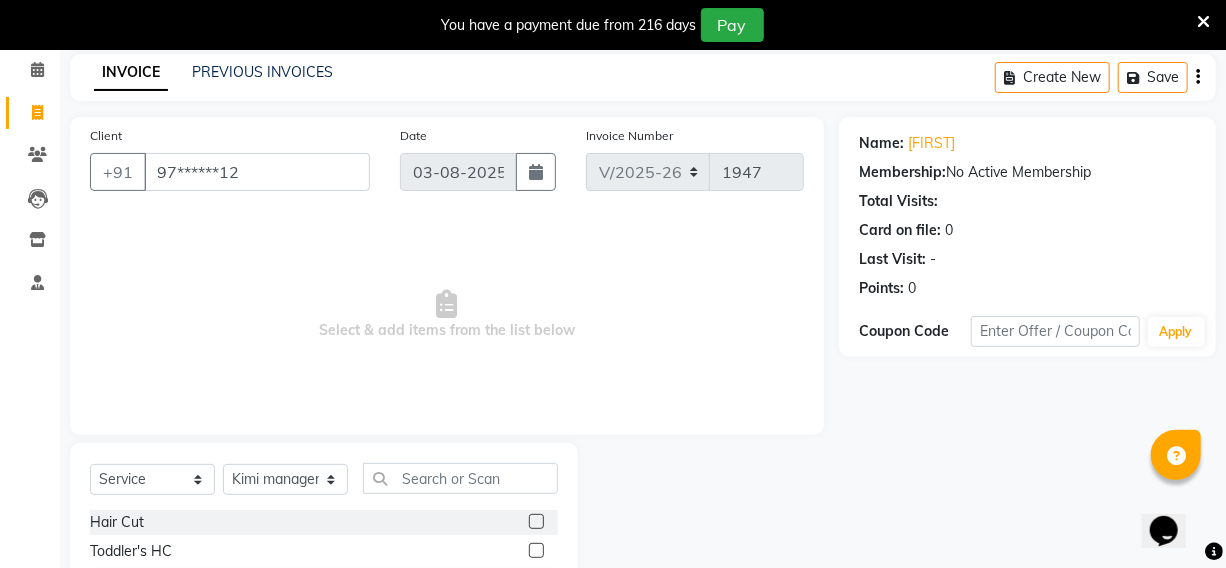 click 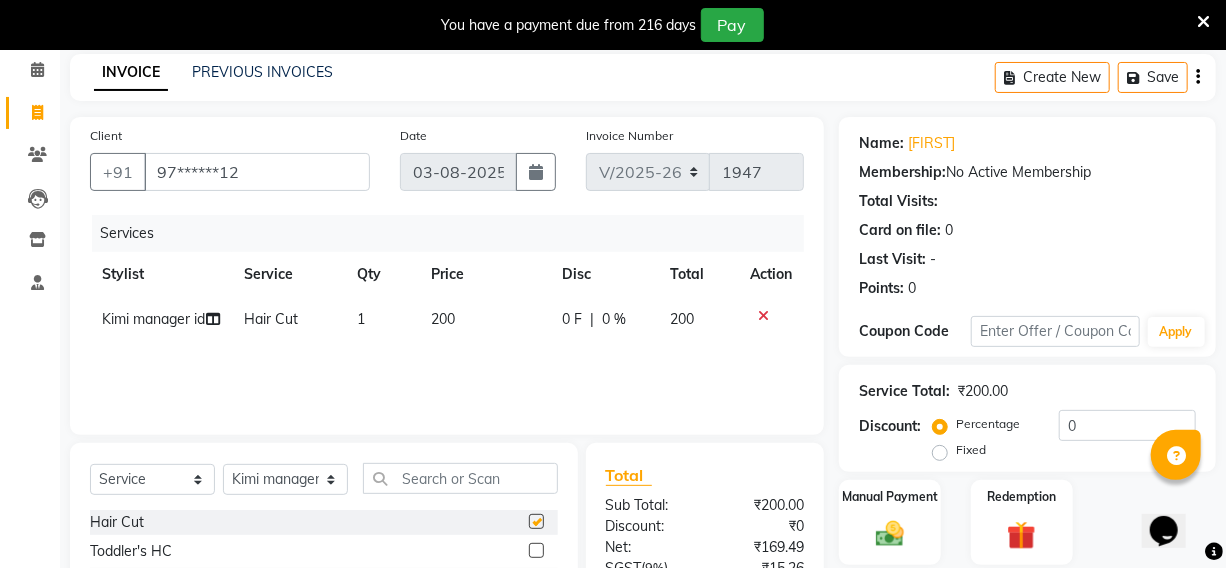 checkbox on "false" 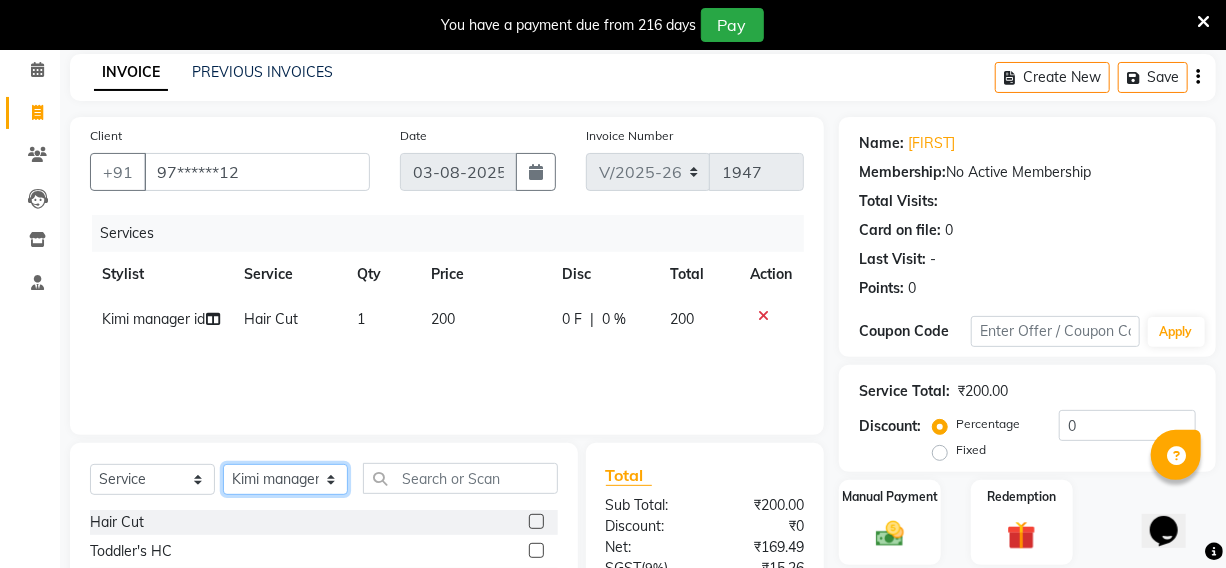 click on "Services Stylist Service Qty Price Disc Total Action [FIRST] [FIRST] [FIRST] [FIRST] [FIRST] manager id [FIRST] [FIRST] [FIRST] [FIRST] [FIRST] [FIRST] [FIRST] [FIRST] Hair Cut x Hair Cut Toddler's HC Head Shave (Kids) Head Shave (Adults) Creative Style Director Senior Stylist Stylist Blunt Hair Cut Fringe Kids Hair Cut (below 6 years) Men's Hair wash & Hair Setting Shampoo & Conditioning Blow-dry Ironing Tong Curls Beard Grooming Beard Spa Beard & Mustache Color Root Touch-Up Ammonia Root Touch-Up Ammonia Free Root Touch-Up PPD Free Root Touch-Up Vegan Highlights Creative Hair Color Henna Hair Spa ( Loreal ) Hair Spa ( Wella Oil Reflection ) Hair Spa - Nourishing & Repair Hair Spa - Smooth & Shine Hair Spa ( Keratin Rich ) Hair Spa ( Wella Fusion ) Hair Spa ( Wella Elements ) Anti Hair Loss Anti-Dandruff Olaplex Hair Detox Spa ( Iluvia) Hair Spa - Shea Butter Hair Perming Hair Straightening/Smoothening Hair Keratin Hair Botox Essential Pearl Aloe Vera Instant Glow Gold Oxy-Life Oxy-Life - Oxy pro Youth" 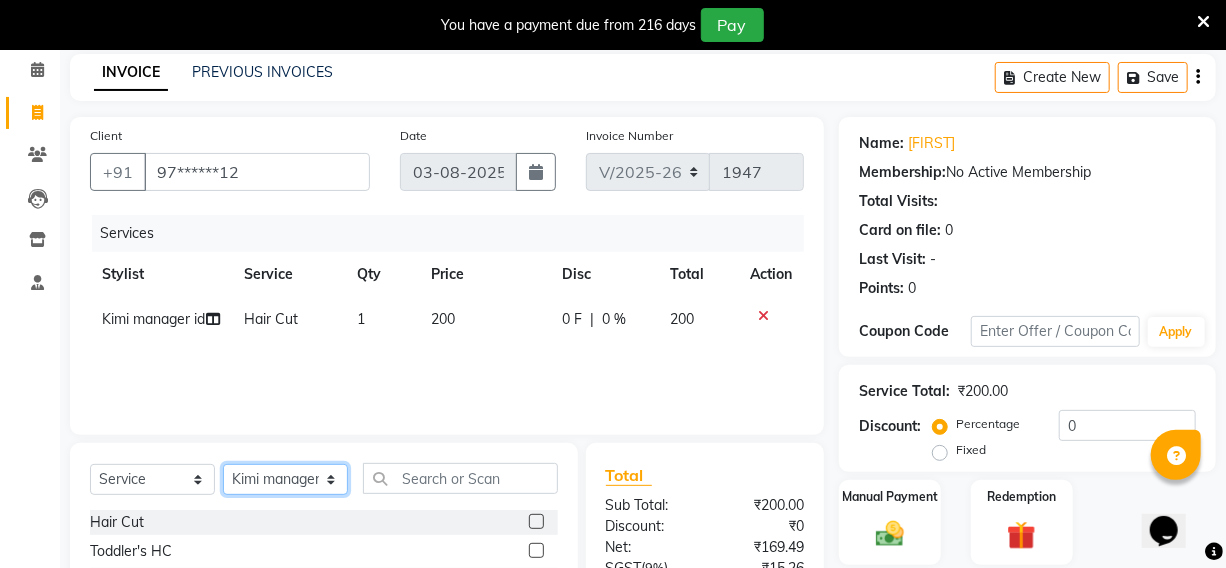 select on "69729" 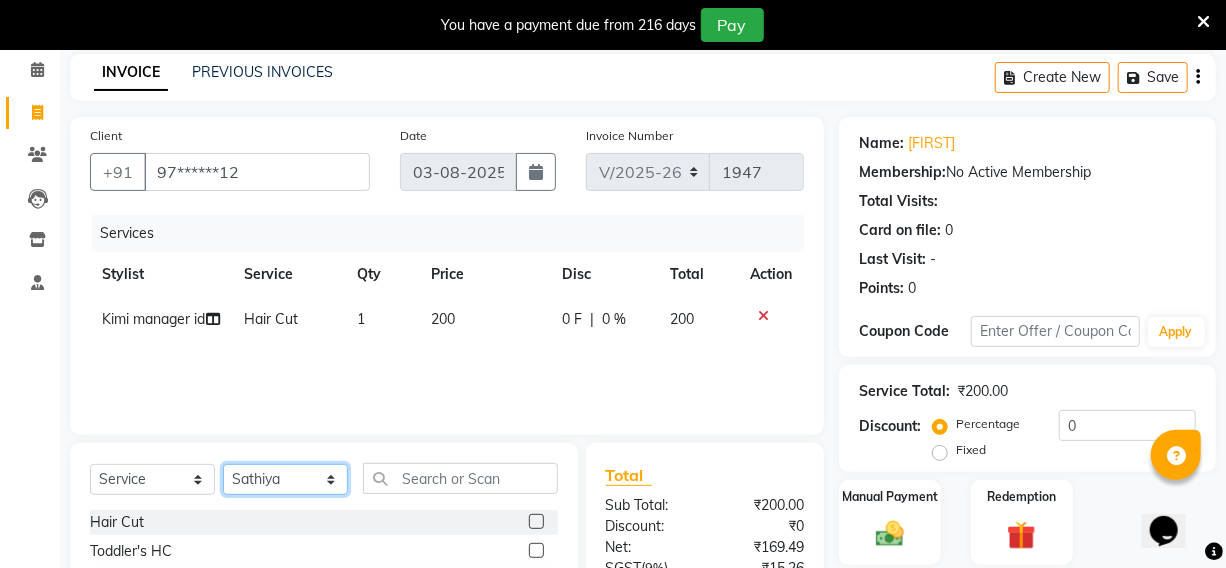click on "Services Stylist Service Qty Price Disc Total Action [FIRST] [FIRST] [FIRST] [FIRST] [FIRST] manager id [FIRST] [FIRST] [FIRST] [FIRST] [FIRST] [FIRST] [FIRST] [FIRST] Hair Cut x Hair Cut Toddler's HC Head Shave (Kids) Head Shave (Adults) Creative Style Director Senior Stylist Stylist Blunt Hair Cut Fringe Kids Hair Cut (below 6 years) Men's Hair wash & Hair Setting Shampoo & Conditioning Blow-dry Ironing Tong Curls Beard Grooming Beard Spa Beard & Mustache Color Root Touch-Up Ammonia Root Touch-Up Ammonia Free Root Touch-Up PPD Free Root Touch-Up Vegan Highlights Creative Hair Color Henna Hair Spa ( Loreal ) Hair Spa ( Wella Oil Reflection ) Hair Spa - Nourishing & Repair Hair Spa - Smooth & Shine Hair Spa ( Keratin Rich ) Hair Spa ( Wella Fusion ) Hair Spa ( Wella Elements ) Anti Hair Loss Anti-Dandruff Olaplex Hair Detox Spa ( Iluvia) Hair Spa - Shea Butter Hair Perming Hair Straightening/Smoothening Hair Keratin Hair Botox Essential Pearl Aloe Vera Instant Glow Gold Oxy-Life Oxy-Life - Oxy pro Youth" 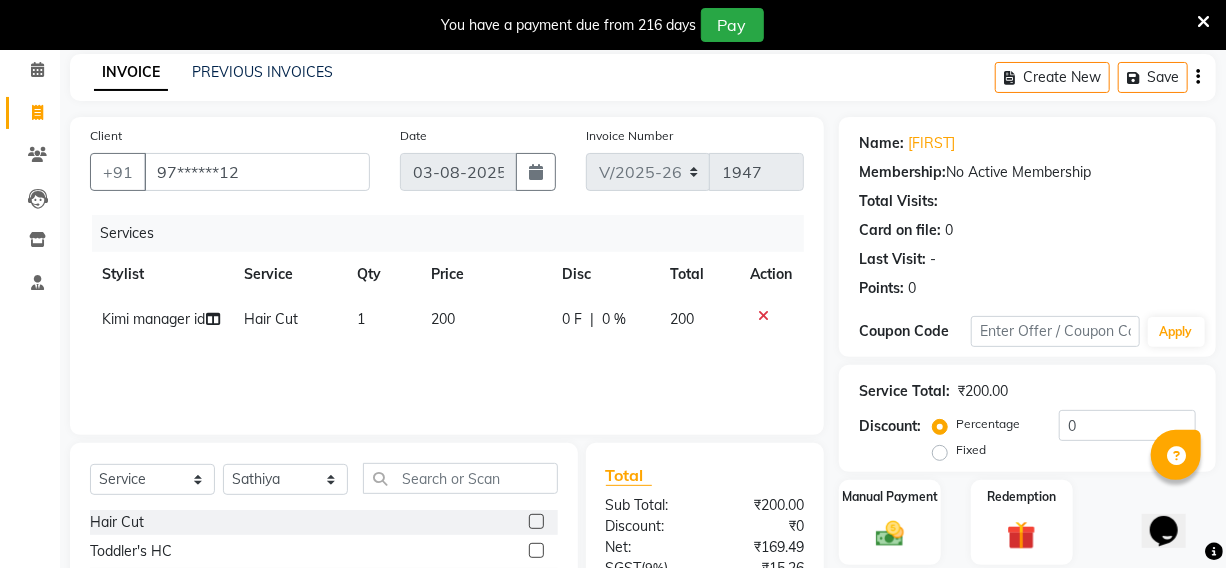 click 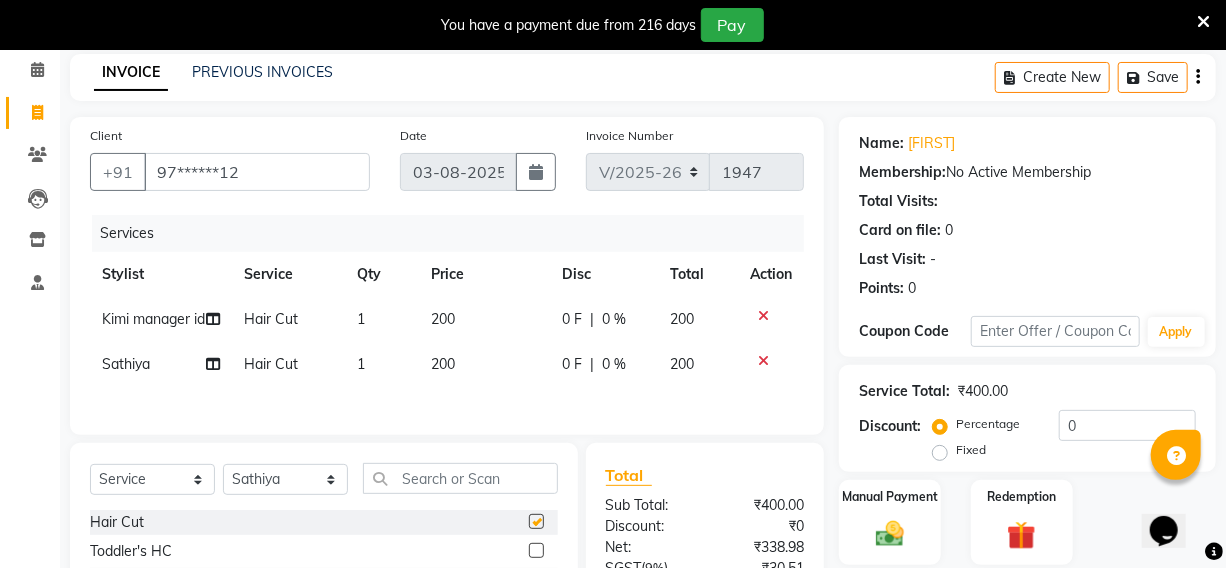checkbox on "false" 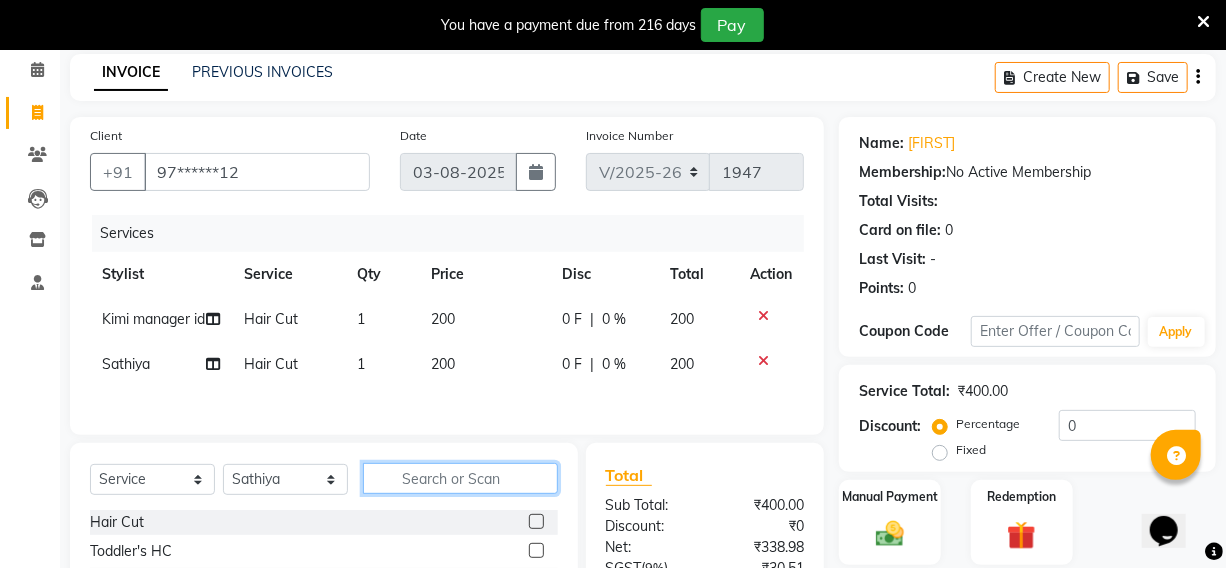click 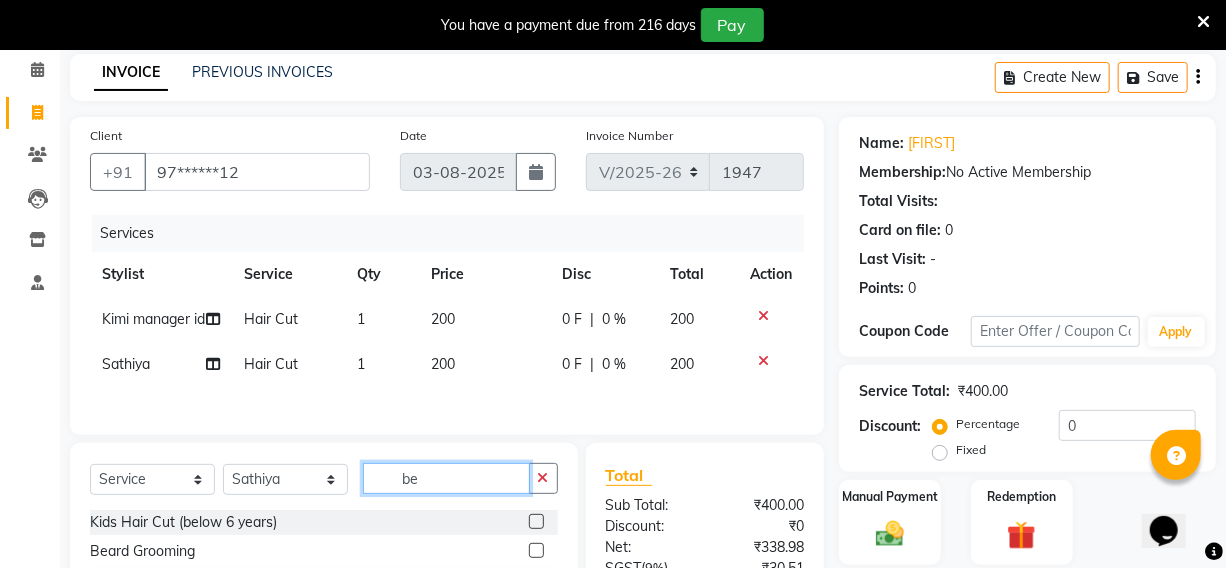 scroll, scrollTop: 174, scrollLeft: 0, axis: vertical 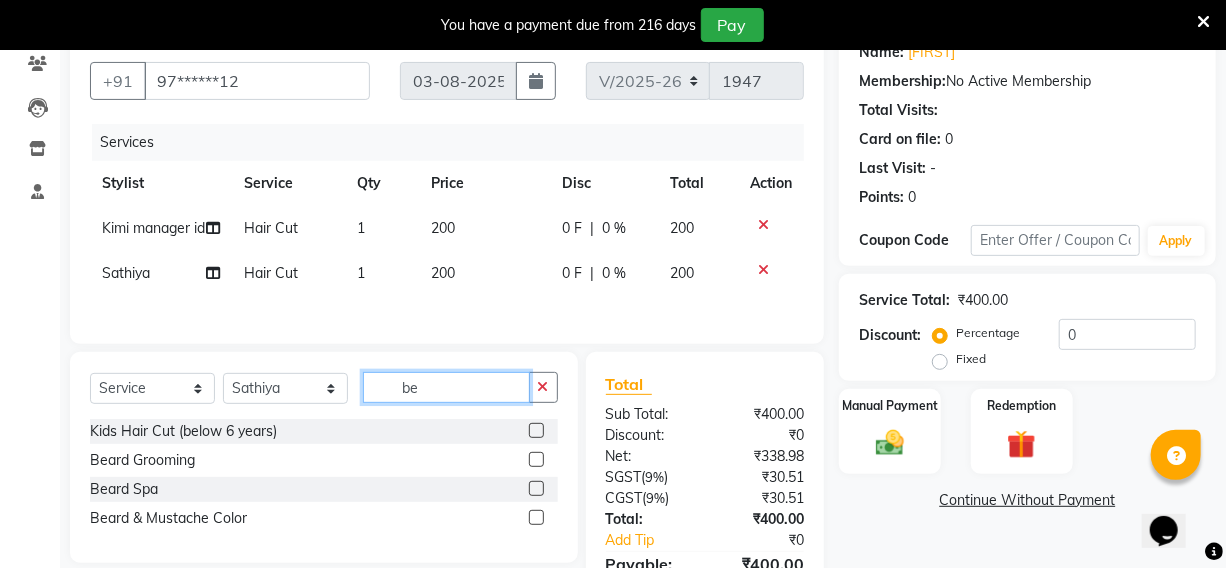 type on "be" 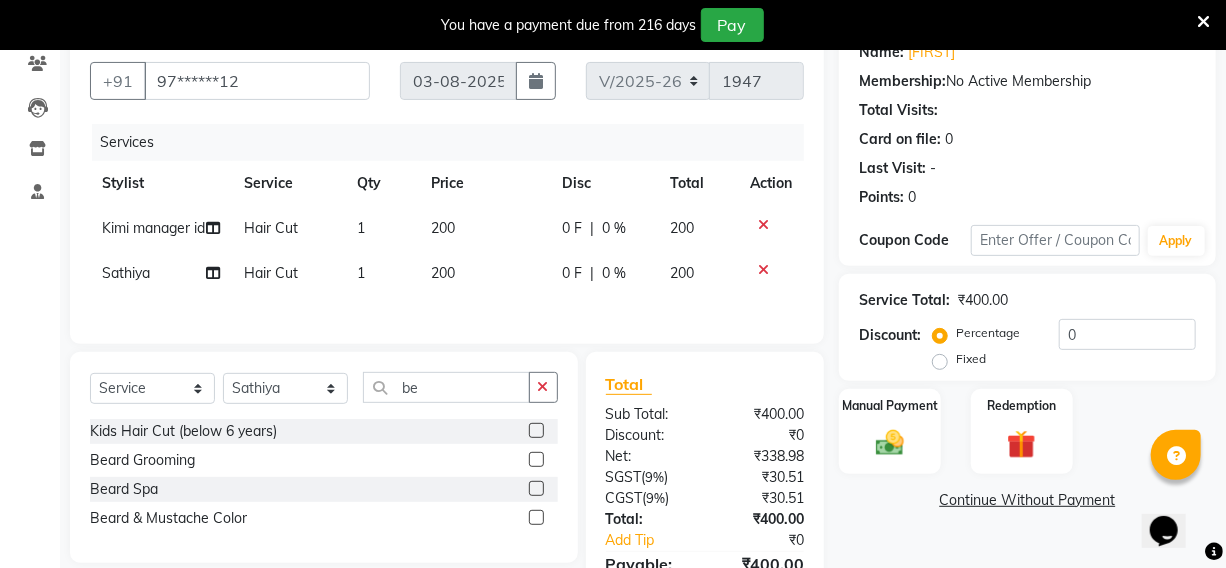click 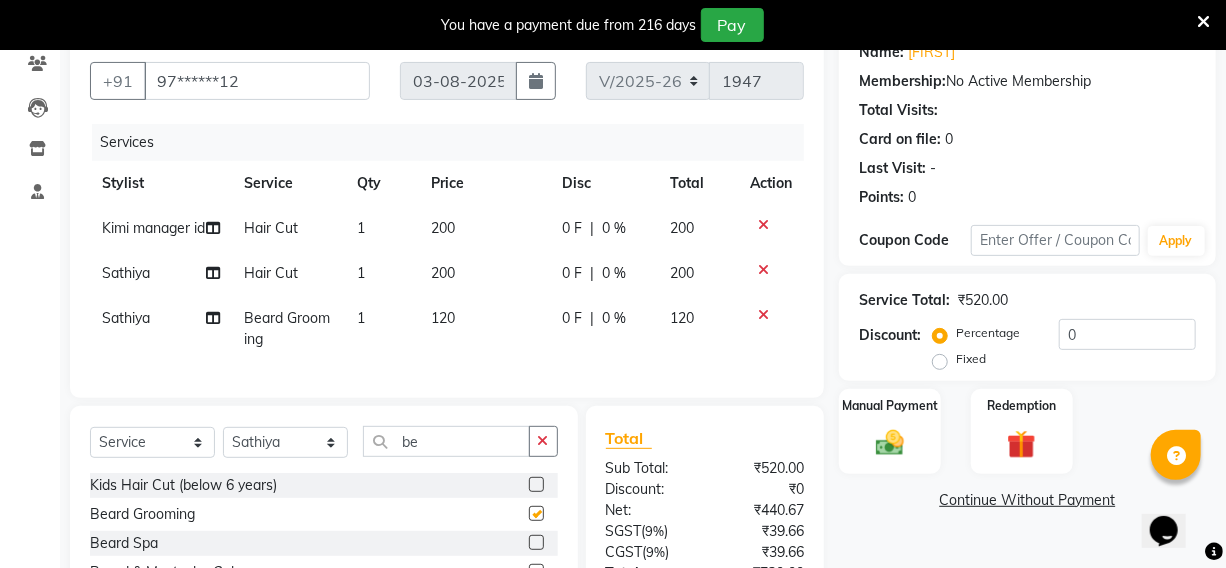 checkbox on "false" 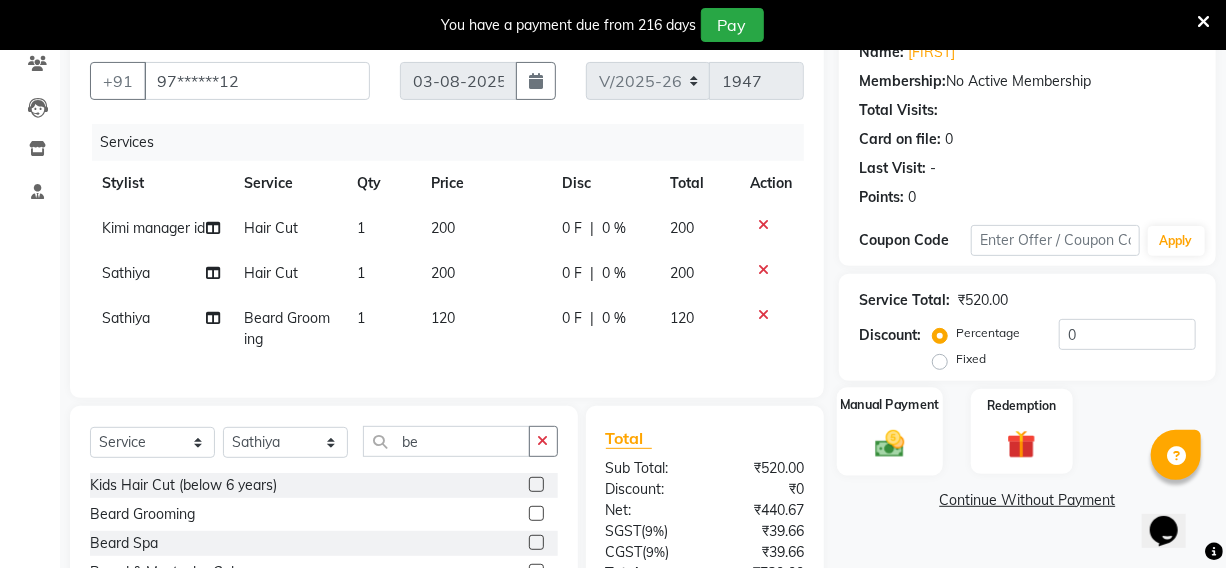 click on "Manual Payment" 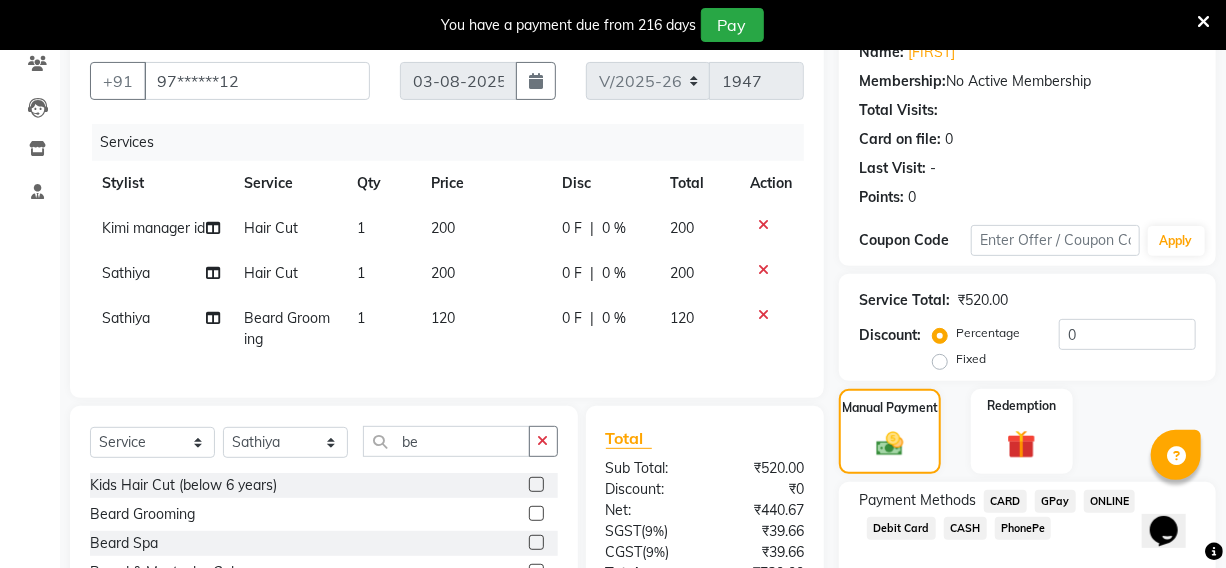 click on "CARD" 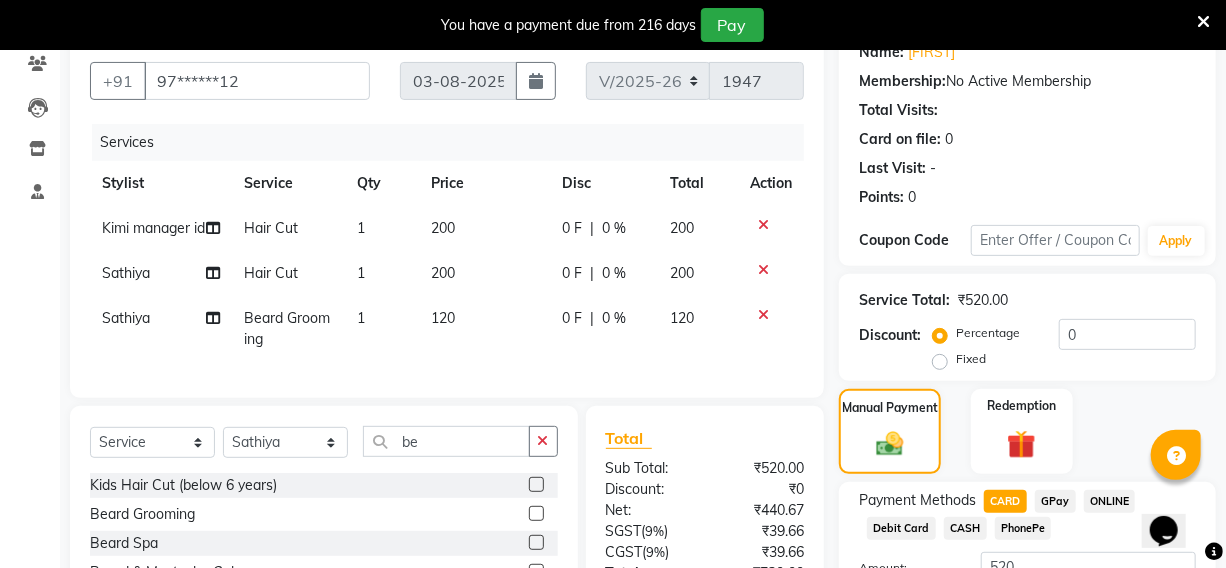 scroll, scrollTop: 356, scrollLeft: 0, axis: vertical 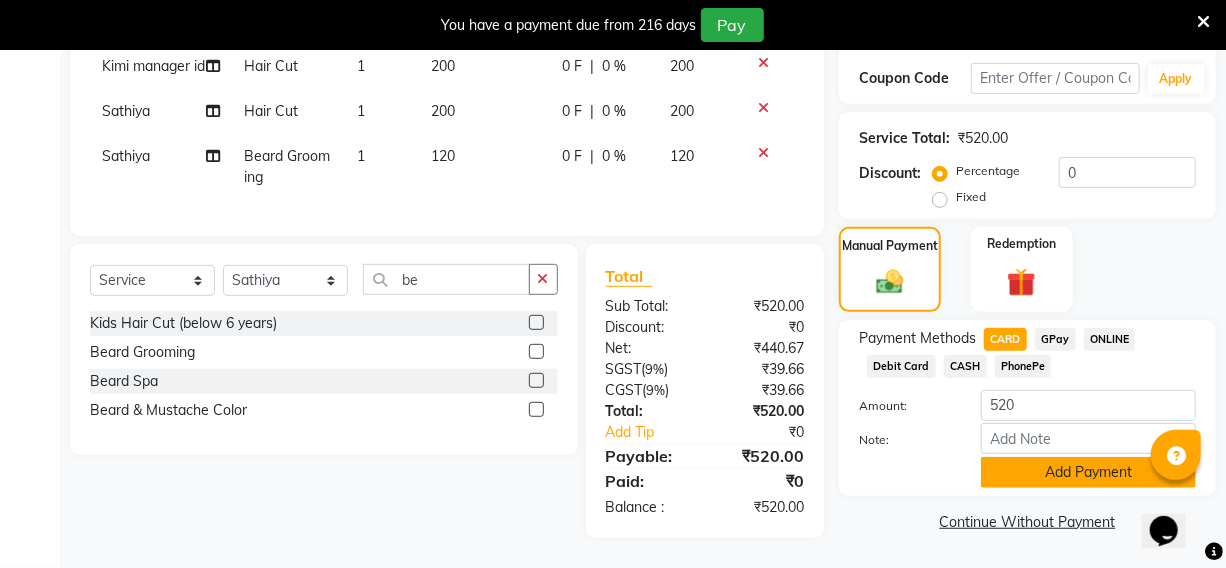 click on "Add Payment" 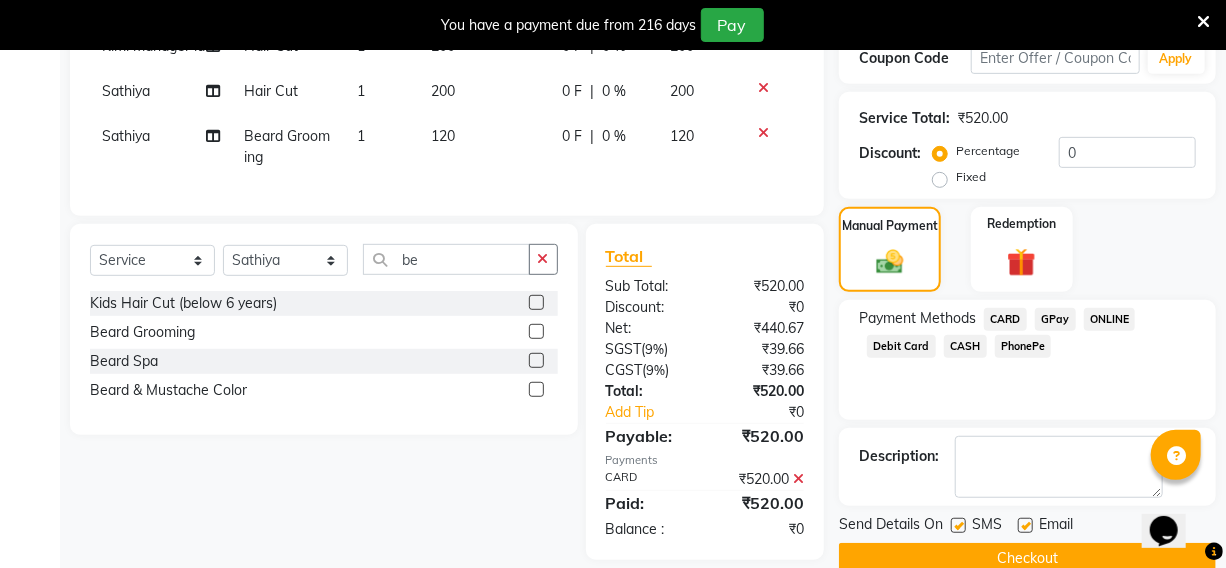scroll, scrollTop: 414, scrollLeft: 0, axis: vertical 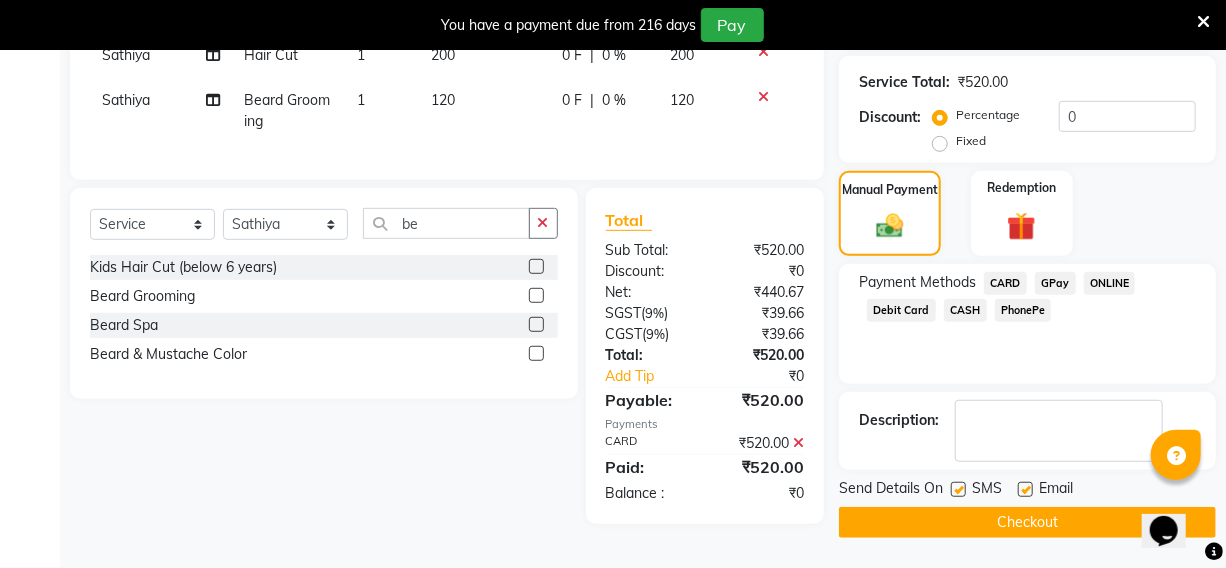 click on "Checkout" 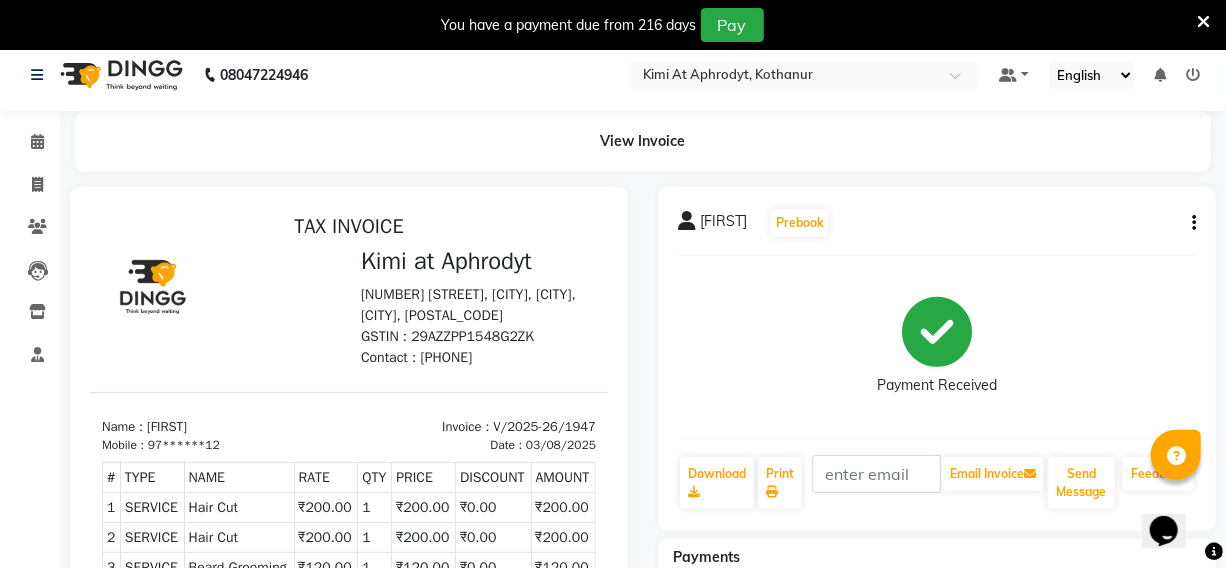 scroll, scrollTop: 0, scrollLeft: 0, axis: both 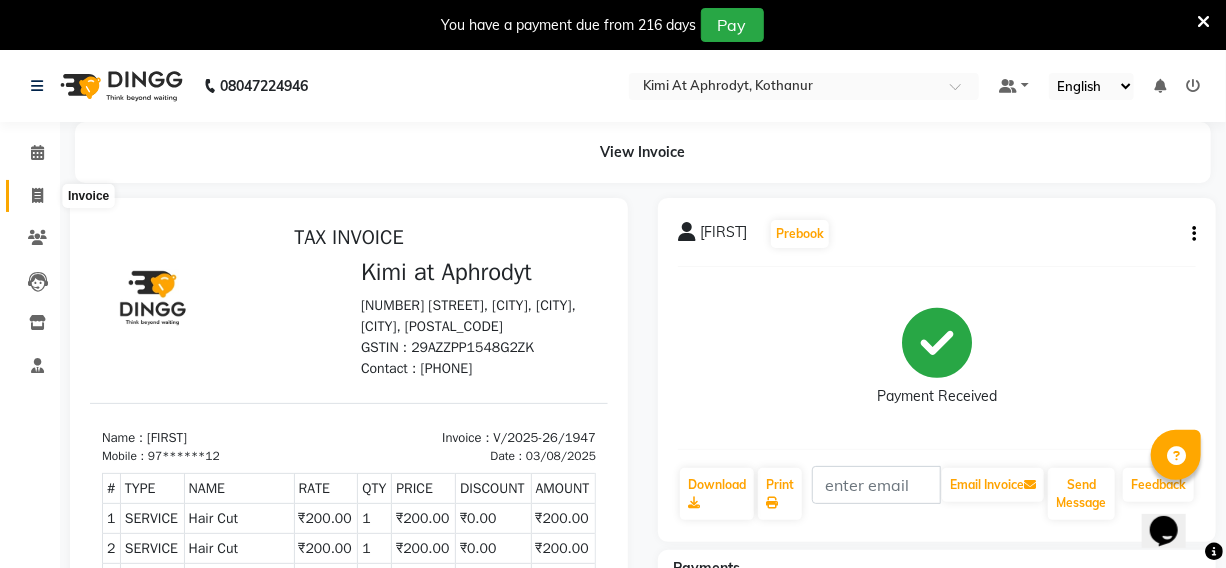 click 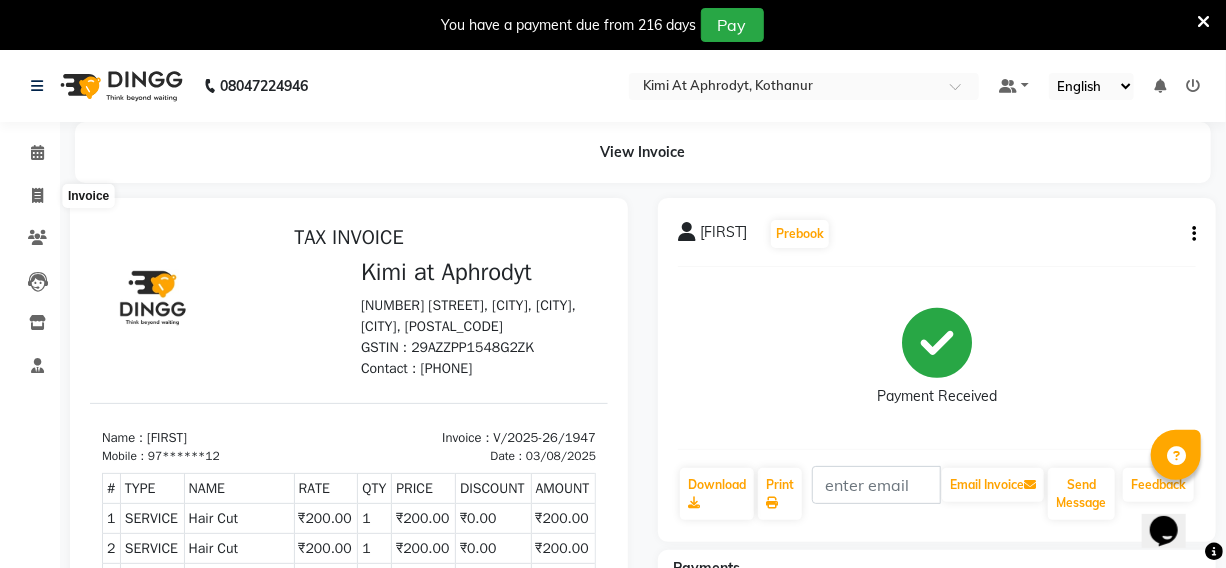 select on "7401" 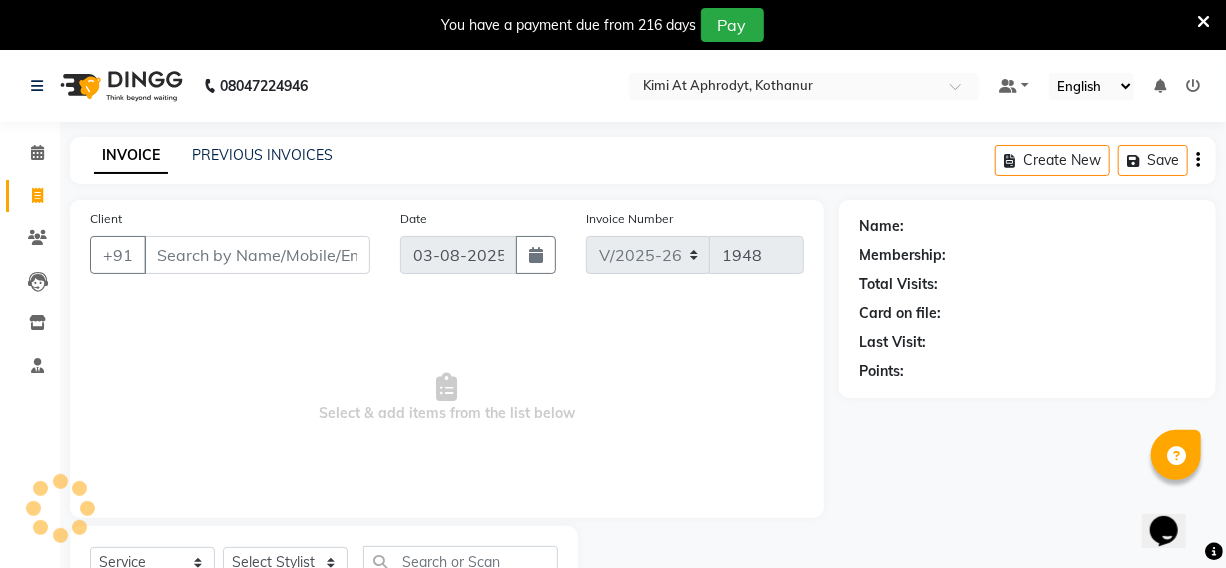 scroll, scrollTop: 83, scrollLeft: 0, axis: vertical 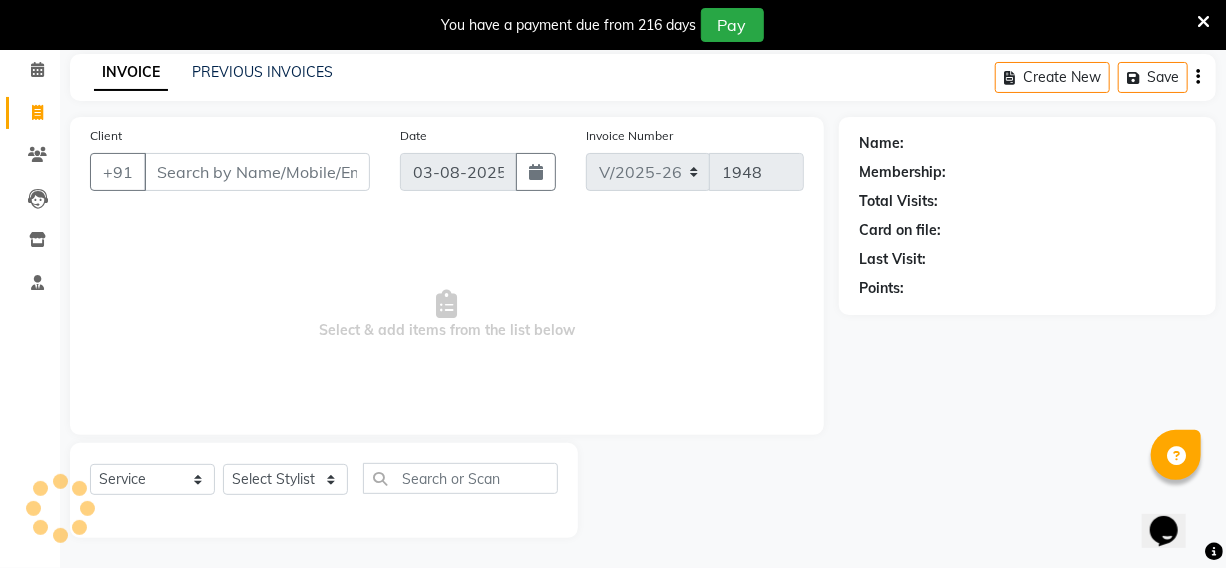 click on "Client" at bounding box center [257, 172] 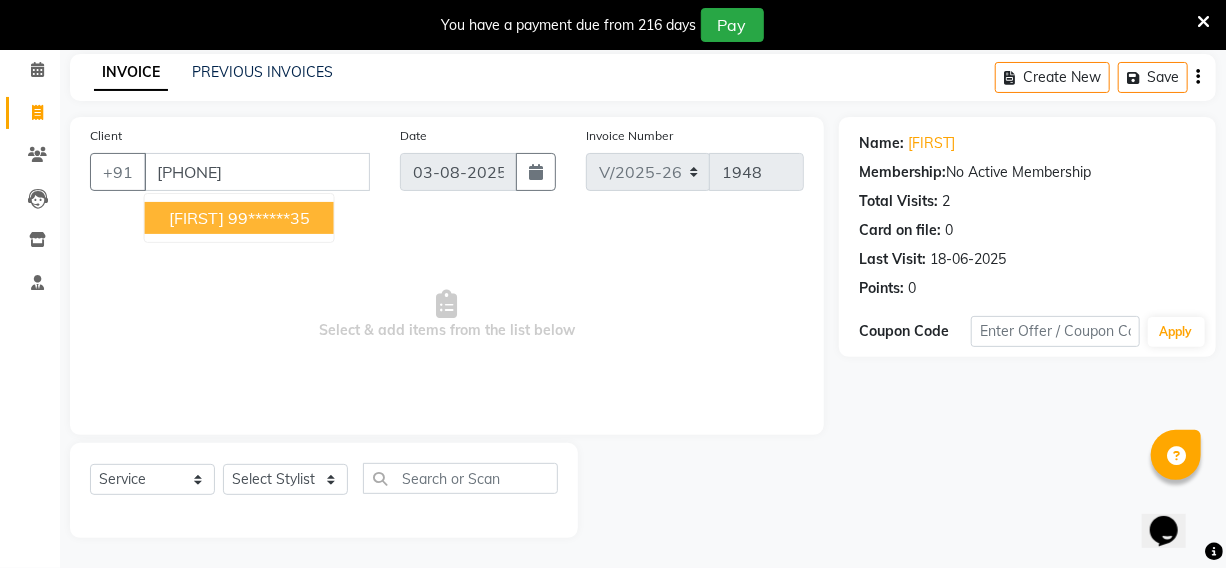 click on "99******35" at bounding box center [269, 218] 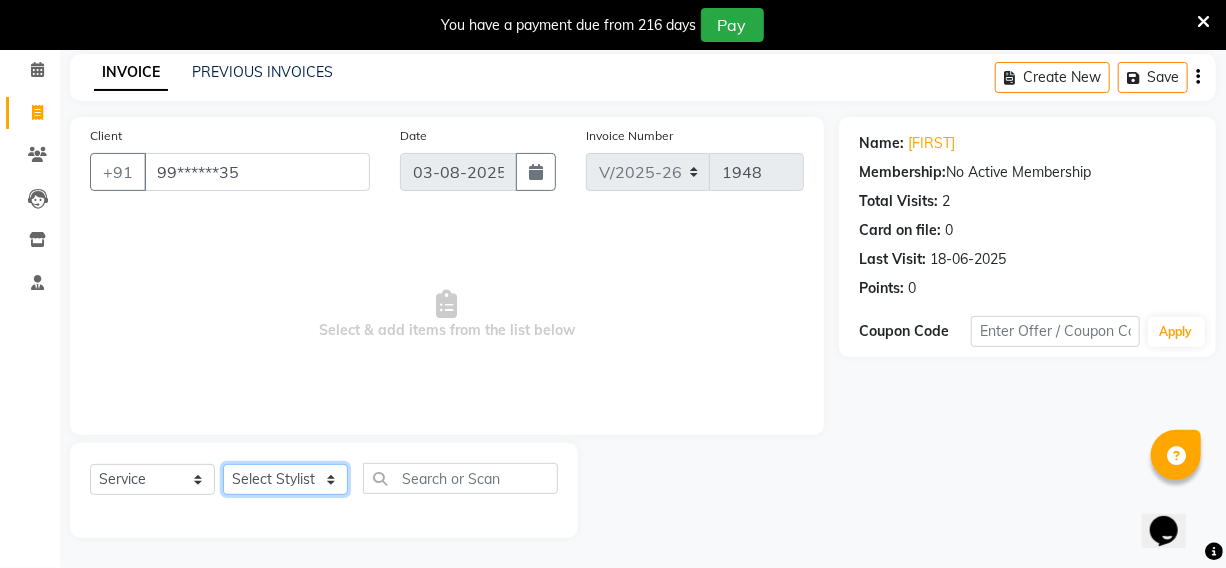 click on "Services Stylist Service Qty Price Disc Total Action [FIRST] [FIRST] [FIRST] [FIRST] [FIRST] manager id [FIRST] [FIRST] [FIRST] [FIRST] [FIRST] [FIRST] [FIRST] [FIRST] Hair Cut x Hair Cut Toddler's HC Head Shave (Kids) Head Shave (Adults) Creative Style Director Senior Stylist Stylist Blunt Hair Cut Fringe Kids Hair Cut (below 6 years) Men's Hair wash & Hair Setting Shampoo & Conditioning Blow-dry Ironing Tong Curls Beard Grooming Beard Spa Beard & Mustache Color Root Touch-Up Ammonia Root Touch-Up Ammonia Free Root Touch-Up PPD Free Root Touch-Up Vegan Highlights Creative Hair Color Henna Hair Spa ( Loreal ) Hair Spa ( Wella Oil Reflection ) Hair Spa - Nourishing & Repair Hair Spa - Smooth & Shine Hair Spa ( Keratin Rich ) Hair Spa ( Wella Fusion ) Hair Spa ( Wella Elements ) Anti Hair Loss Anti-Dandruff Olaplex Hair Detox Spa ( Iluvia) Hair Spa - Shea Butter Hair Perming Hair Straightening/Smoothening Hair Keratin Hair Botox Essential Pearl Aloe Vera Instant Glow Gold Oxy-Life Oxy-Life - Oxy pro Youth" 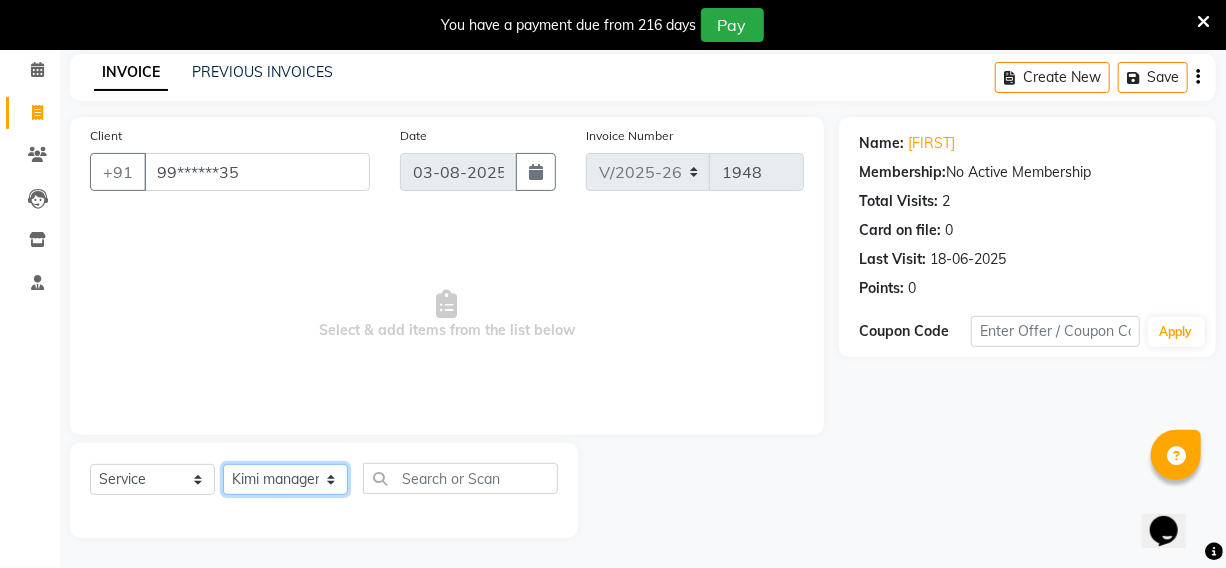 click on "Services Stylist Service Qty Price Disc Total Action [FIRST] [FIRST] [FIRST] [FIRST] [FIRST] manager id [FIRST] [FIRST] [FIRST] [FIRST] [FIRST] [FIRST] [FIRST] [FIRST] Hair Cut x Hair Cut Toddler's HC Head Shave (Kids) Head Shave (Adults) Creative Style Director Senior Stylist Stylist Blunt Hair Cut Fringe Kids Hair Cut (below 6 years) Men's Hair wash & Hair Setting Shampoo & Conditioning Blow-dry Ironing Tong Curls Beard Grooming Beard Spa Beard & Mustache Color Root Touch-Up Ammonia Root Touch-Up Ammonia Free Root Touch-Up PPD Free Root Touch-Up Vegan Highlights Creative Hair Color Henna Hair Spa ( Loreal ) Hair Spa ( Wella Oil Reflection ) Hair Spa - Nourishing & Repair Hair Spa - Smooth & Shine Hair Spa ( Keratin Rich ) Hair Spa ( Wella Fusion ) Hair Spa ( Wella Elements ) Anti Hair Loss Anti-Dandruff Olaplex Hair Detox Spa ( Iluvia) Hair Spa - Shea Butter Hair Perming Hair Straightening/Smoothening Hair Keratin Hair Botox Essential Pearl Aloe Vera Instant Glow Gold Oxy-Life Oxy-Life - Oxy pro Youth" 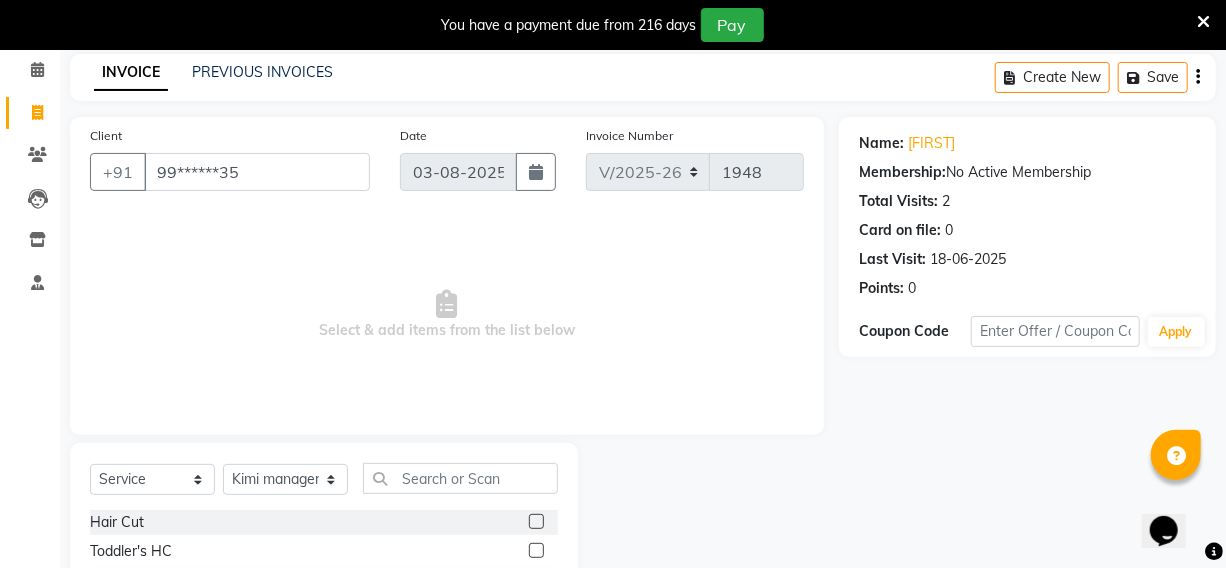 click 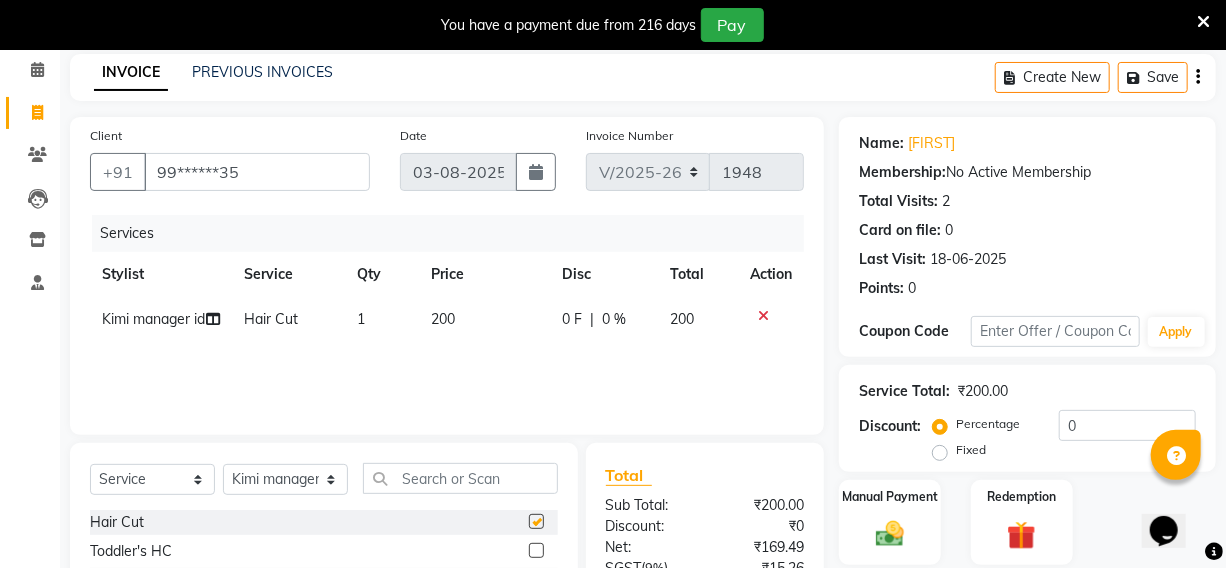 checkbox on "false" 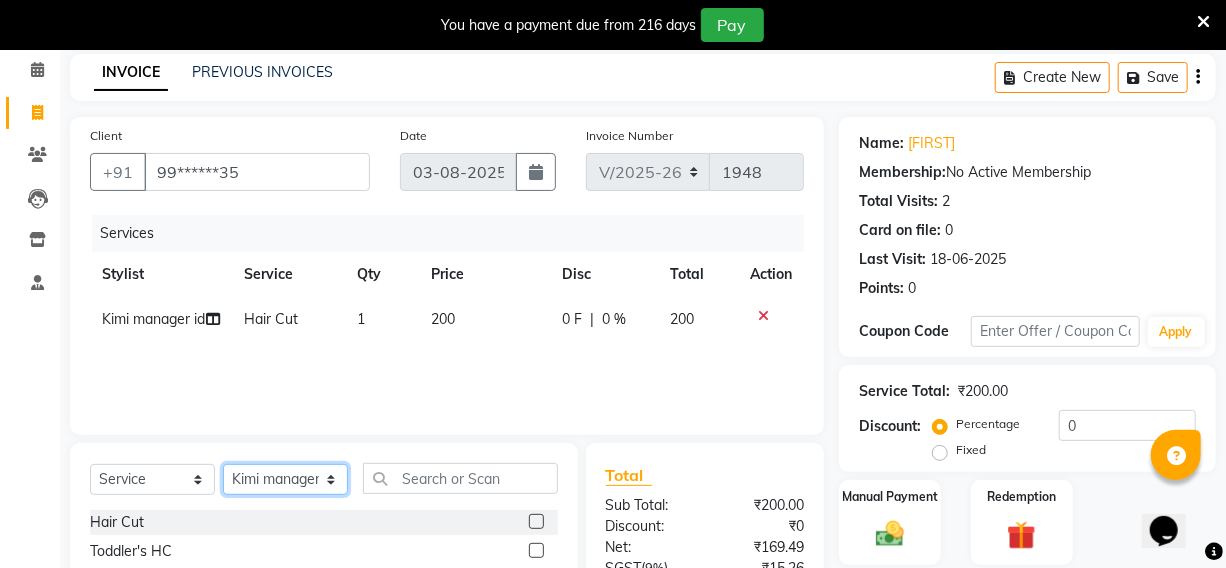 click on "Services Stylist Service Qty Price Disc Total Action [FIRST] [FIRST] [FIRST] [FIRST] [FIRST] manager id [FIRST] [FIRST] [FIRST] [FIRST] [FIRST] [FIRST] [FIRST] [FIRST] Hair Cut x Hair Cut Toddler's HC Head Shave (Kids) Head Shave (Adults) Creative Style Director Senior Stylist Stylist Blunt Hair Cut Fringe Kids Hair Cut (below 6 years) Men's Hair wash & Hair Setting Shampoo & Conditioning Blow-dry Ironing Tong Curls Beard Grooming Beard Spa Beard & Mustache Color Root Touch-Up Ammonia Root Touch-Up Ammonia Free Root Touch-Up PPD Free Root Touch-Up Vegan Highlights Creative Hair Color Henna Hair Spa ( Loreal ) Hair Spa ( Wella Oil Reflection ) Hair Spa - Nourishing & Repair Hair Spa - Smooth & Shine Hair Spa ( Keratin Rich ) Hair Spa ( Wella Fusion ) Hair Spa ( Wella Elements ) Anti Hair Loss Anti-Dandruff Olaplex Hair Detox Spa ( Iluvia) Hair Spa - Shea Butter Hair Perming Hair Straightening/Smoothening Hair Keratin Hair Botox Essential Pearl Aloe Vera Instant Glow Gold Oxy-Life Oxy-Life - Oxy pro Youth" 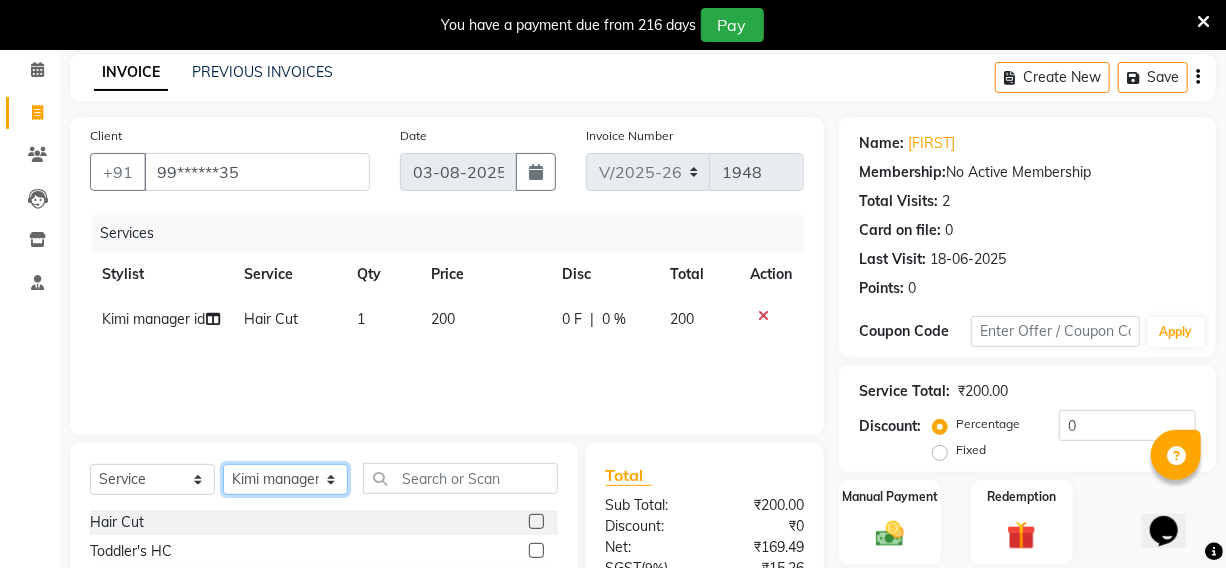 select on "69729" 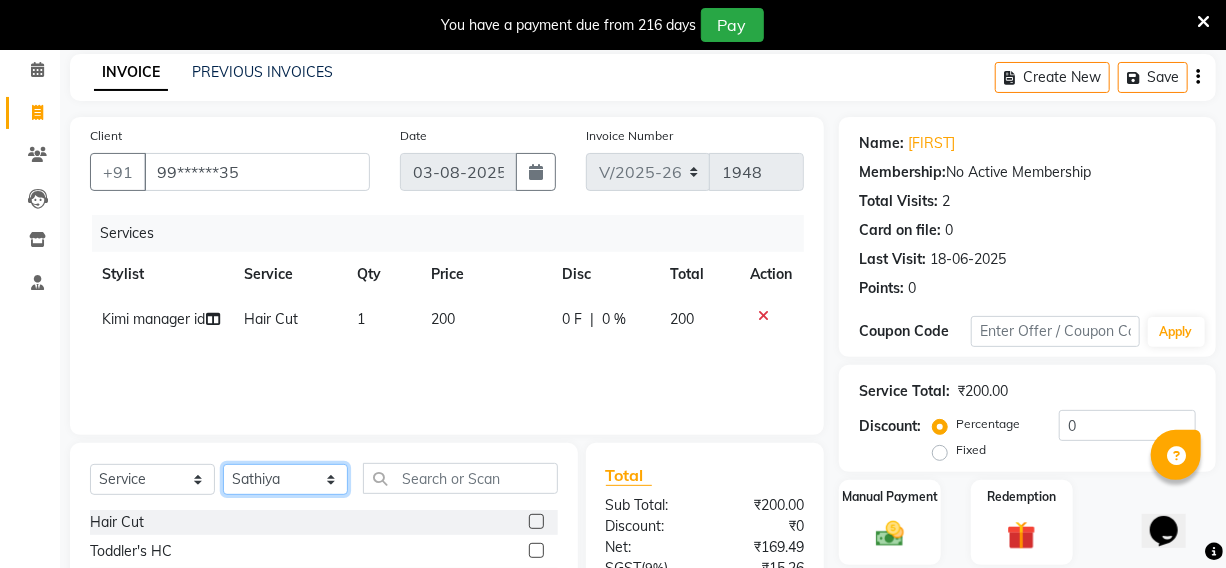 click on "Services Stylist Service Qty Price Disc Total Action [FIRST] [FIRST] [FIRST] [FIRST] [FIRST] manager id [FIRST] [FIRST] [FIRST] [FIRST] [FIRST] [FIRST] [FIRST] [FIRST] Hair Cut x Hair Cut Toddler's HC Head Shave (Kids) Head Shave (Adults) Creative Style Director Senior Stylist Stylist Blunt Hair Cut Fringe Kids Hair Cut (below 6 years) Men's Hair wash & Hair Setting Shampoo & Conditioning Blow-dry Ironing Tong Curls Beard Grooming Beard Spa Beard & Mustache Color Root Touch-Up Ammonia Root Touch-Up Ammonia Free Root Touch-Up PPD Free Root Touch-Up Vegan Highlights Creative Hair Color Henna Hair Spa ( Loreal ) Hair Spa ( Wella Oil Reflection ) Hair Spa - Nourishing & Repair Hair Spa - Smooth & Shine Hair Spa ( Keratin Rich ) Hair Spa ( Wella Fusion ) Hair Spa ( Wella Elements ) Anti Hair Loss Anti-Dandruff Olaplex Hair Detox Spa ( Iluvia) Hair Spa - Shea Butter Hair Perming Hair Straightening/Smoothening Hair Keratin Hair Botox Essential Pearl Aloe Vera Instant Glow Gold Oxy-Life Oxy-Life - Oxy pro Youth" 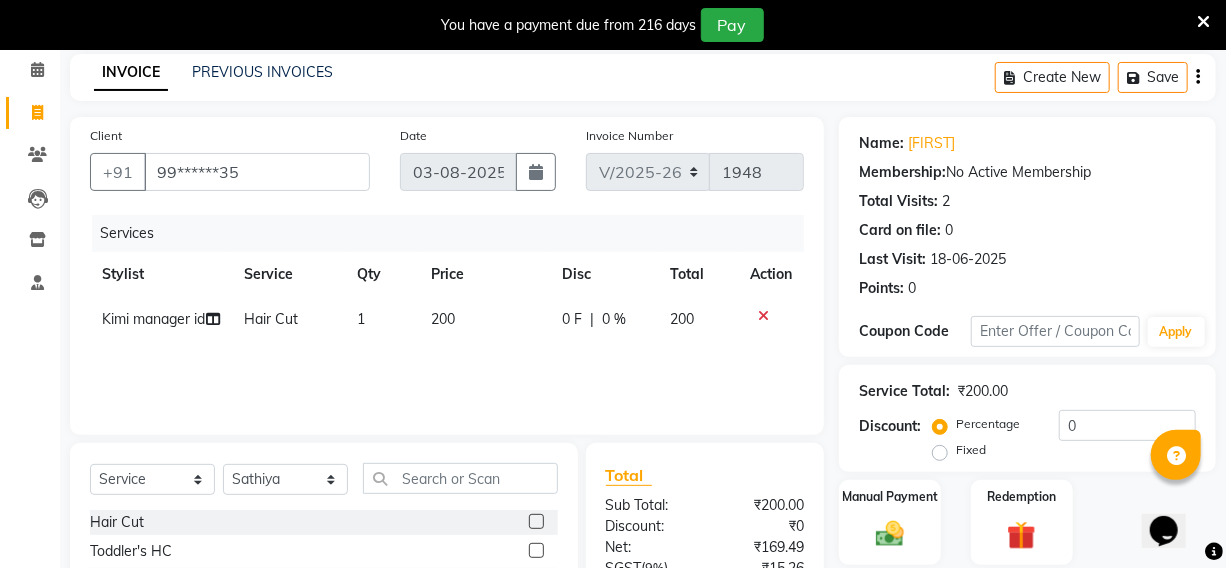 click 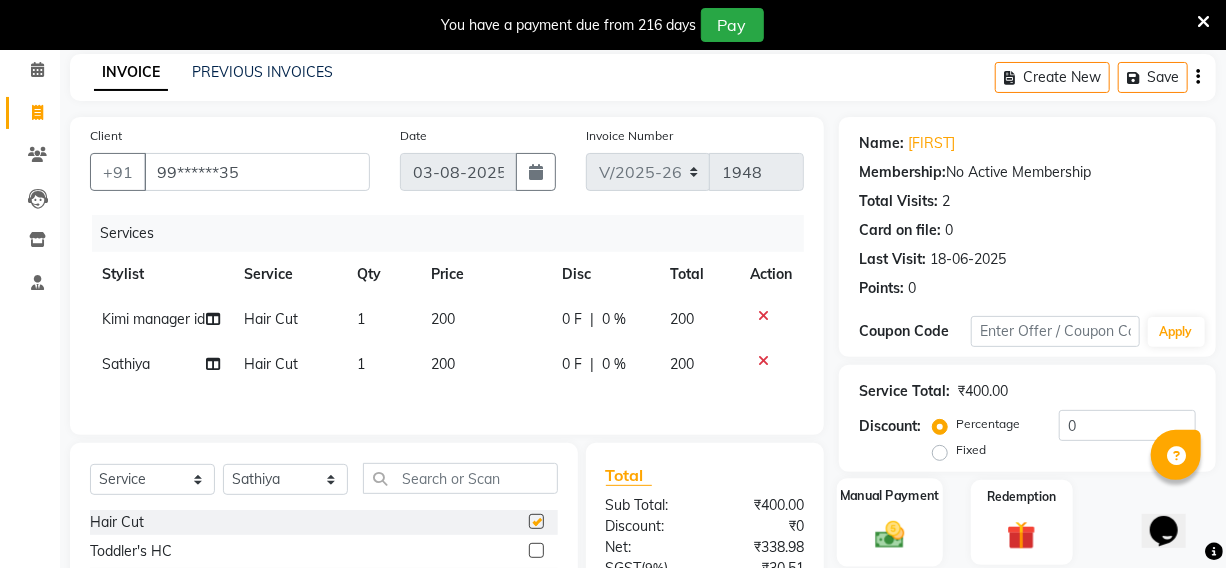checkbox on "false" 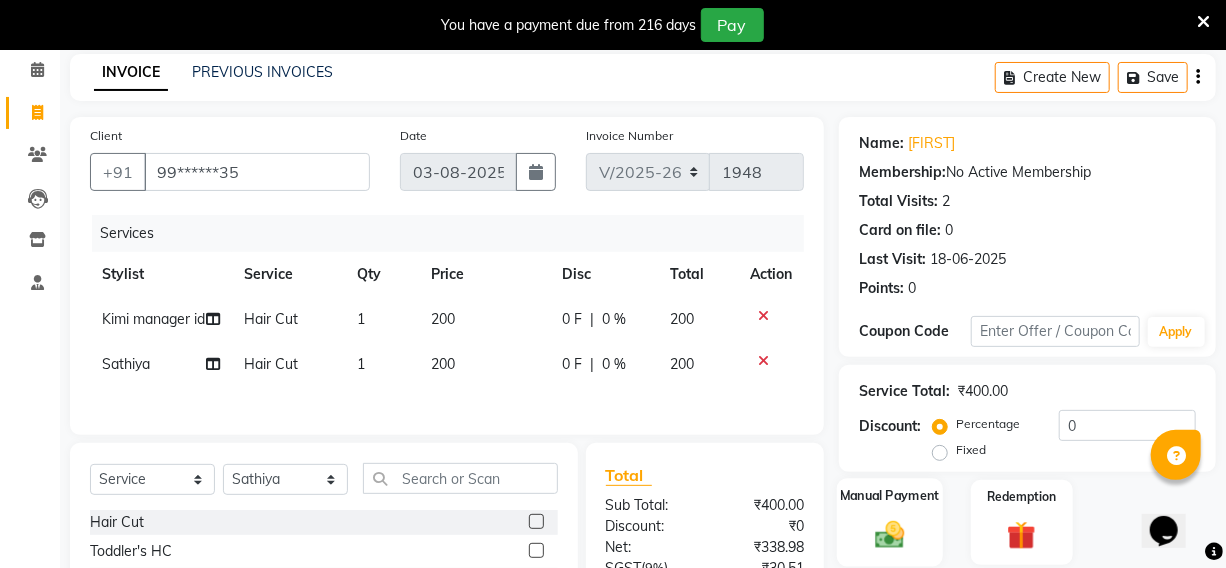 click 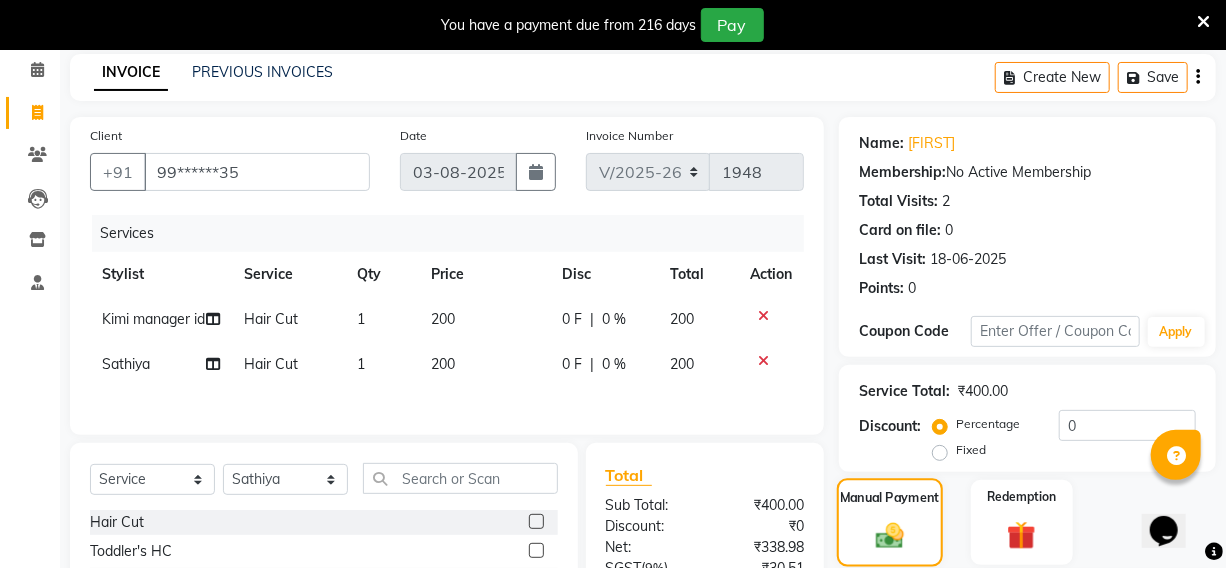 scroll, scrollTop: 307, scrollLeft: 0, axis: vertical 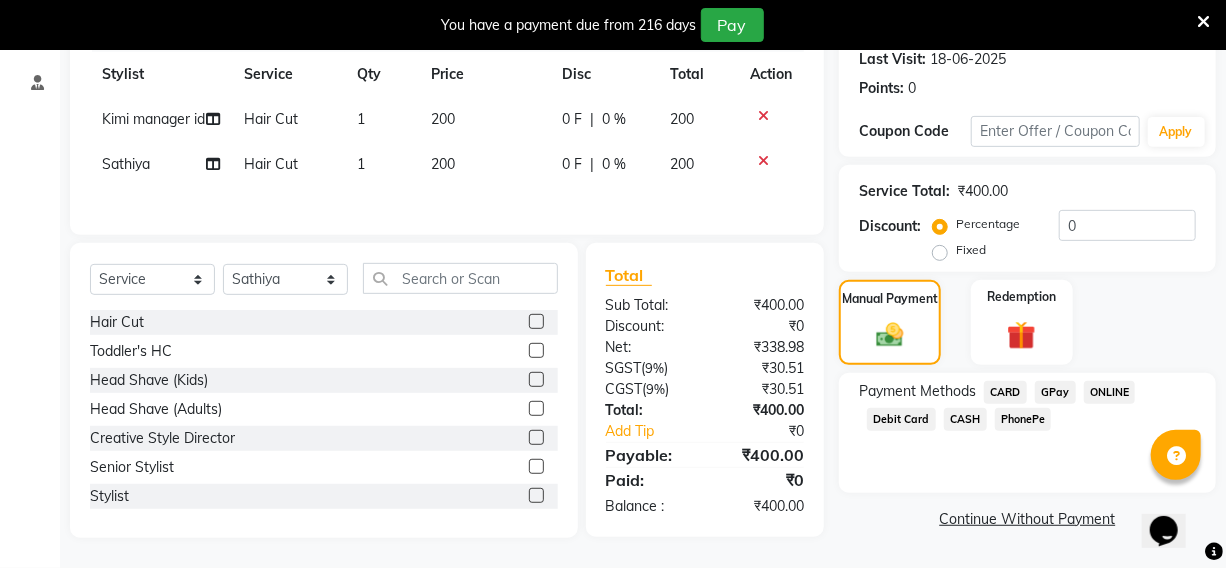 click on "CARD" 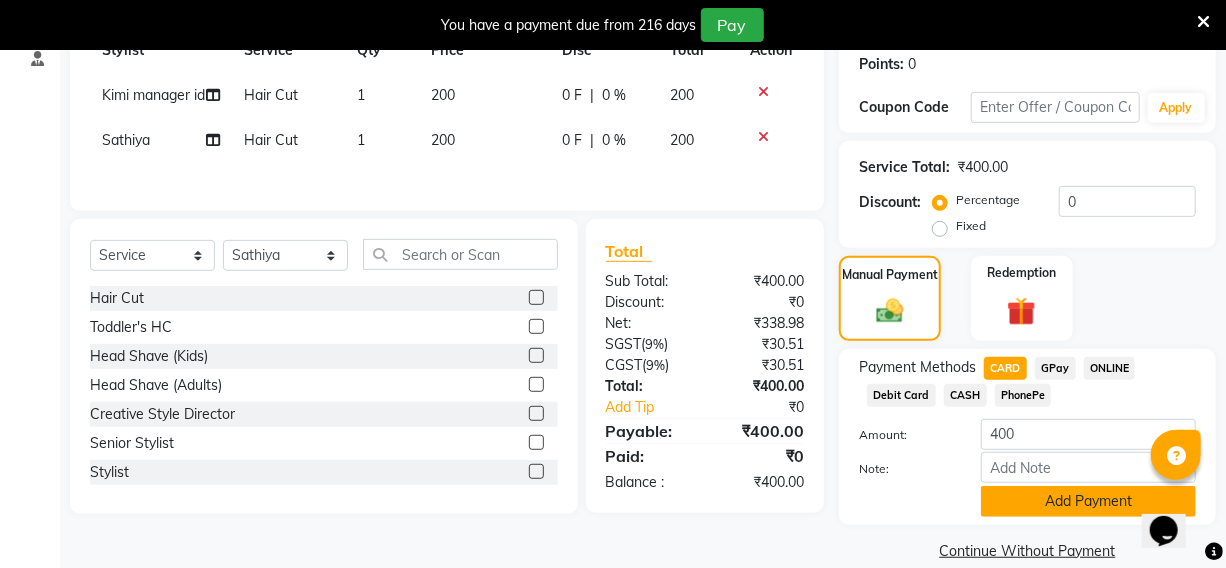 click on "Add Payment" 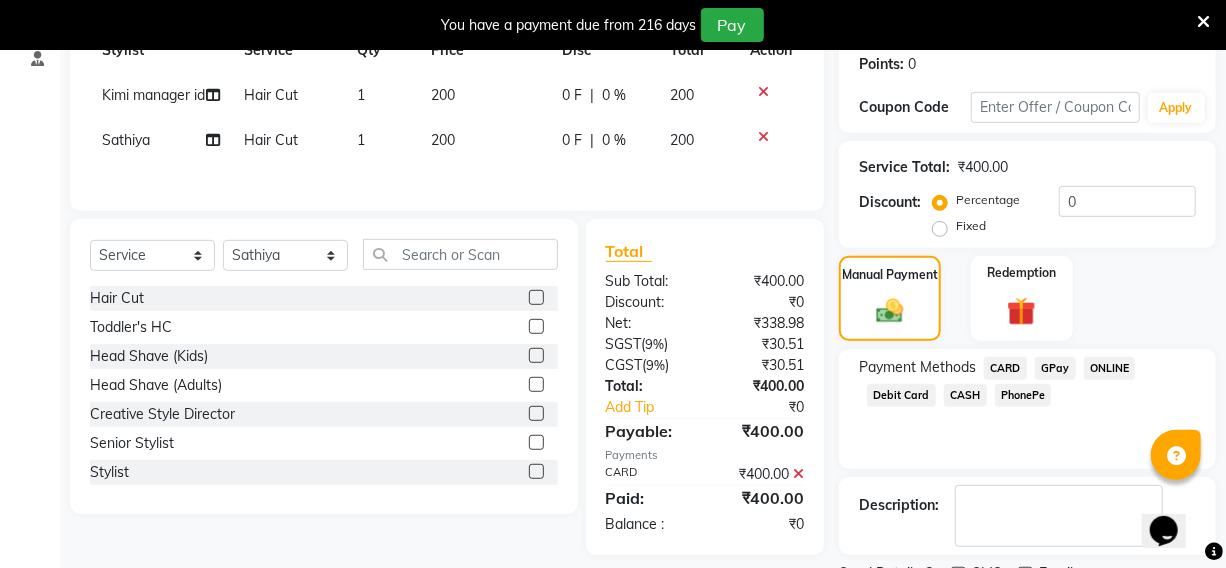 scroll, scrollTop: 390, scrollLeft: 0, axis: vertical 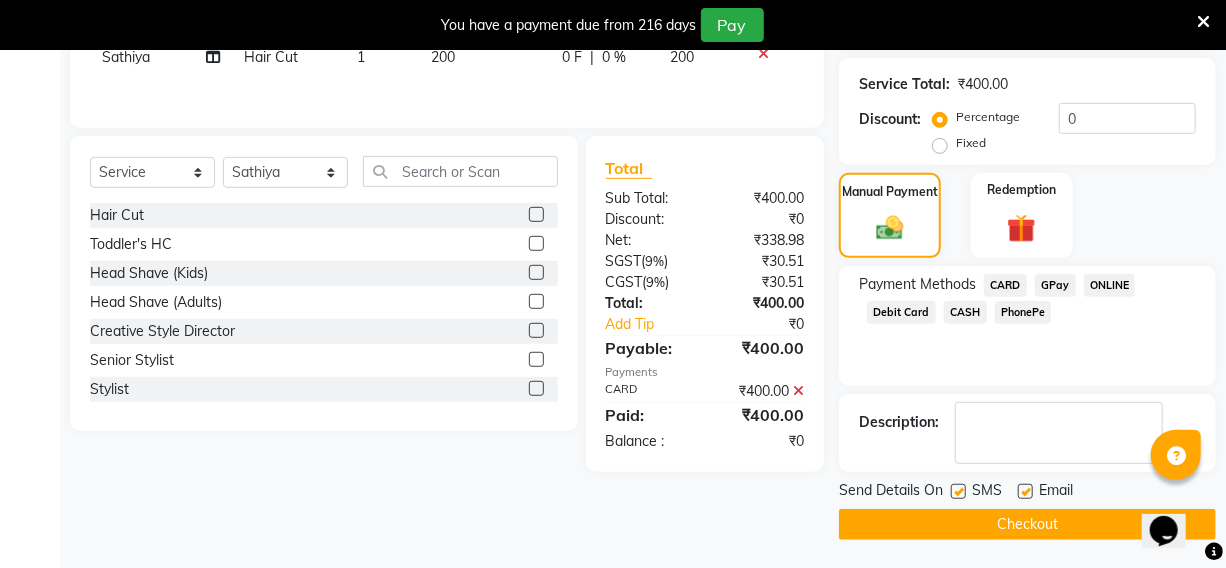 click on "Checkout" 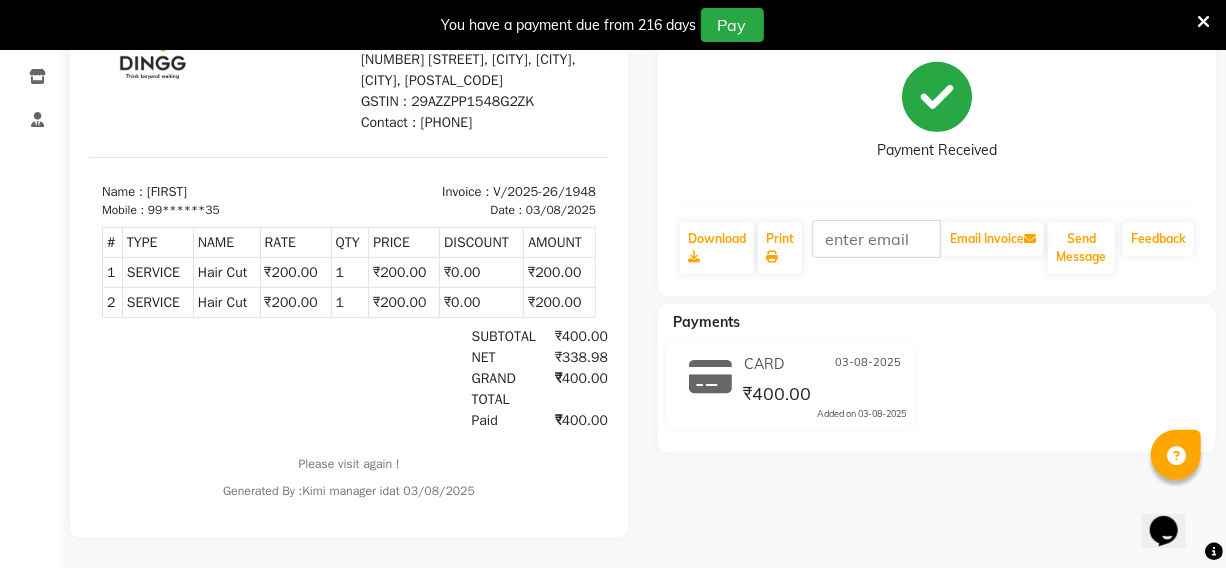 scroll, scrollTop: 0, scrollLeft: 0, axis: both 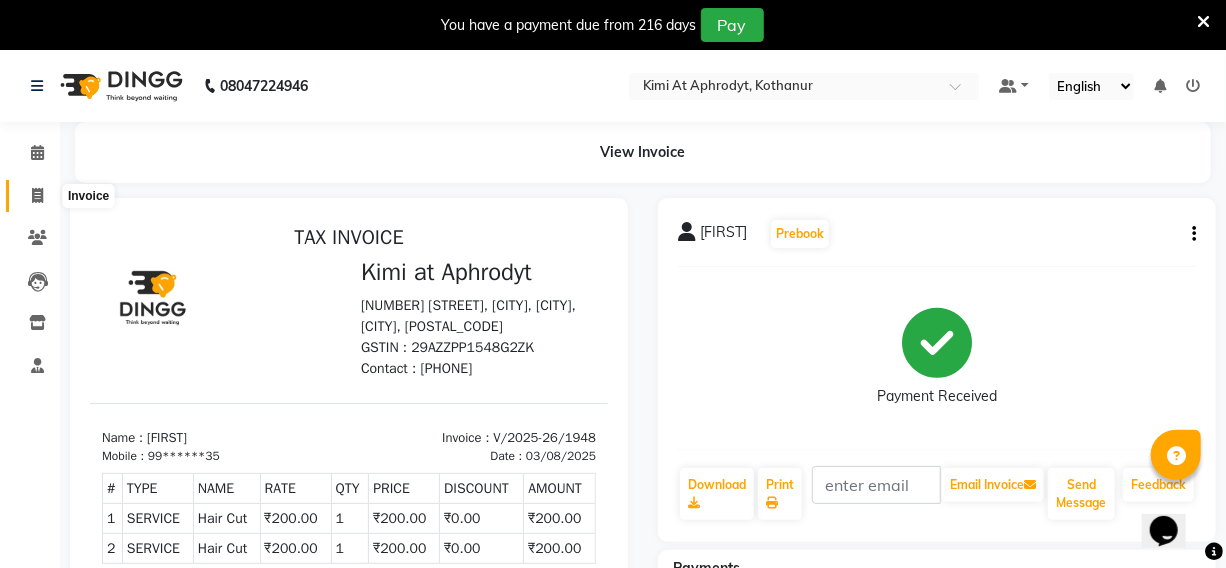 click 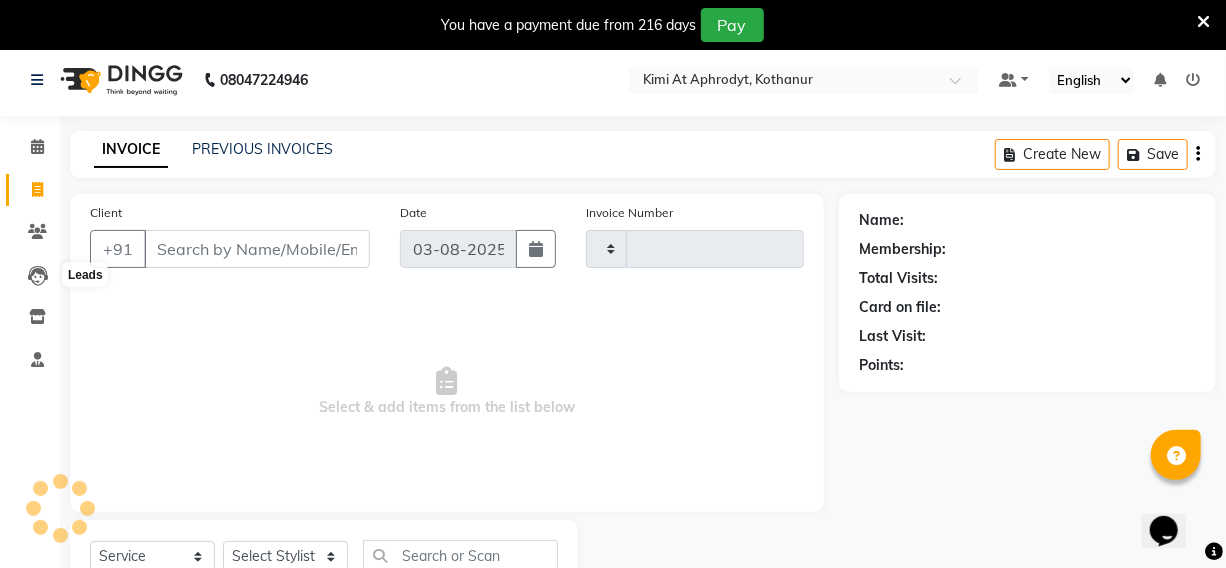 scroll, scrollTop: 83, scrollLeft: 0, axis: vertical 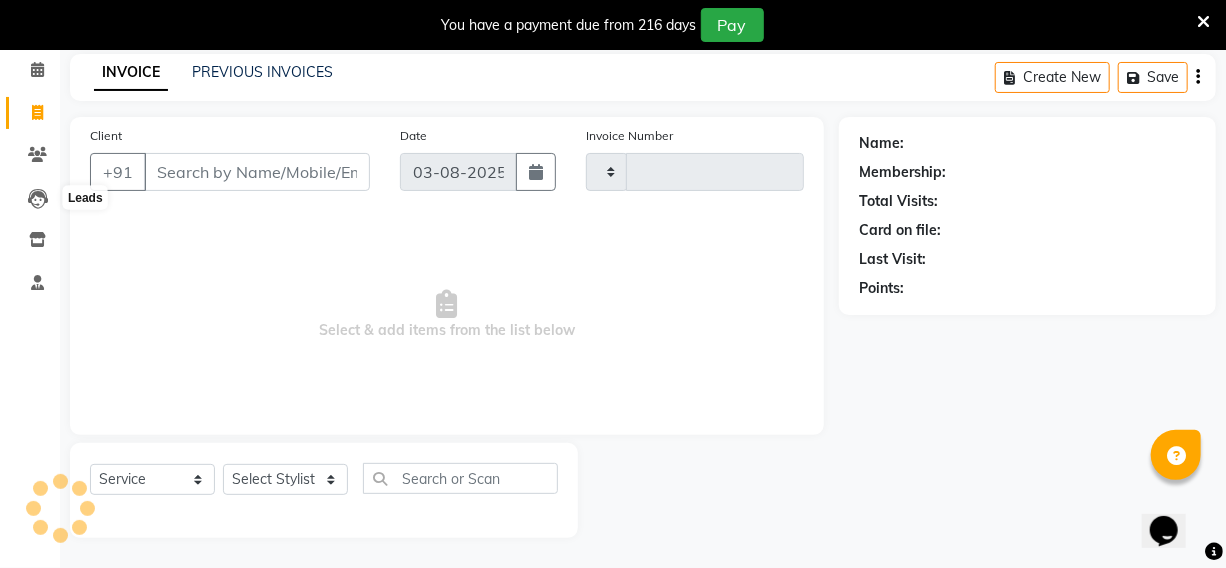 type on "1949" 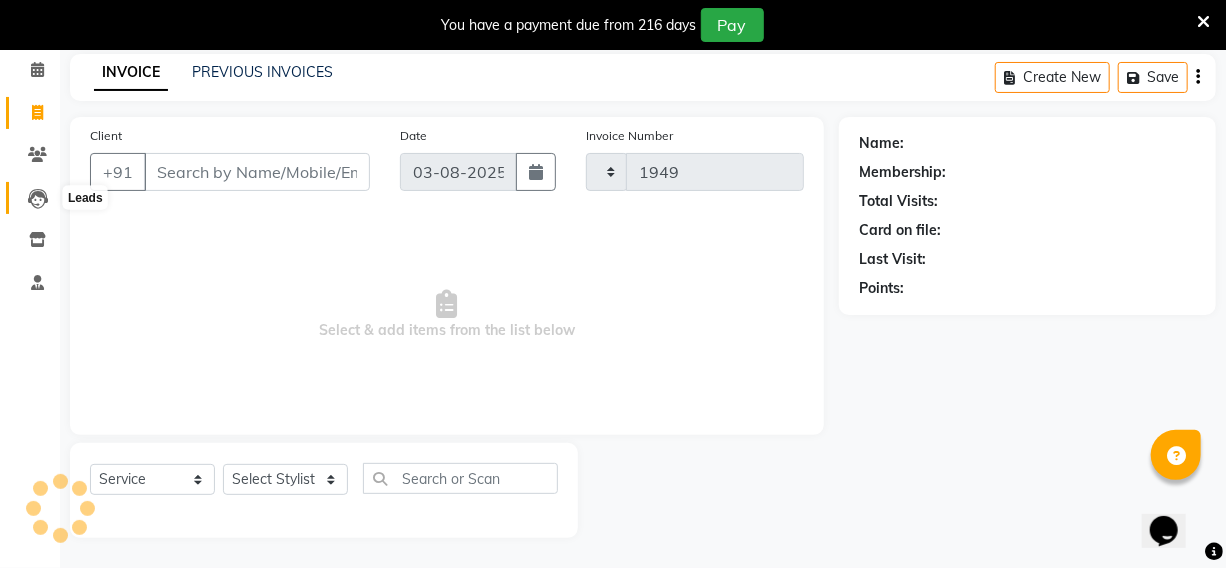 select on "7401" 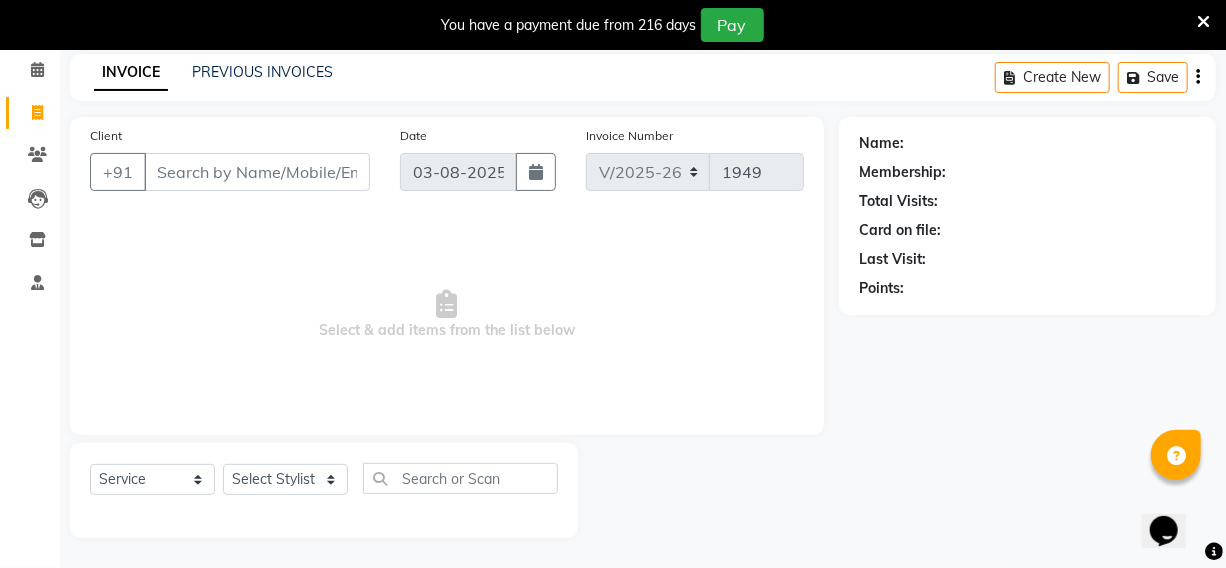 click on "Client" at bounding box center (257, 172) 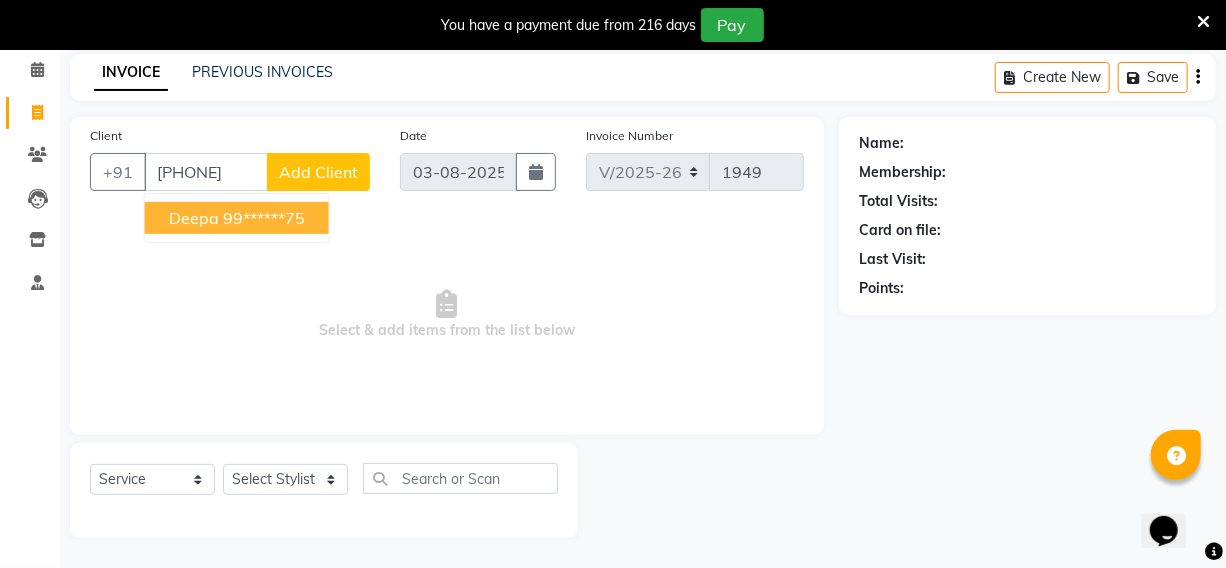 click on "99******75" at bounding box center (264, 218) 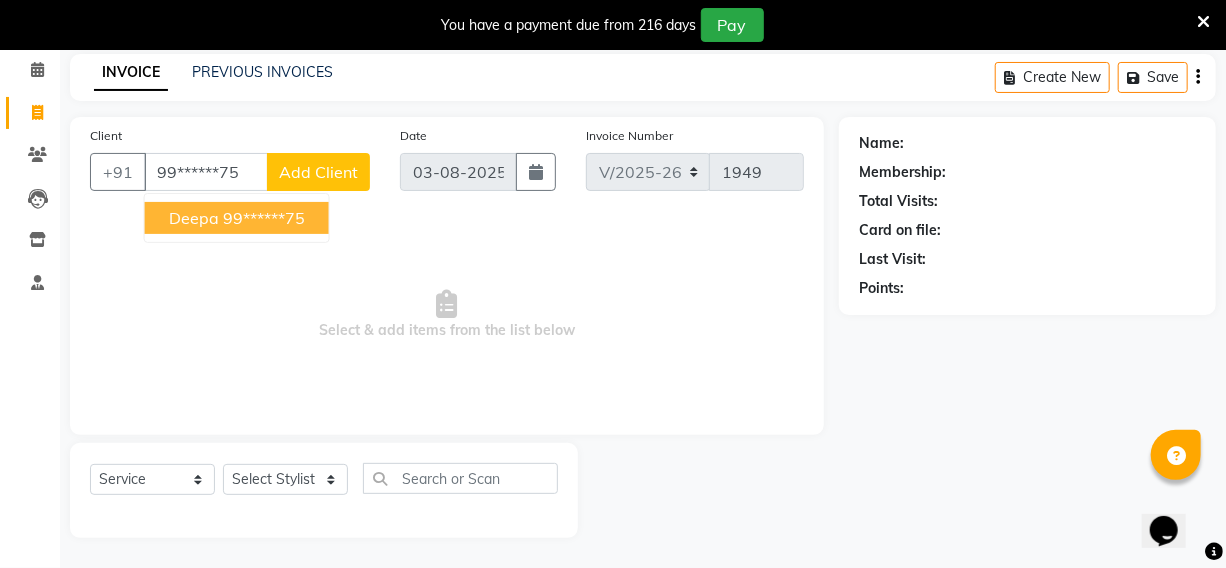 type on "99******75" 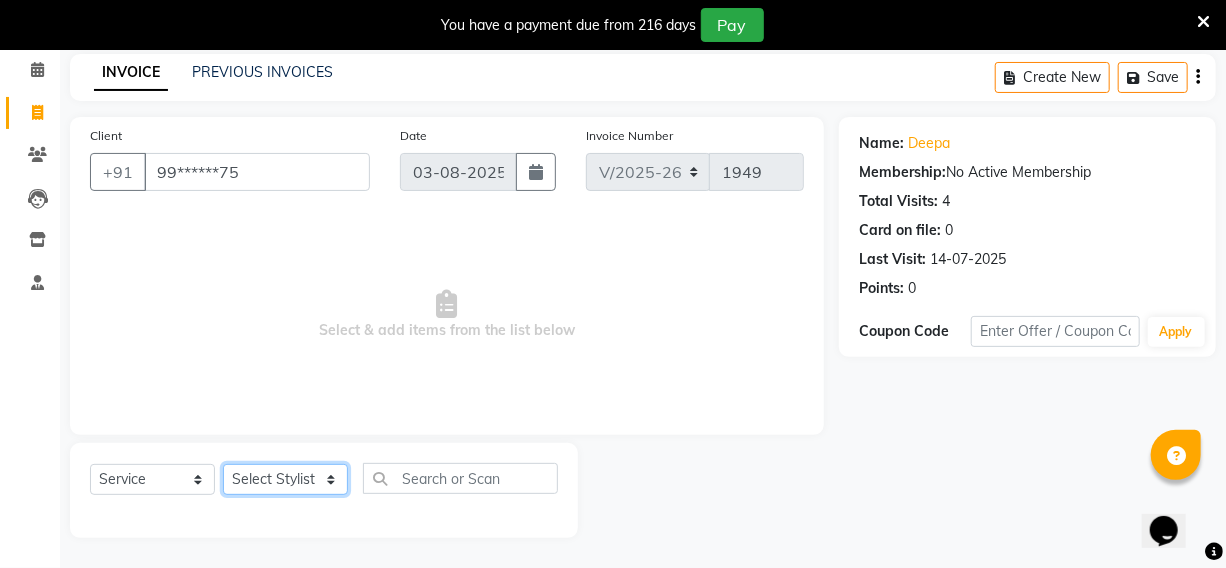 click on "Services Stylist Service Qty Price Disc Total Action [FIRST] [FIRST] [FIRST] [FIRST] [FIRST] manager id [FIRST] [FIRST] [FIRST] [FIRST] [FIRST] [FIRST] [FIRST] [FIRST] Hair Cut x Hair Cut Toddler's HC Head Shave (Kids) Head Shave (Adults) Creative Style Director Senior Stylist Stylist Blunt Hair Cut Fringe Kids Hair Cut (below 6 years) Men's Hair wash & Hair Setting Shampoo & Conditioning Blow-dry Ironing Tong Curls Beard Grooming Beard Spa Beard & Mustache Color Root Touch-Up Ammonia Root Touch-Up Ammonia Free Root Touch-Up PPD Free Root Touch-Up Vegan Highlights Creative Hair Color Henna Hair Spa ( Loreal ) Hair Spa ( Wella Oil Reflection ) Hair Spa - Nourishing & Repair Hair Spa - Smooth & Shine Hair Spa ( Keratin Rich ) Hair Spa ( Wella Fusion ) Hair Spa ( Wella Elements ) Anti Hair Loss Anti-Dandruff Olaplex Hair Detox Spa ( Iluvia) Hair Spa - Shea Butter Hair Perming Hair Straightening/Smoothening Hair Keratin Hair Botox Essential Pearl Aloe Vera Instant Glow Gold Oxy-Life Oxy-Life - Oxy pro Youth" 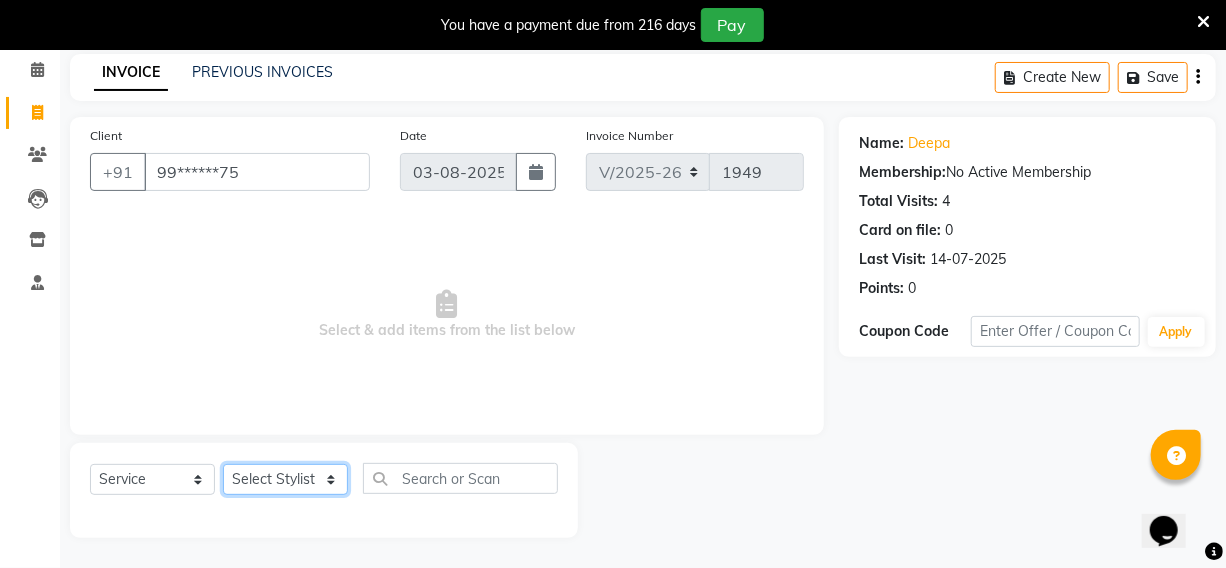 select on "69733" 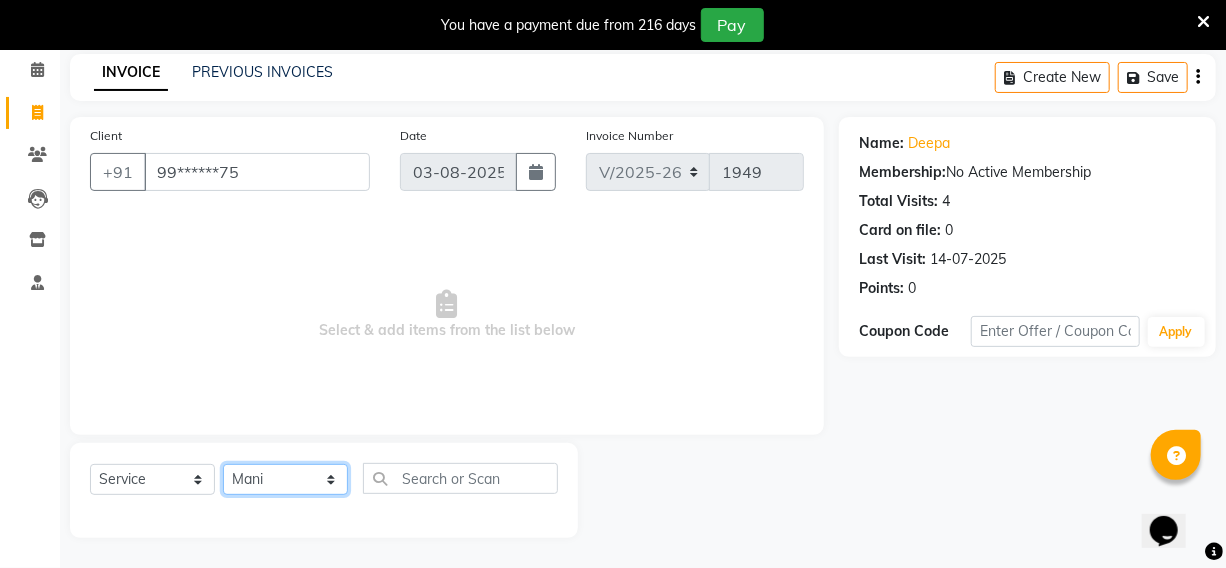 click on "Services Stylist Service Qty Price Disc Total Action [FIRST] [FIRST] [FIRST] [FIRST] [FIRST] manager id [FIRST] [FIRST] [FIRST] [FIRST] [FIRST] [FIRST] [FIRST] [FIRST] Hair Cut x Hair Cut Toddler's HC Head Shave (Kids) Head Shave (Adults) Creative Style Director Senior Stylist Stylist Blunt Hair Cut Fringe Kids Hair Cut (below 6 years) Men's Hair wash & Hair Setting Shampoo & Conditioning Blow-dry Ironing Tong Curls Beard Grooming Beard Spa Beard & Mustache Color Root Touch-Up Ammonia Root Touch-Up Ammonia Free Root Touch-Up PPD Free Root Touch-Up Vegan Highlights Creative Hair Color Henna Hair Spa ( Loreal ) Hair Spa ( Wella Oil Reflection ) Hair Spa - Nourishing & Repair Hair Spa - Smooth & Shine Hair Spa ( Keratin Rich ) Hair Spa ( Wella Fusion ) Hair Spa ( Wella Elements ) Anti Hair Loss Anti-Dandruff Olaplex Hair Detox Spa ( Iluvia) Hair Spa - Shea Butter Hair Perming Hair Straightening/Smoothening Hair Keratin Hair Botox Essential Pearl Aloe Vera Instant Glow Gold Oxy-Life Oxy-Life - Oxy pro Youth" 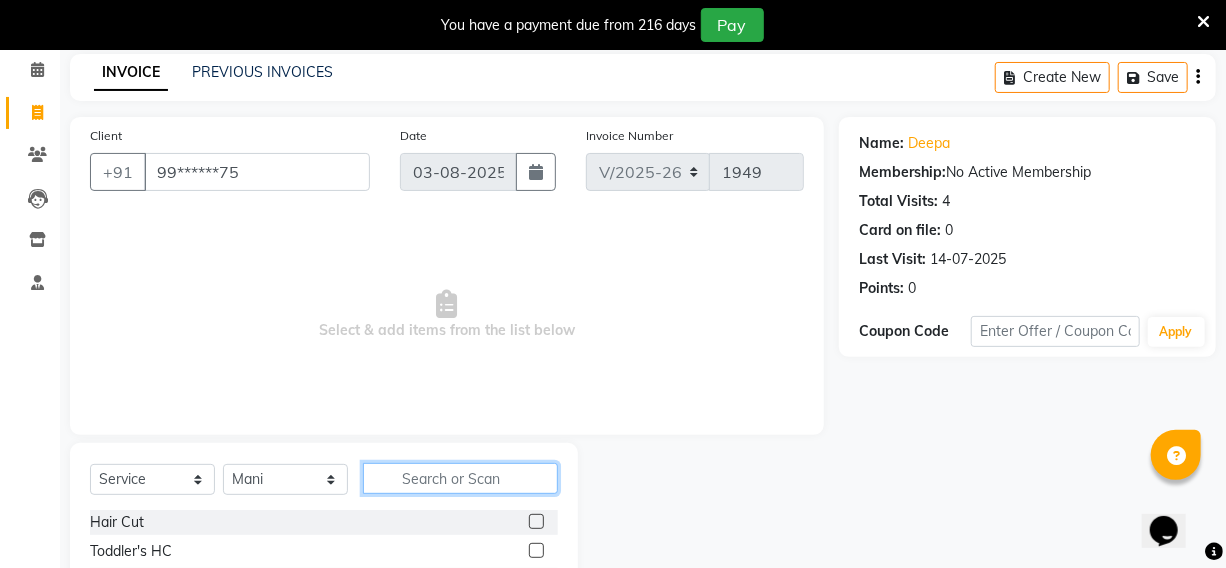 click 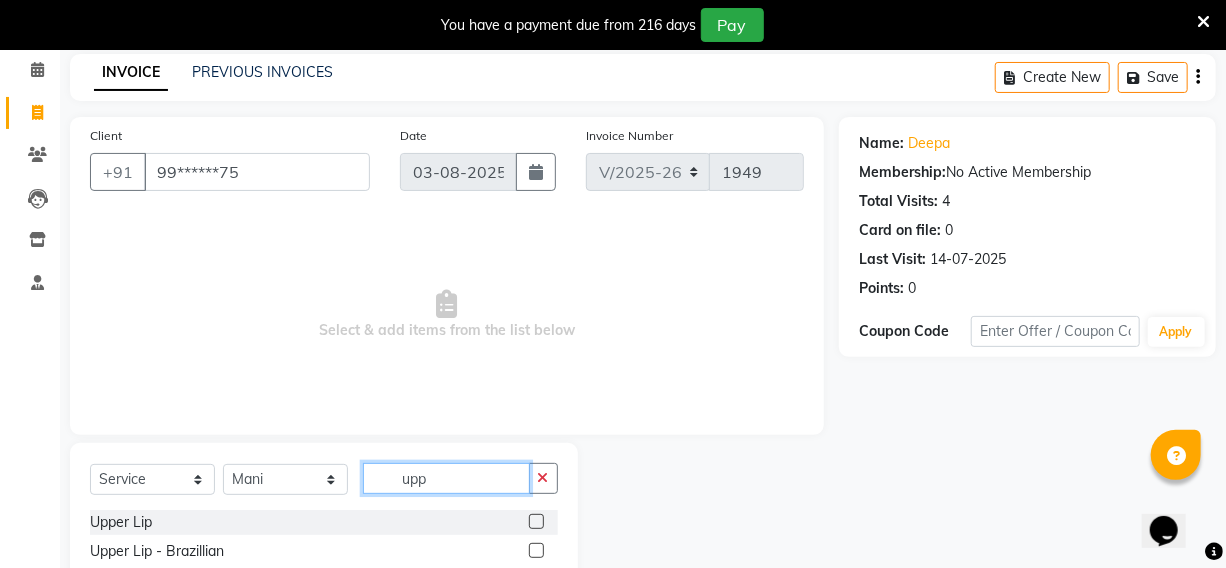 type on "upp" 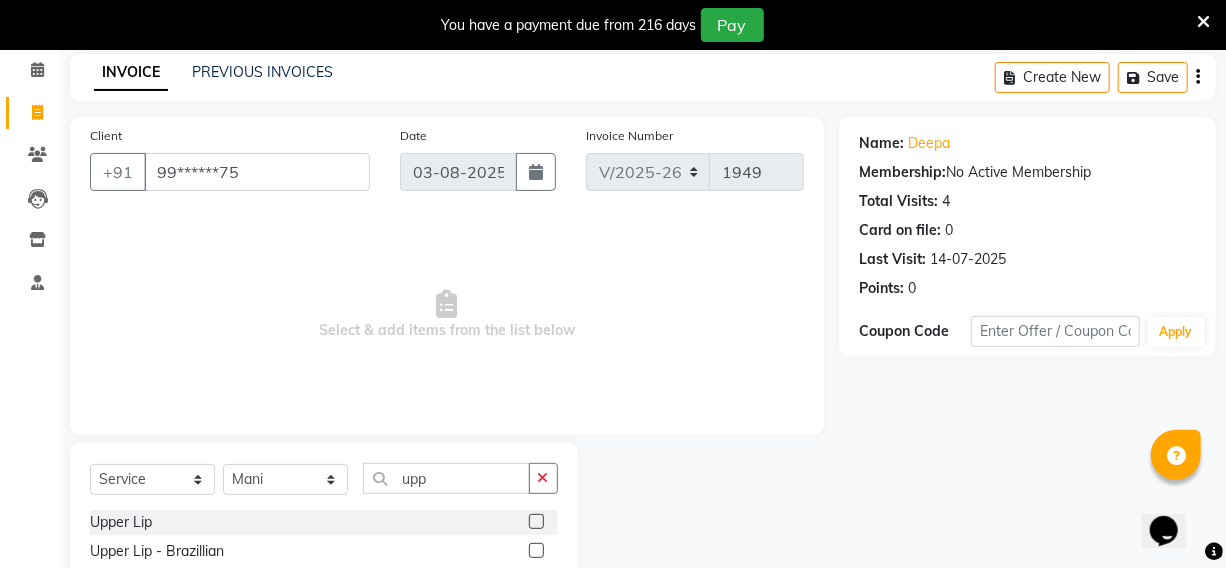 click 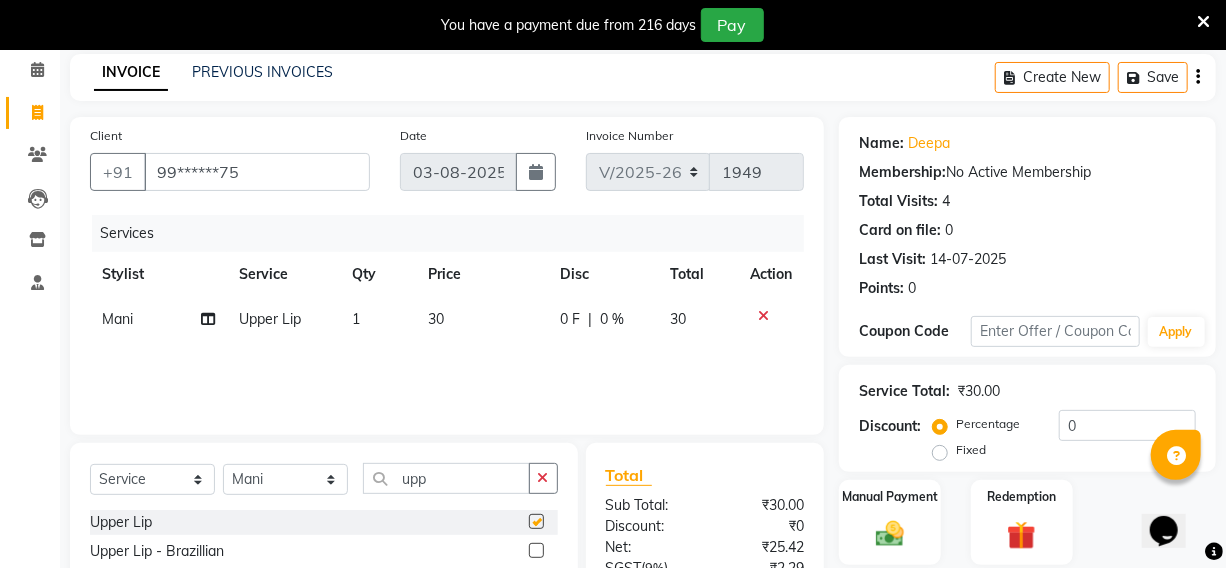 checkbox on "false" 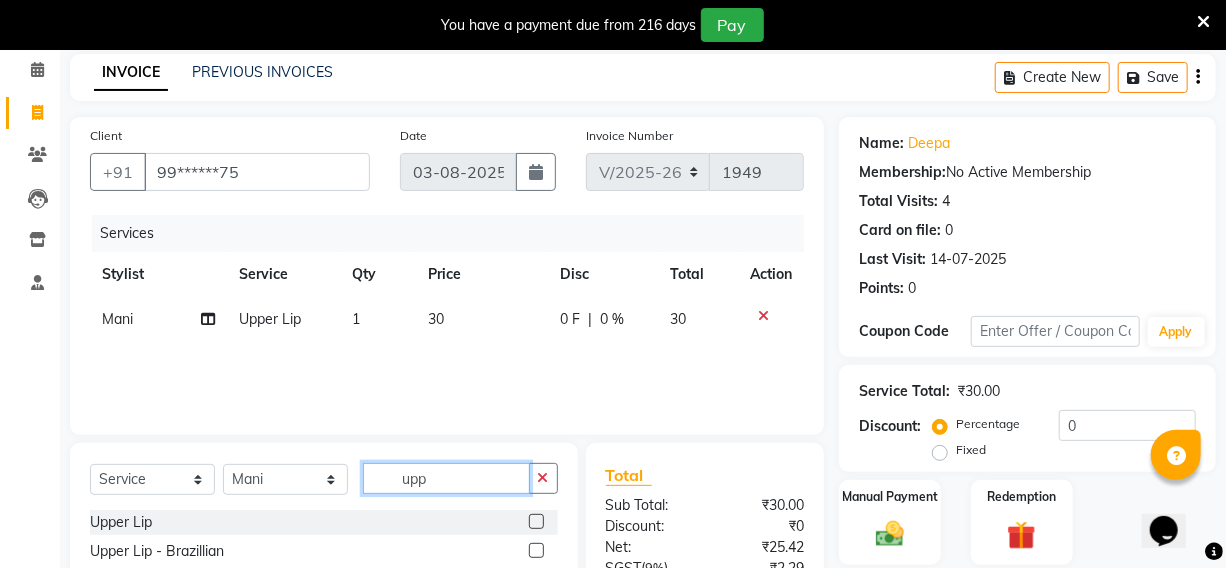 click on "upp" 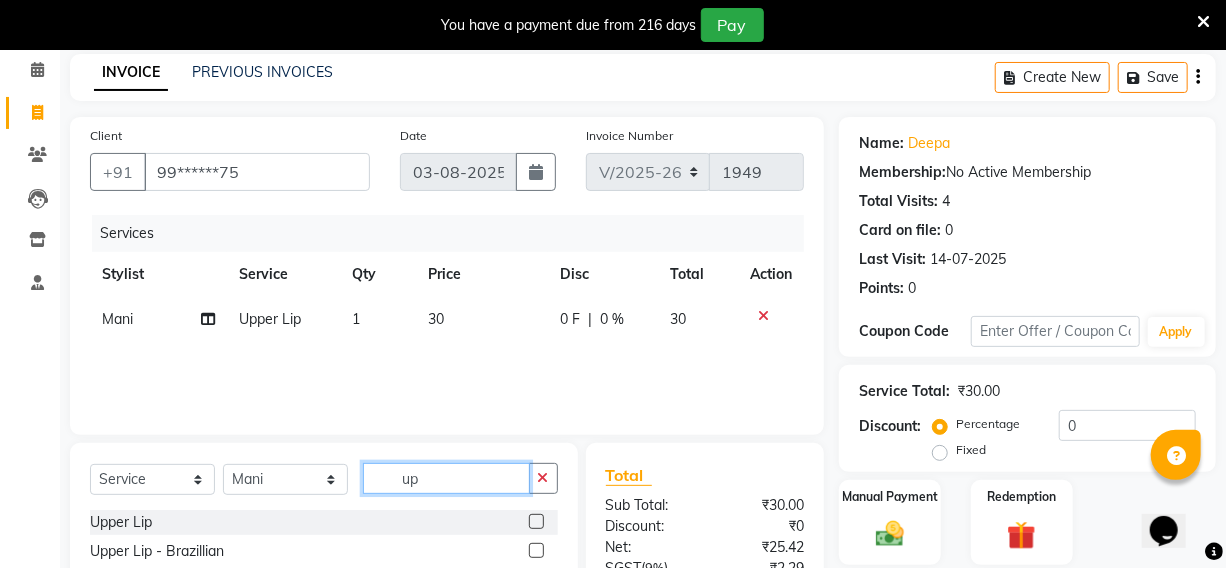 type on "u" 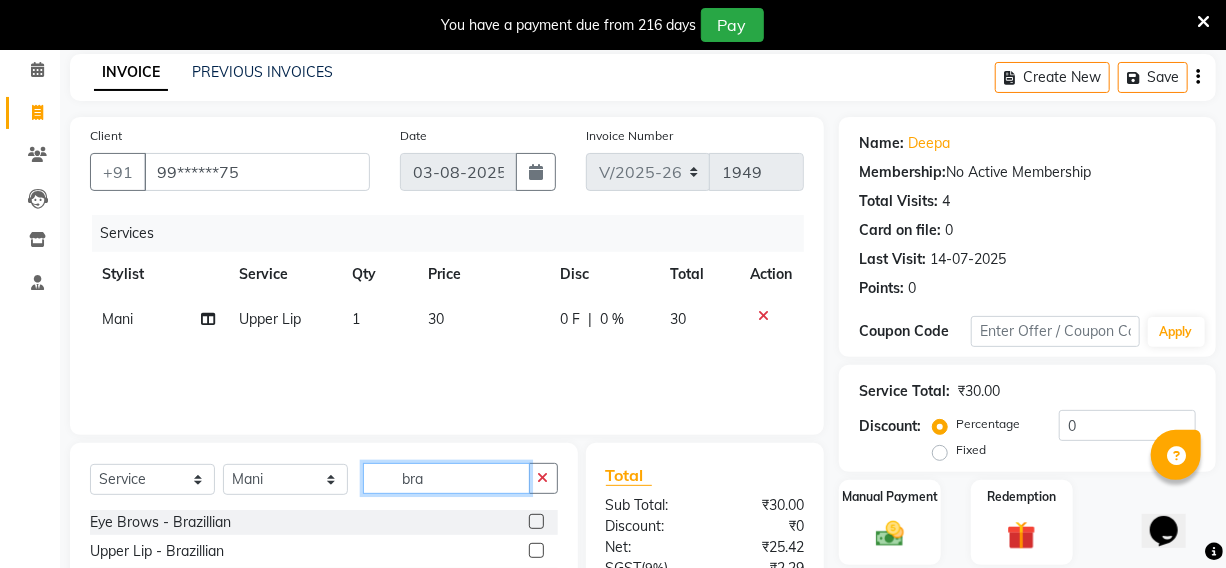 type on "bra" 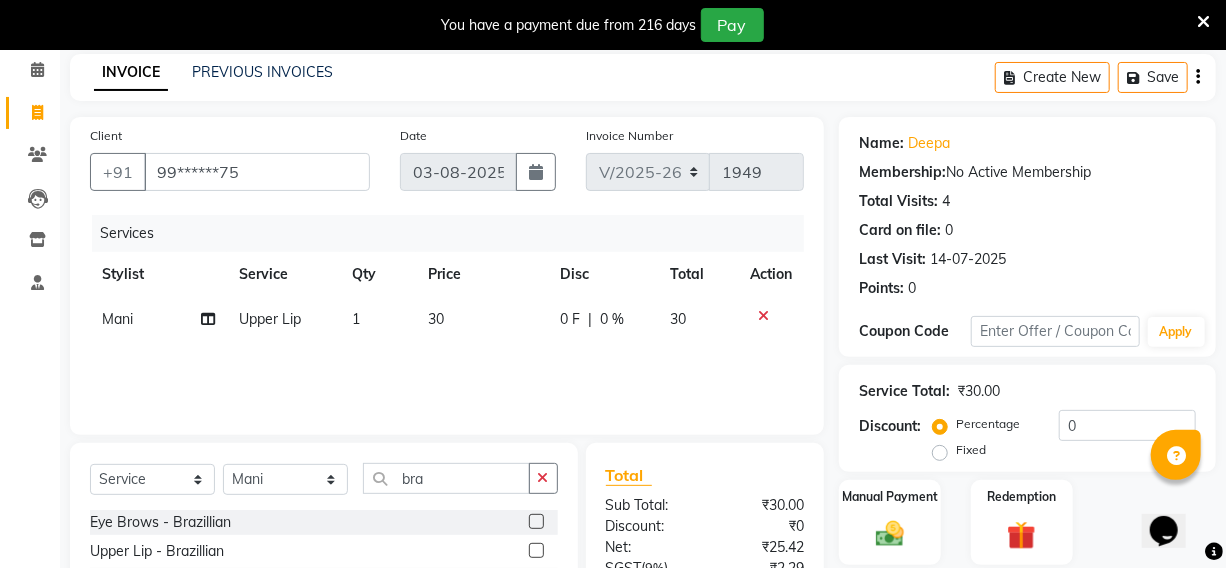 click 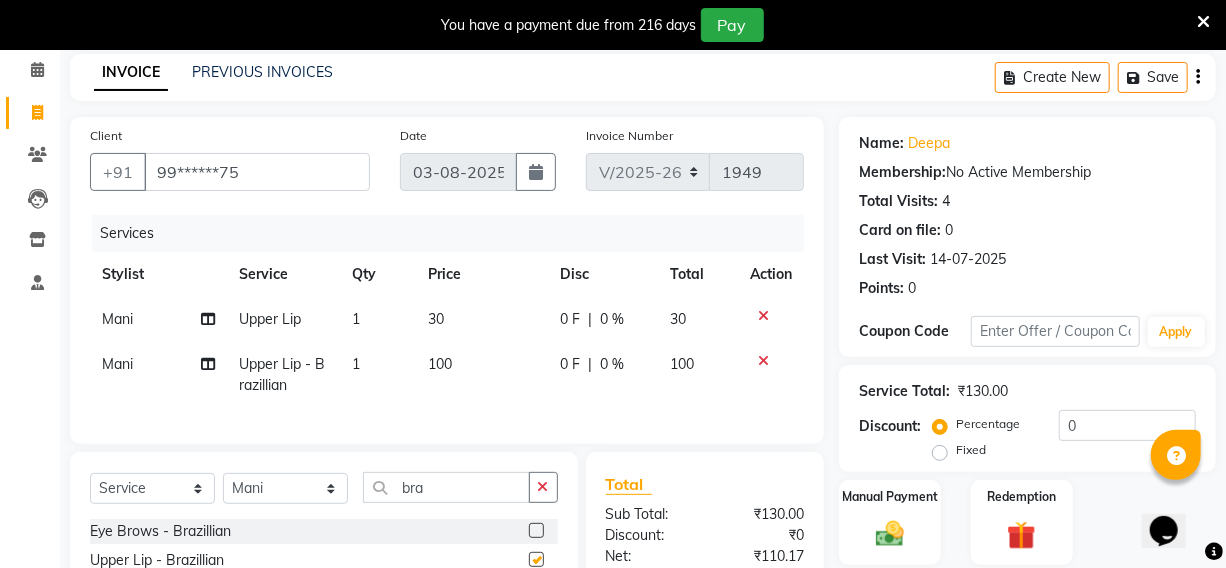 checkbox on "false" 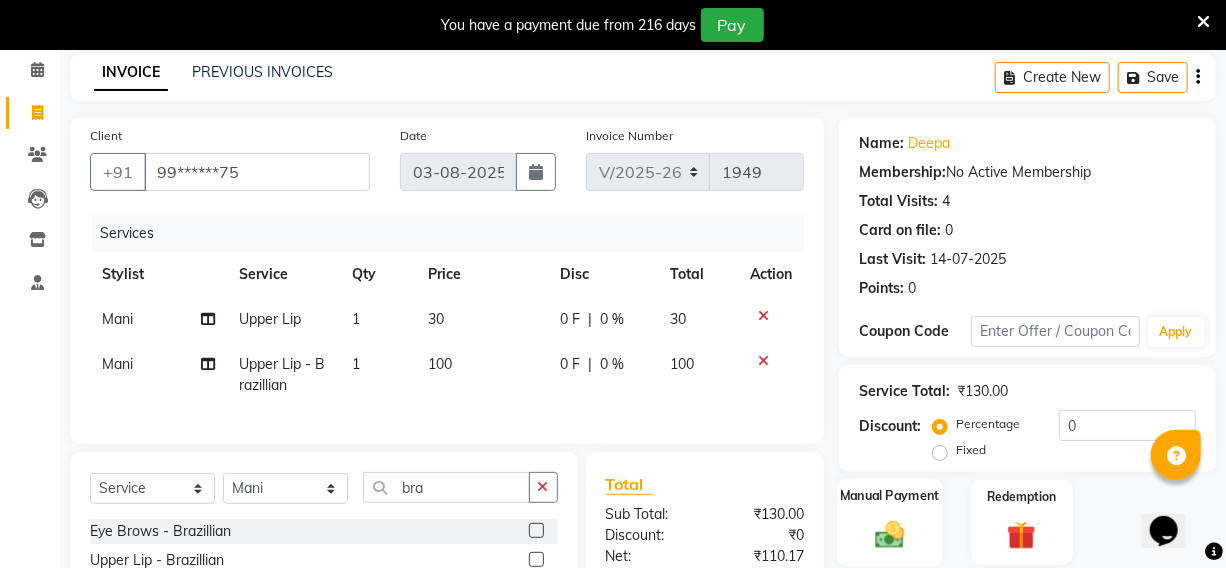 click on "Manual Payment" 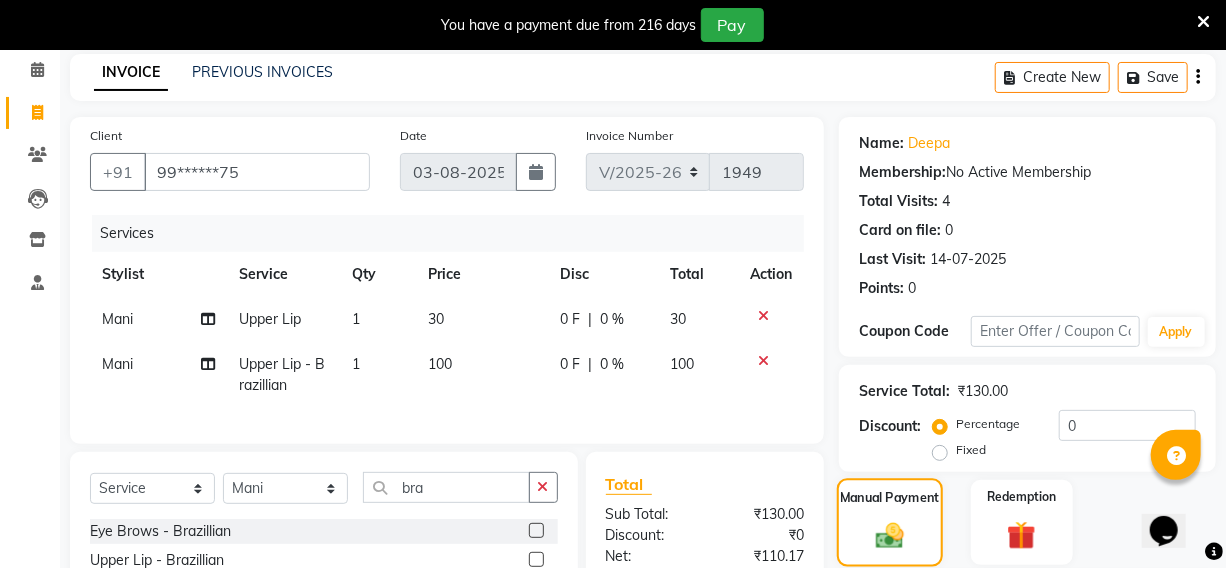 scroll, scrollTop: 265, scrollLeft: 0, axis: vertical 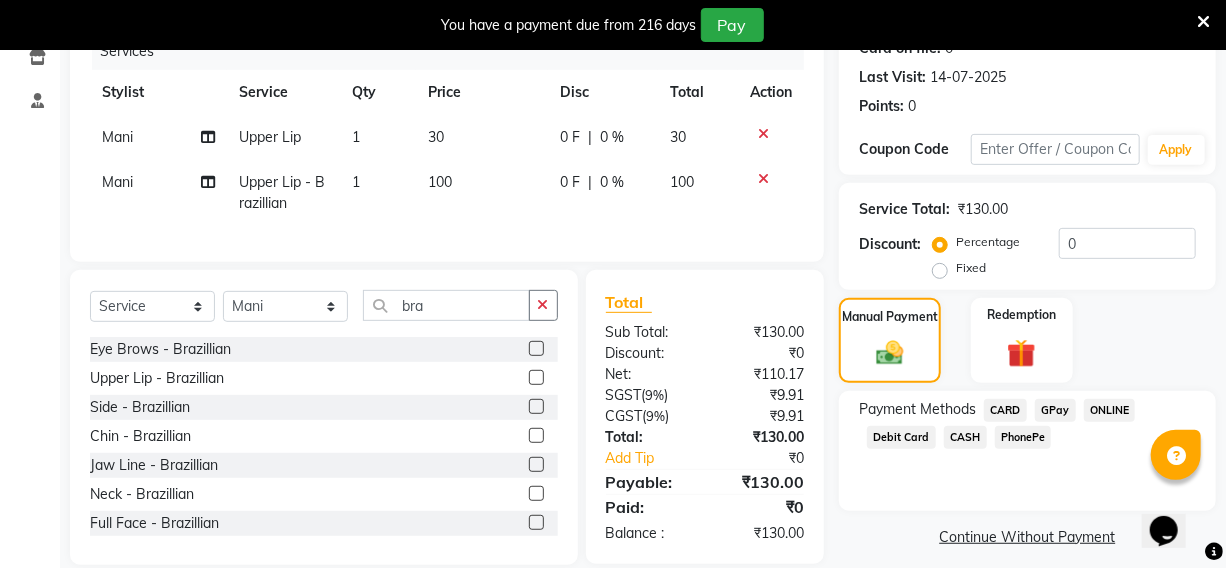 click on "CASH" 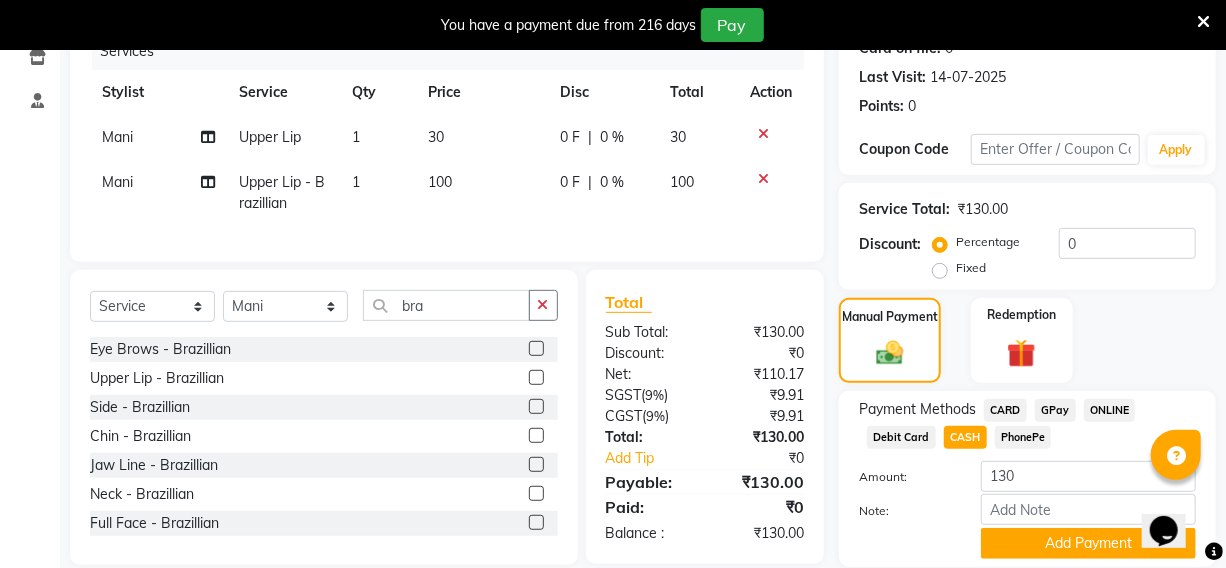 scroll, scrollTop: 334, scrollLeft: 0, axis: vertical 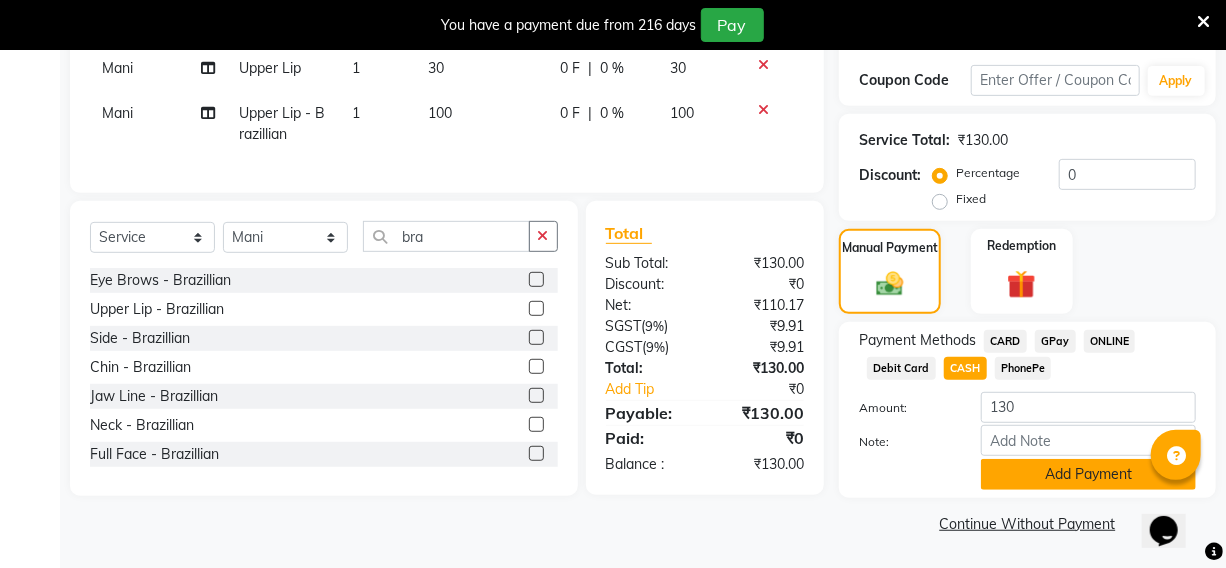 click on "Add Payment" 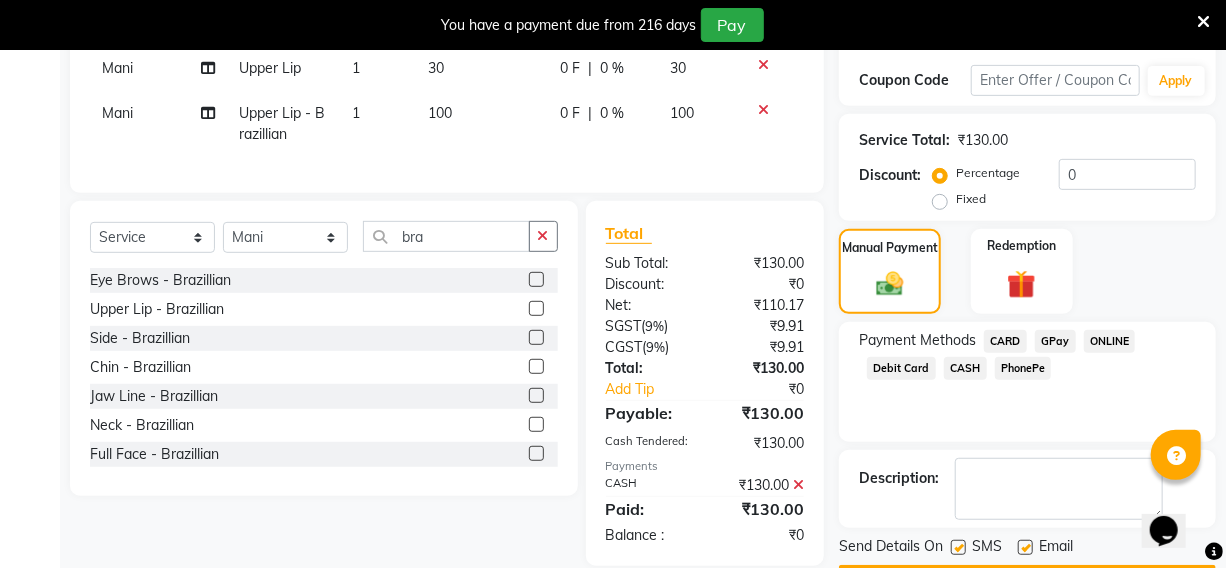 scroll, scrollTop: 390, scrollLeft: 0, axis: vertical 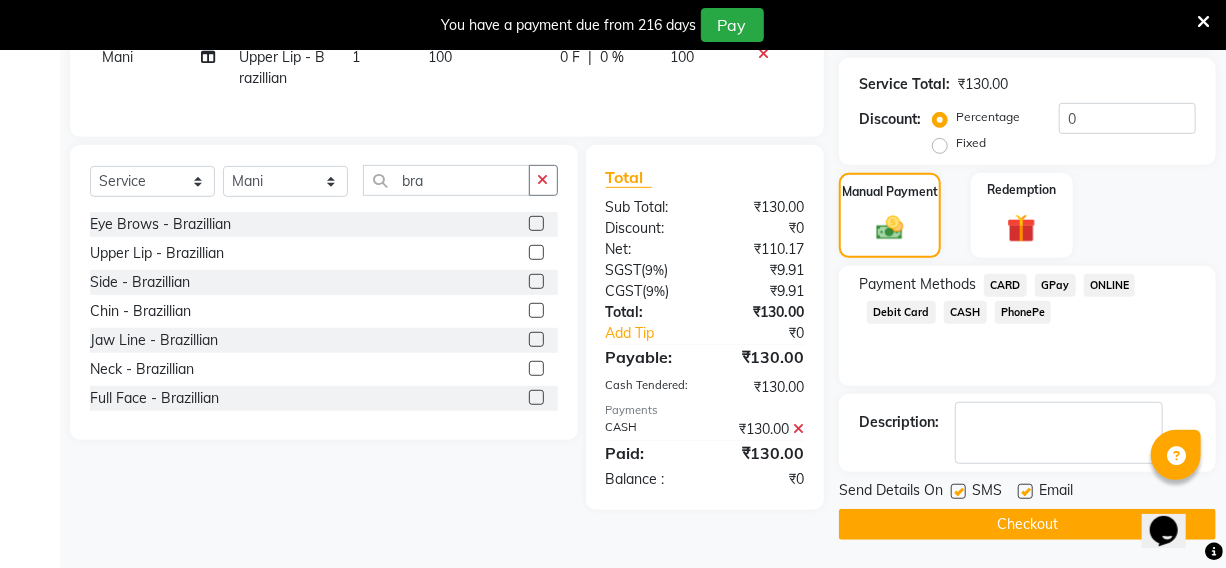click on "Checkout" 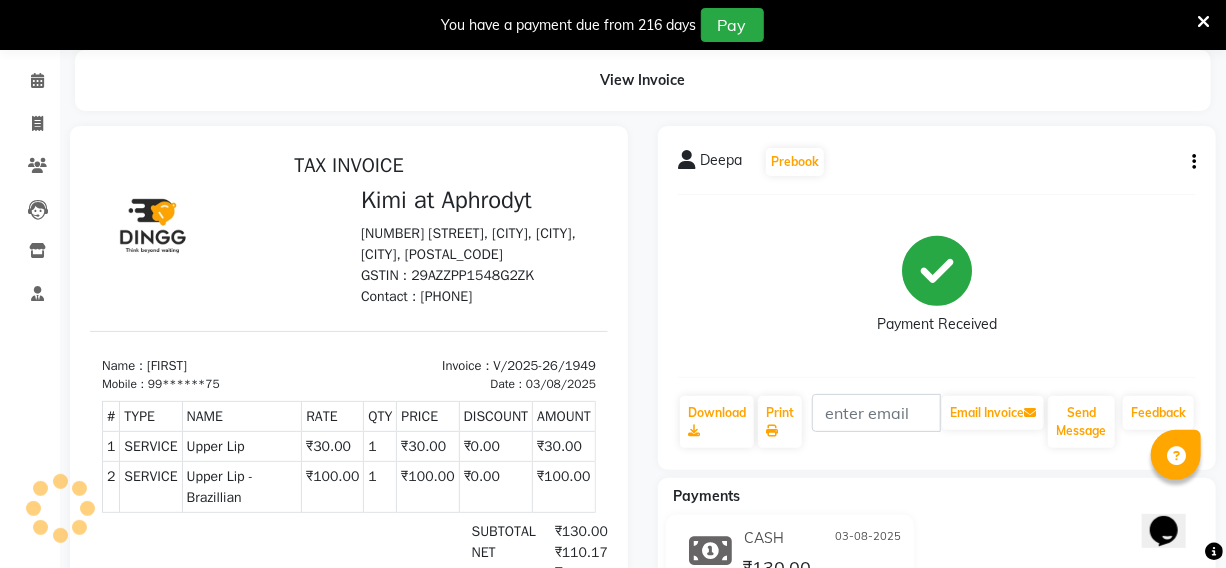 scroll, scrollTop: 0, scrollLeft: 0, axis: both 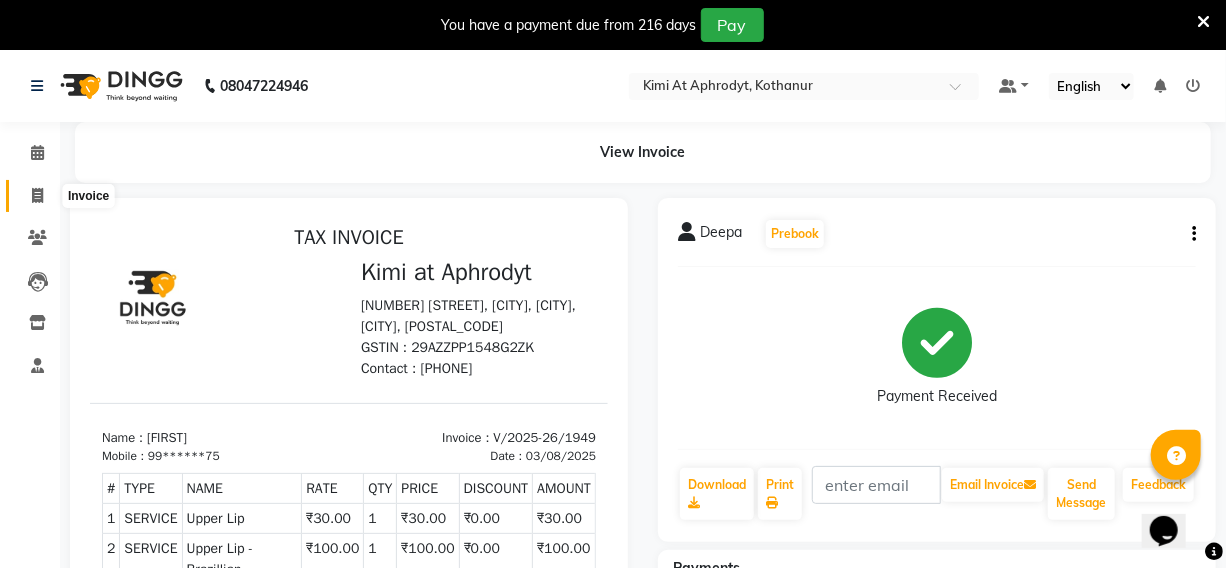 click 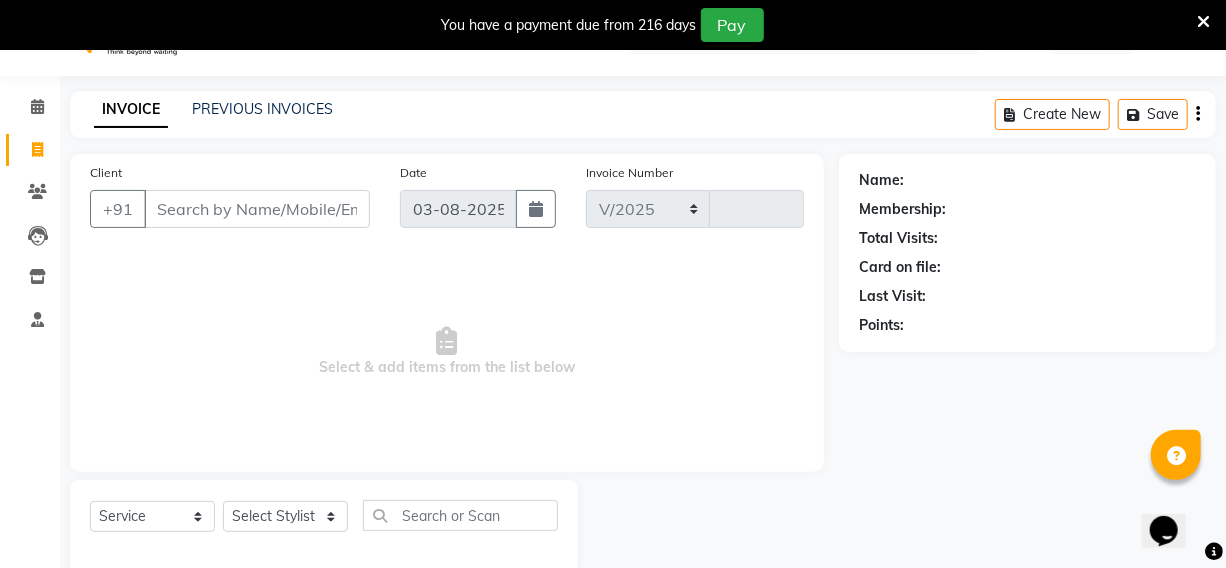 select on "7401" 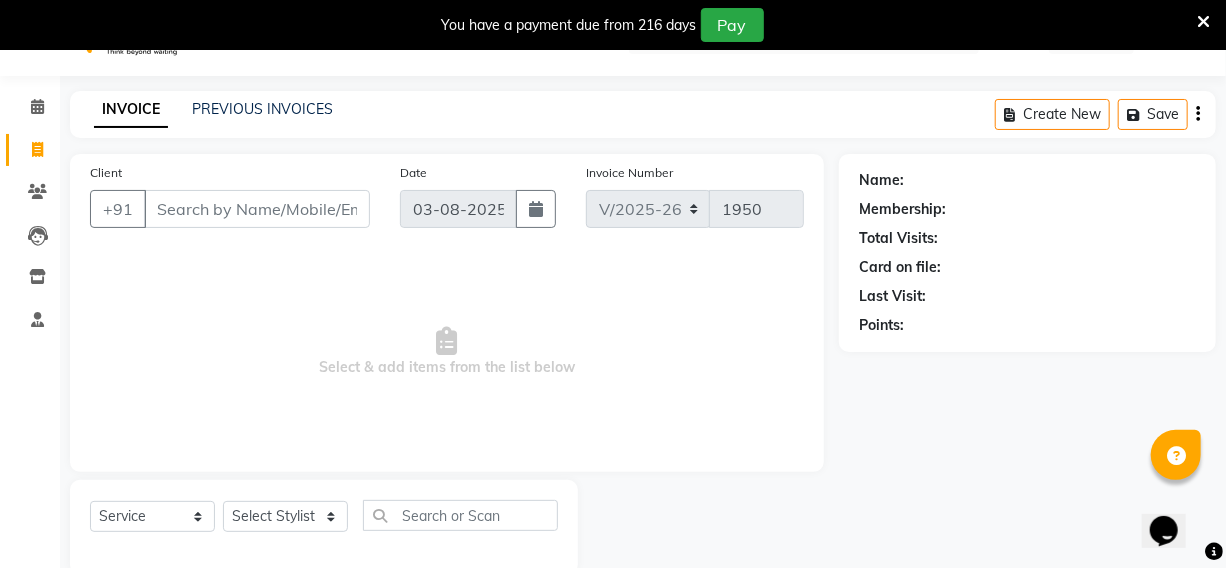 scroll, scrollTop: 83, scrollLeft: 0, axis: vertical 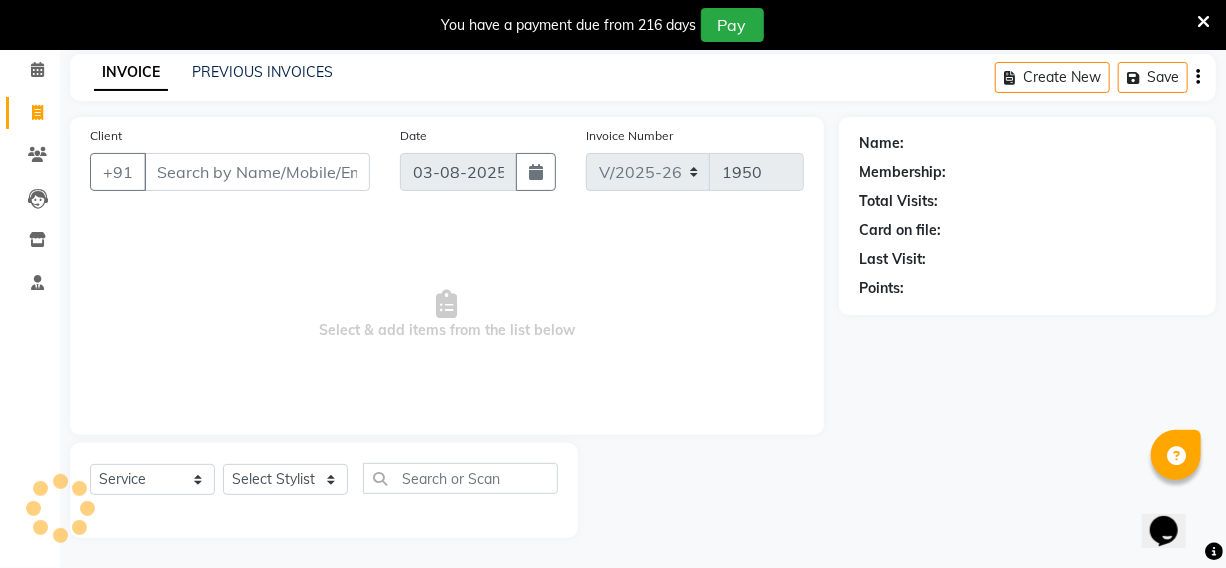 click on "Client" at bounding box center (257, 172) 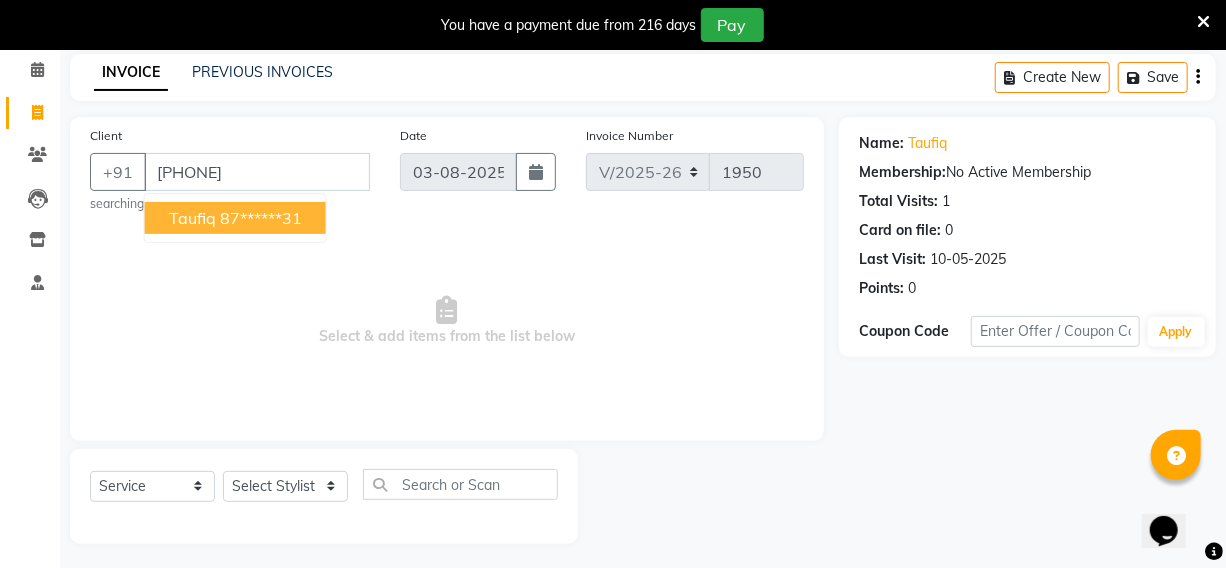 click on "[FIRST]  87******31" at bounding box center (235, 218) 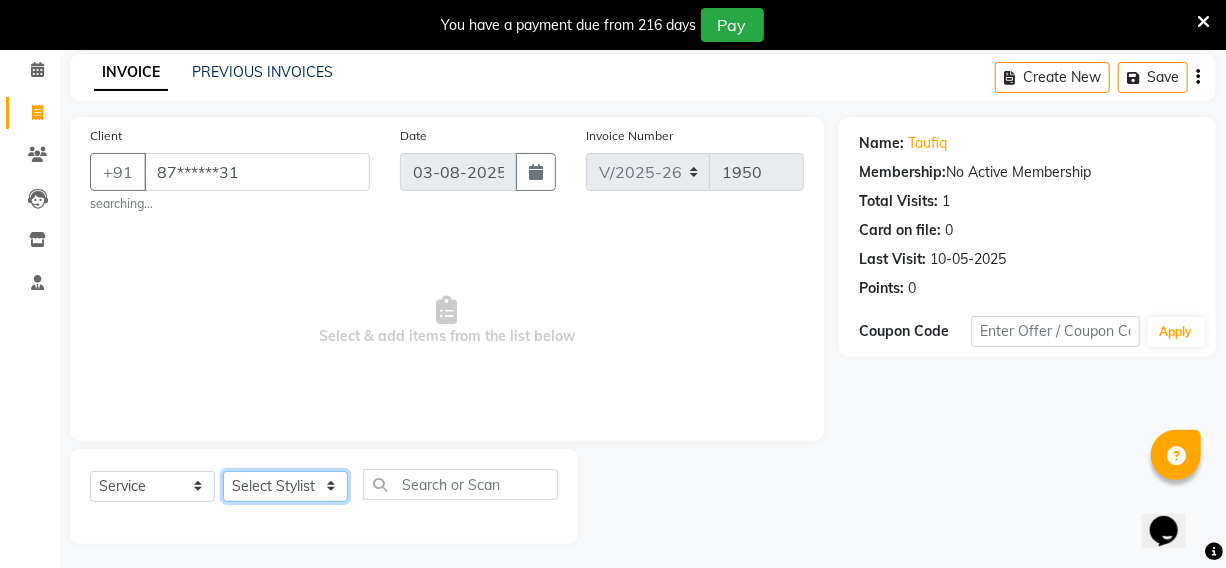 click on "Services Stylist Service Qty Price Disc Total Action [FIRST] [FIRST] [FIRST] [FIRST] [FIRST] manager id [FIRST] [FIRST] [FIRST] [FIRST] [FIRST] [FIRST] [FIRST] [FIRST] Hair Cut x Hair Cut Toddler's HC Head Shave (Kids) Head Shave (Adults) Creative Style Director Senior Stylist Stylist Blunt Hair Cut Fringe Kids Hair Cut (below 6 years) Men's Hair wash & Hair Setting Shampoo & Conditioning Blow-dry Ironing Tong Curls Beard Grooming Beard Spa Beard & Mustache Color Root Touch-Up Ammonia Root Touch-Up Ammonia Free Root Touch-Up PPD Free Root Touch-Up Vegan Highlights Creative Hair Color Henna Hair Spa ( Loreal ) Hair Spa ( Wella Oil Reflection ) Hair Spa - Nourishing & Repair Hair Spa - Smooth & Shine Hair Spa ( Keratin Rich ) Hair Spa ( Wella Fusion ) Hair Spa ( Wella Elements ) Anti Hair Loss Anti-Dandruff Olaplex Hair Detox Spa ( Iluvia) Hair Spa - Shea Butter Hair Perming Hair Straightening/Smoothening Hair Keratin Hair Botox Essential Pearl Aloe Vera Instant Glow Gold Oxy-Life Oxy-Life - Oxy pro Youth" 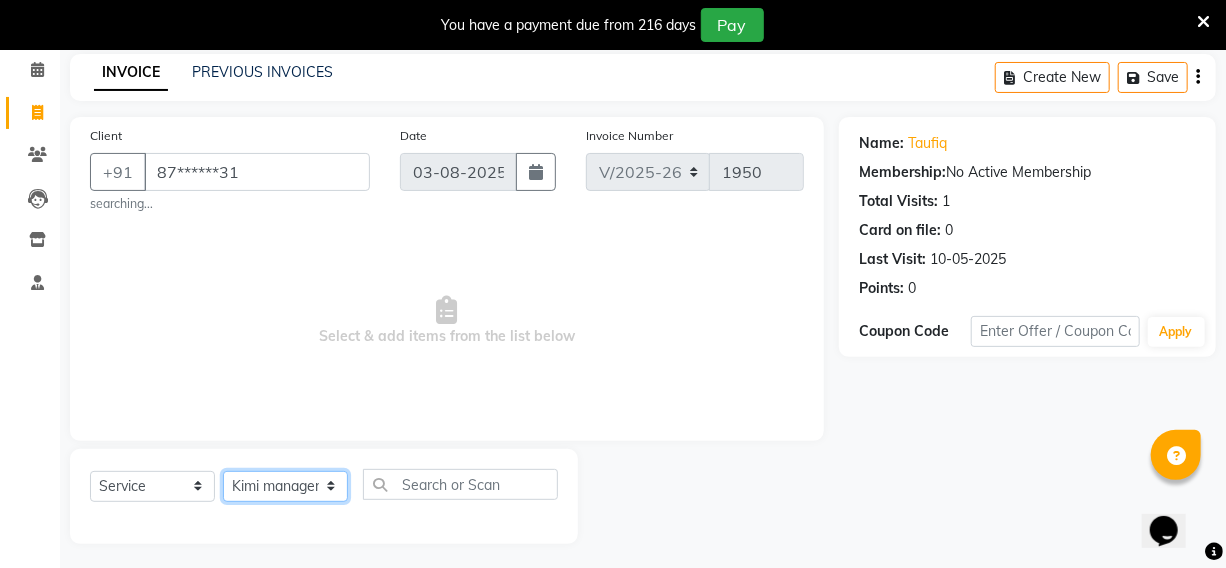 click on "Services Stylist Service Qty Price Disc Total Action [FIRST] [FIRST] [FIRST] [FIRST] [FIRST] manager id [FIRST] [FIRST] [FIRST] [FIRST] [FIRST] [FIRST] [FIRST] [FIRST] Hair Cut x Hair Cut Toddler's HC Head Shave (Kids) Head Shave (Adults) Creative Style Director Senior Stylist Stylist Blunt Hair Cut Fringe Kids Hair Cut (below 6 years) Men's Hair wash & Hair Setting Shampoo & Conditioning Blow-dry Ironing Tong Curls Beard Grooming Beard Spa Beard & Mustache Color Root Touch-Up Ammonia Root Touch-Up Ammonia Free Root Touch-Up PPD Free Root Touch-Up Vegan Highlights Creative Hair Color Henna Hair Spa ( Loreal ) Hair Spa ( Wella Oil Reflection ) Hair Spa - Nourishing & Repair Hair Spa - Smooth & Shine Hair Spa ( Keratin Rich ) Hair Spa ( Wella Fusion ) Hair Spa ( Wella Elements ) Anti Hair Loss Anti-Dandruff Olaplex Hair Detox Spa ( Iluvia) Hair Spa - Shea Butter Hair Perming Hair Straightening/Smoothening Hair Keratin Hair Botox Essential Pearl Aloe Vera Instant Glow Gold Oxy-Life Oxy-Life - Oxy pro Youth" 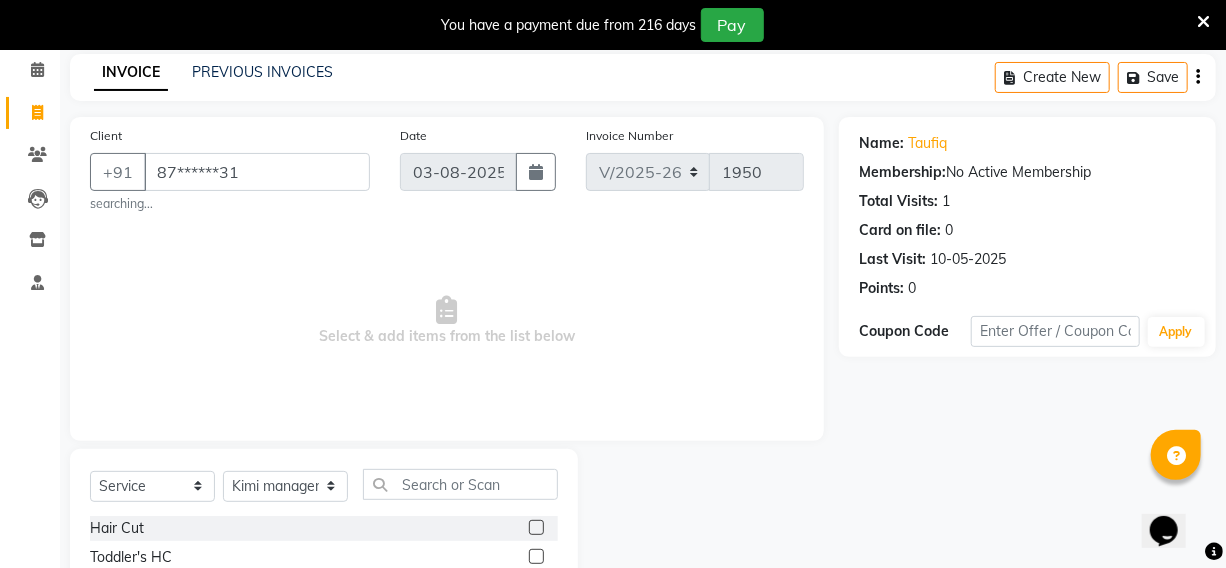 click 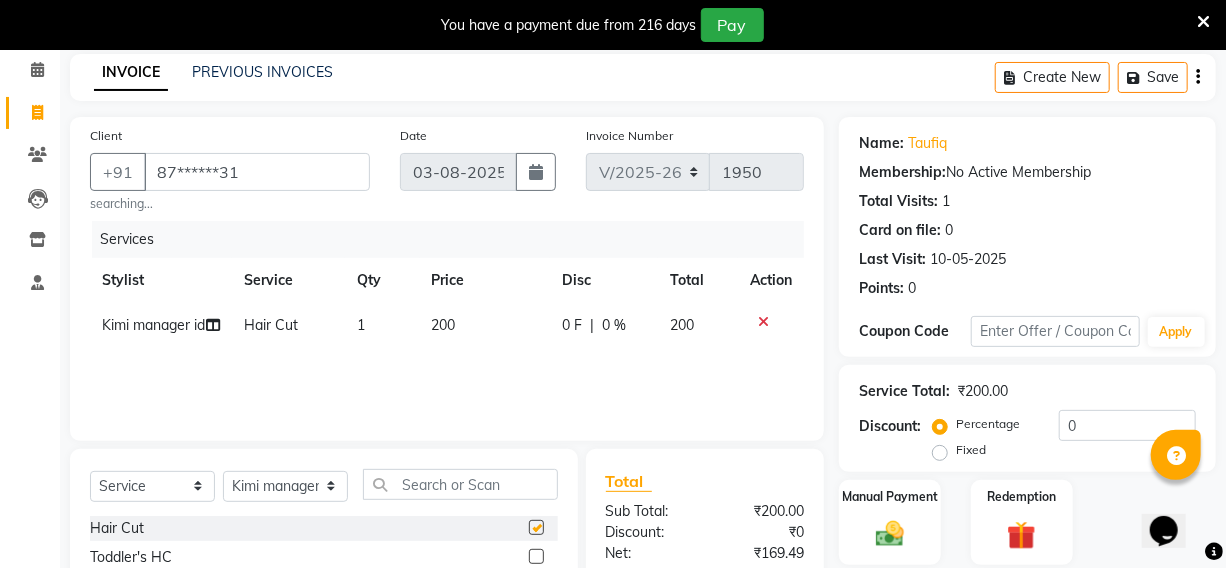 checkbox on "false" 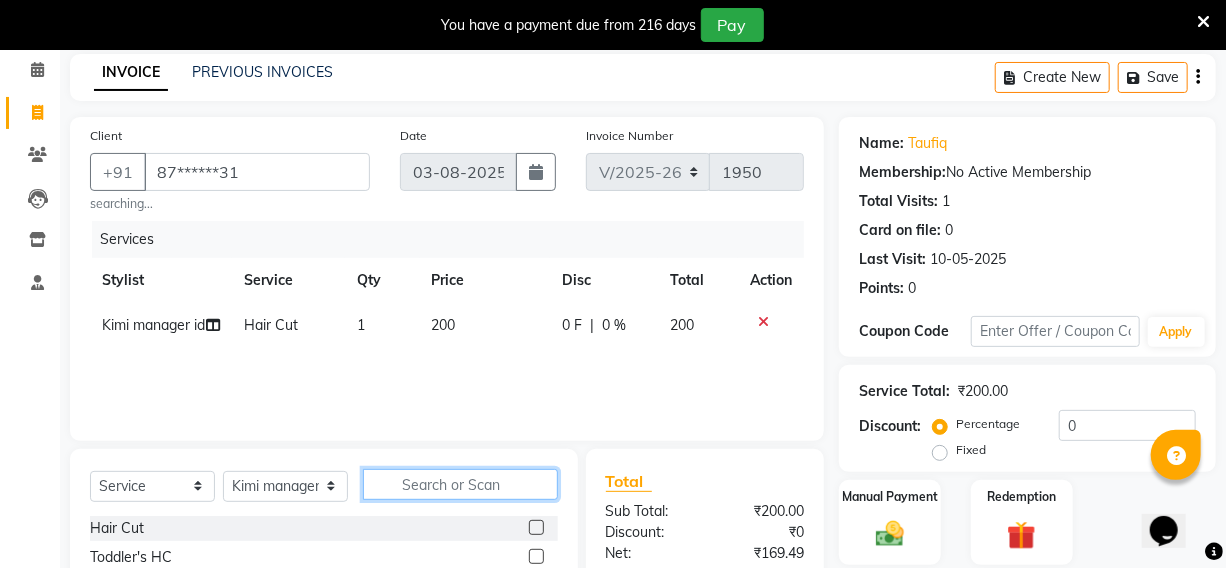 click 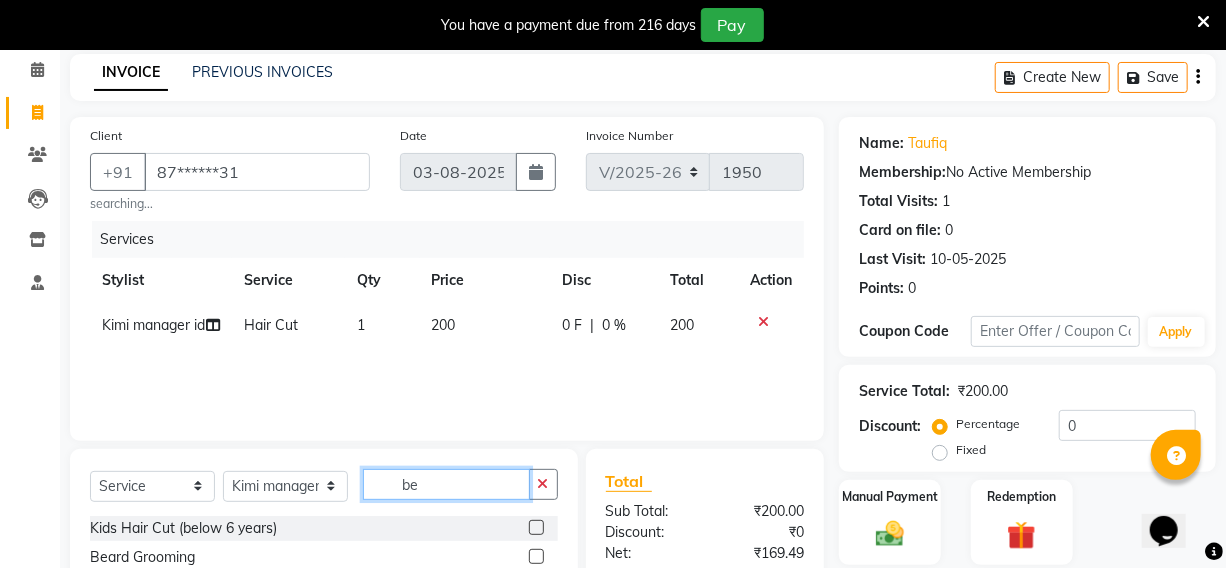 type on "be" 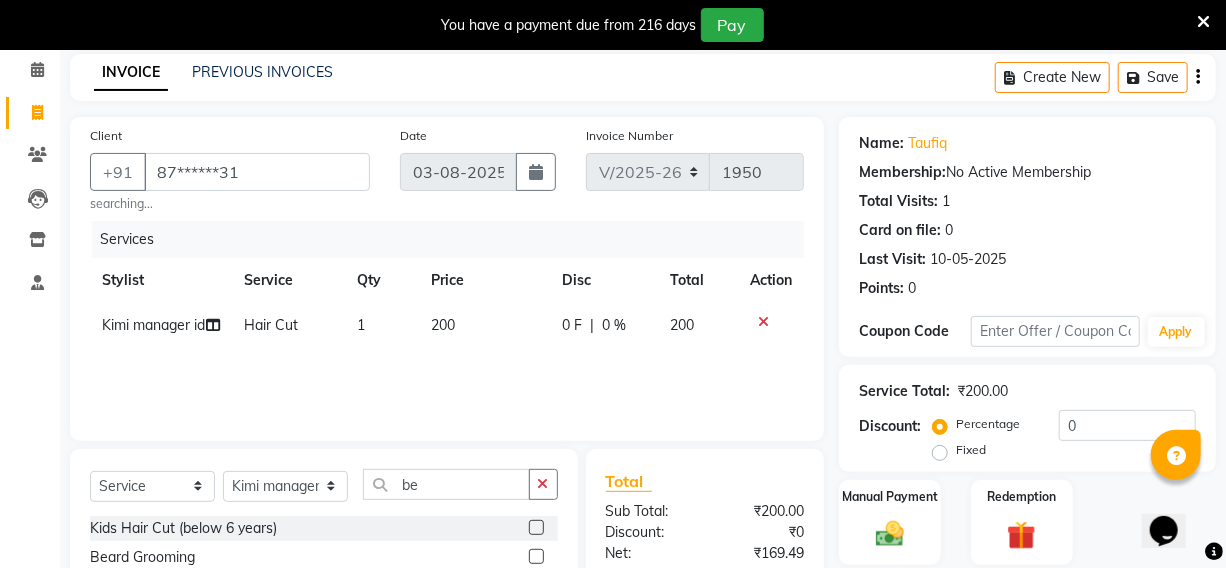 click 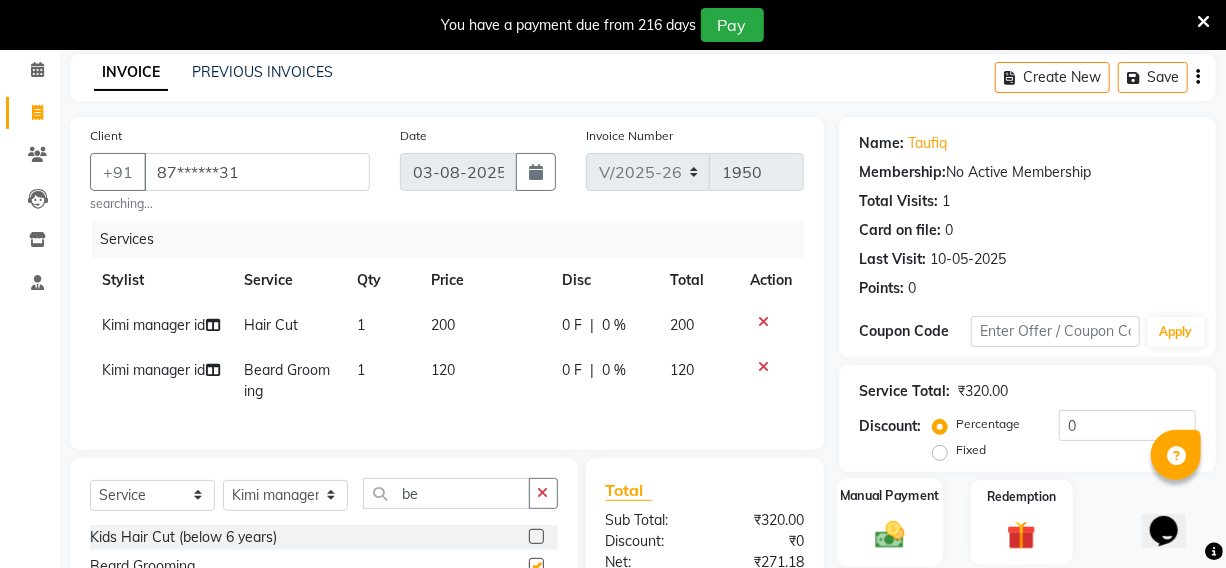 checkbox on "false" 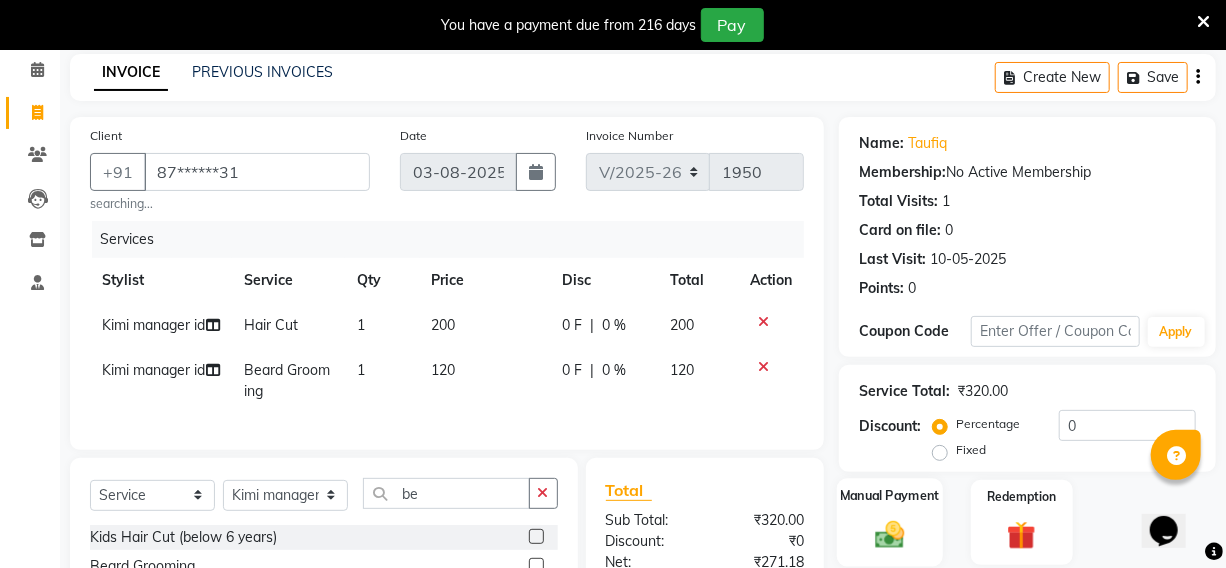 click 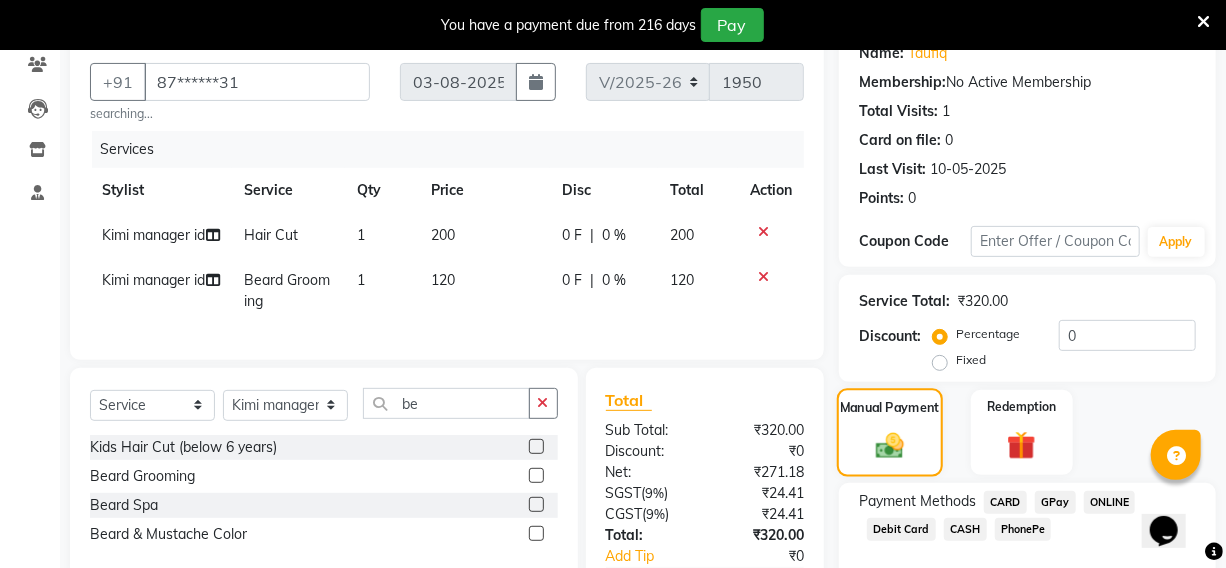 scroll, scrollTop: 174, scrollLeft: 0, axis: vertical 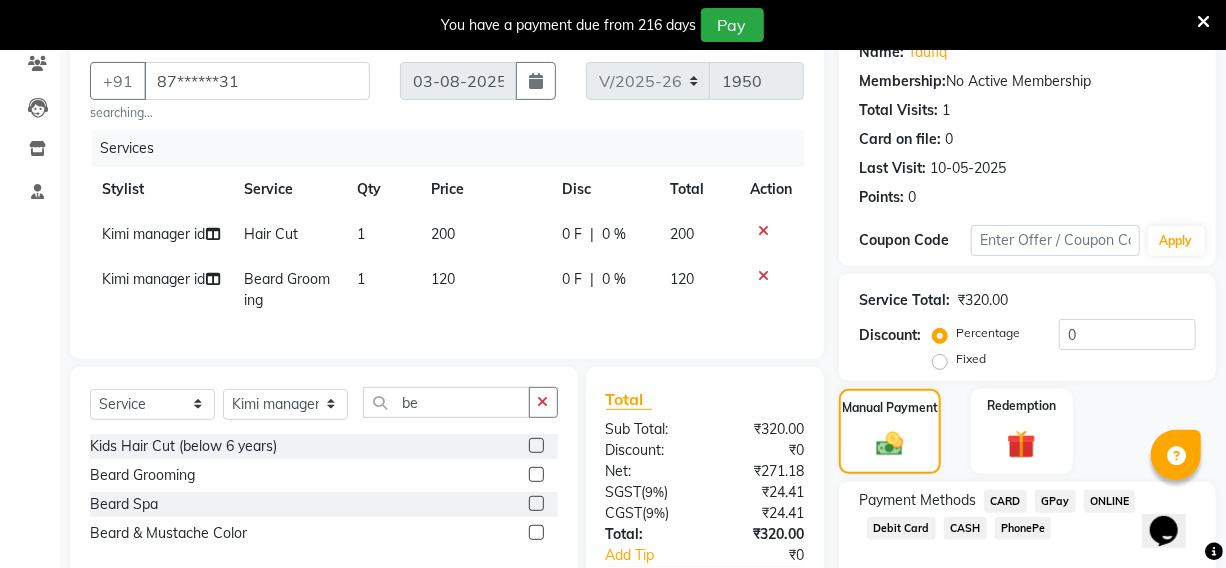 click on "CARD" 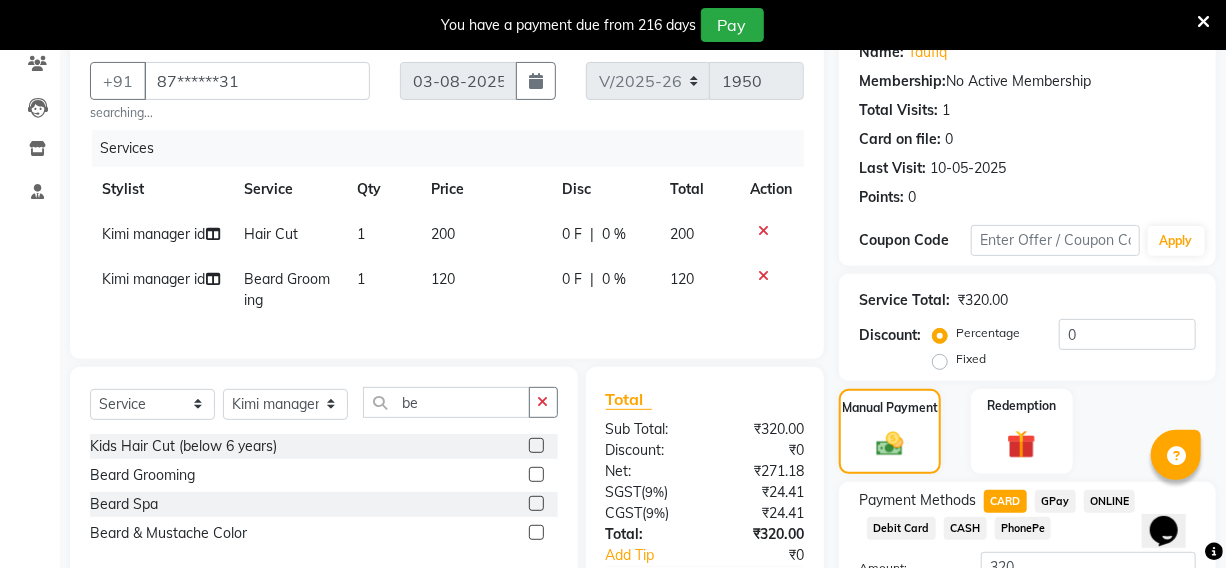 scroll, scrollTop: 334, scrollLeft: 0, axis: vertical 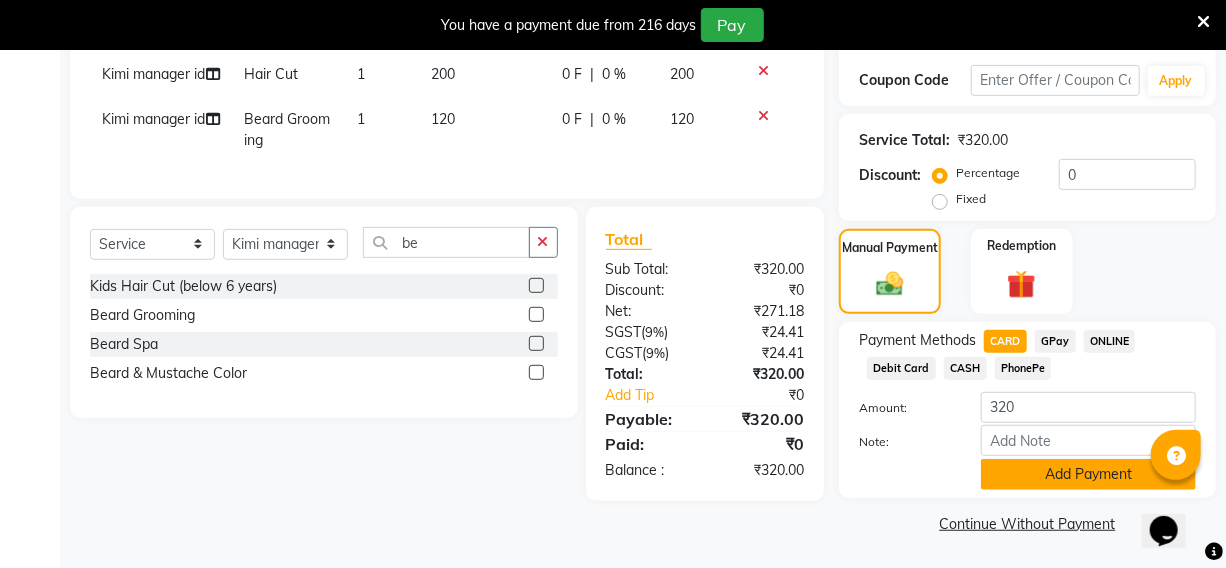 click on "Add Payment" 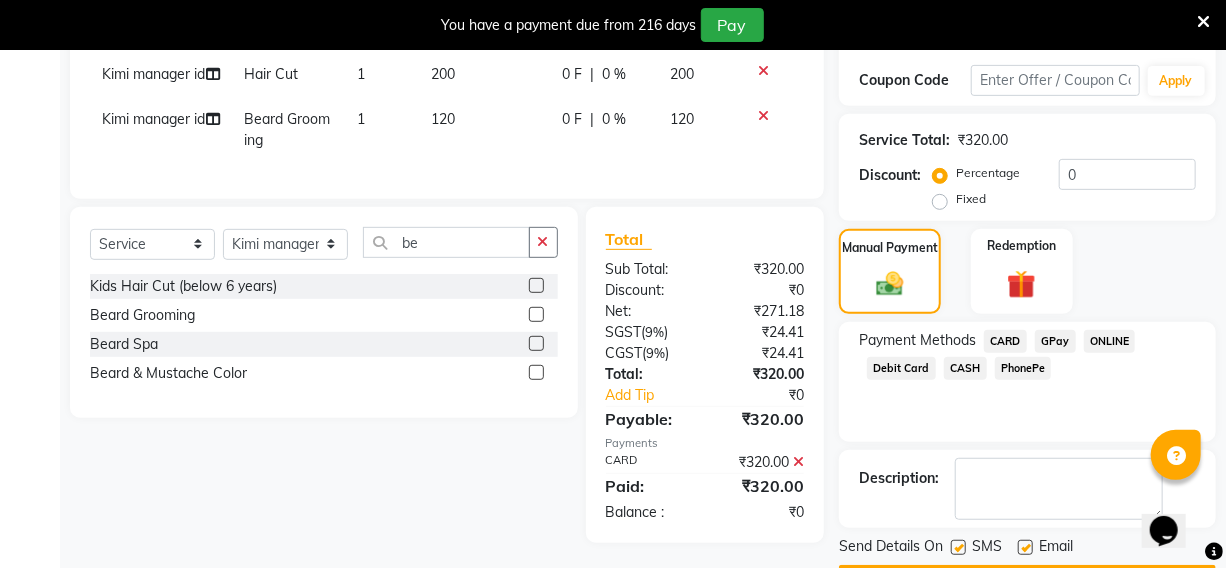 scroll, scrollTop: 390, scrollLeft: 0, axis: vertical 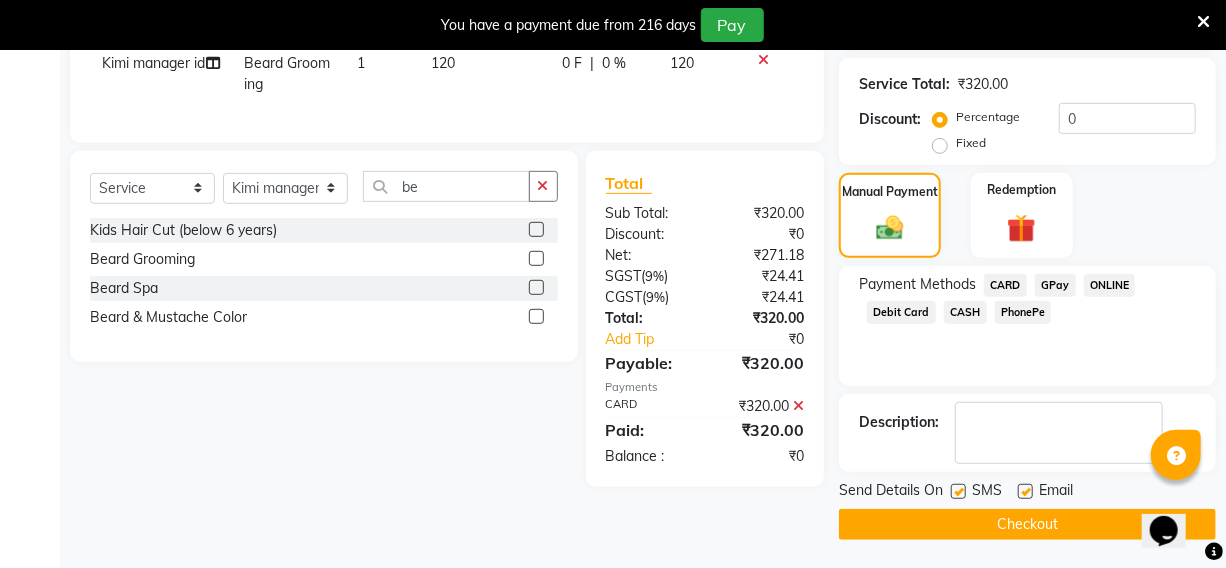 click on "Checkout" 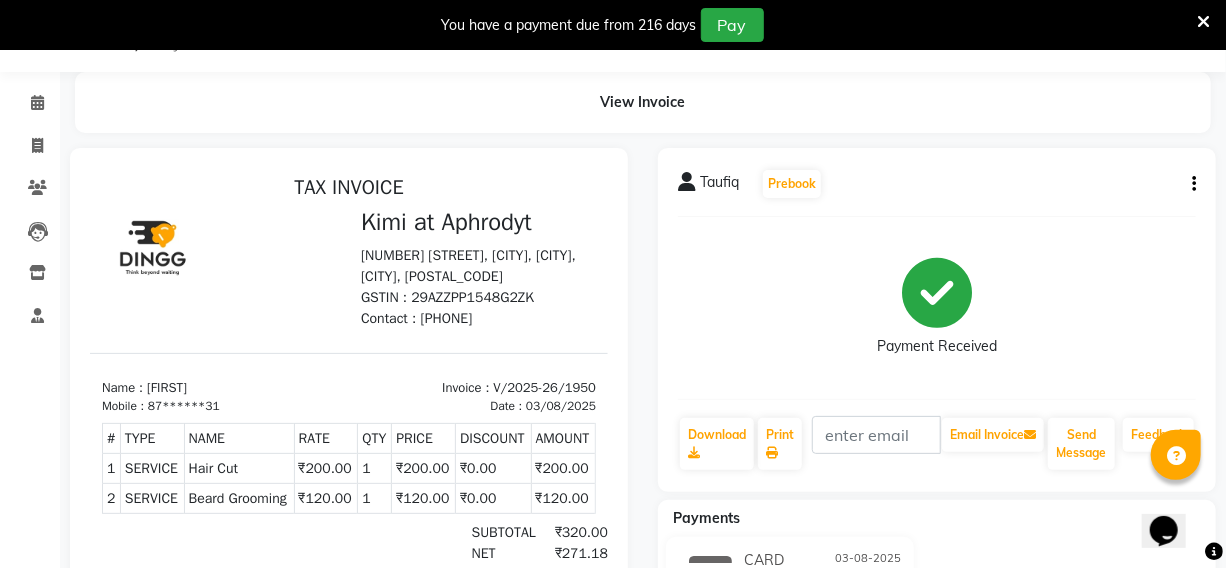 scroll, scrollTop: 0, scrollLeft: 0, axis: both 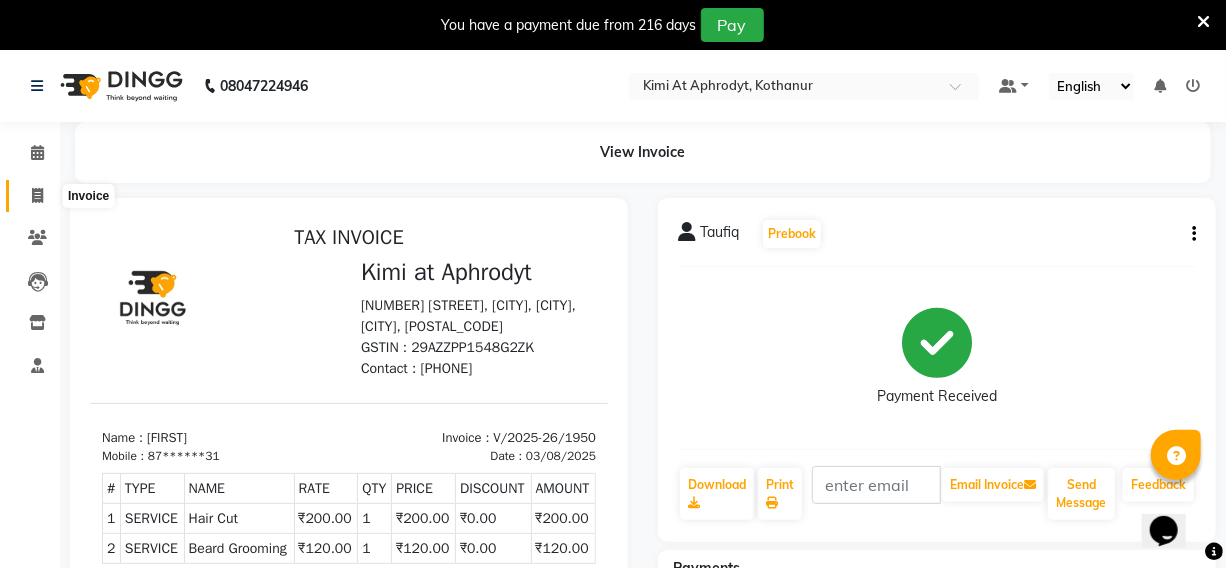 click 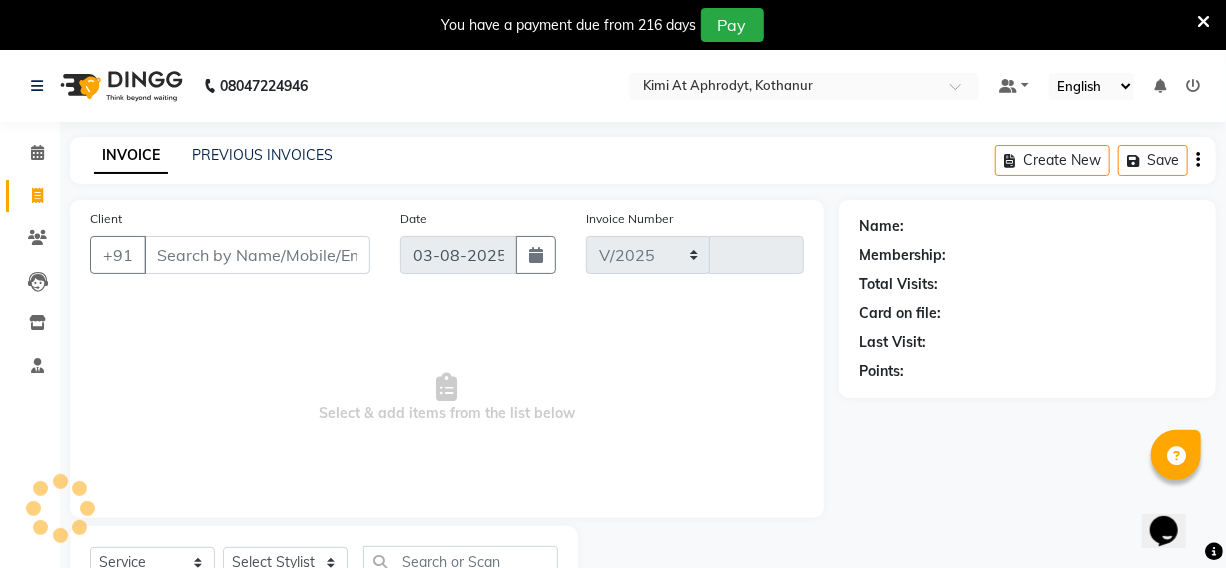 scroll, scrollTop: 83, scrollLeft: 0, axis: vertical 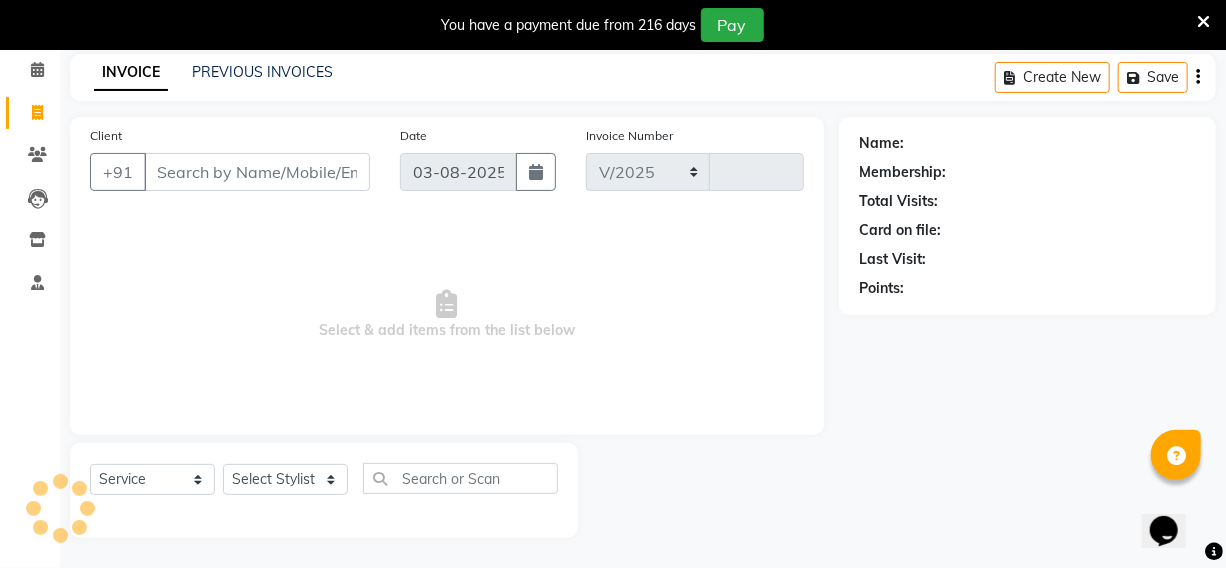 select on "7401" 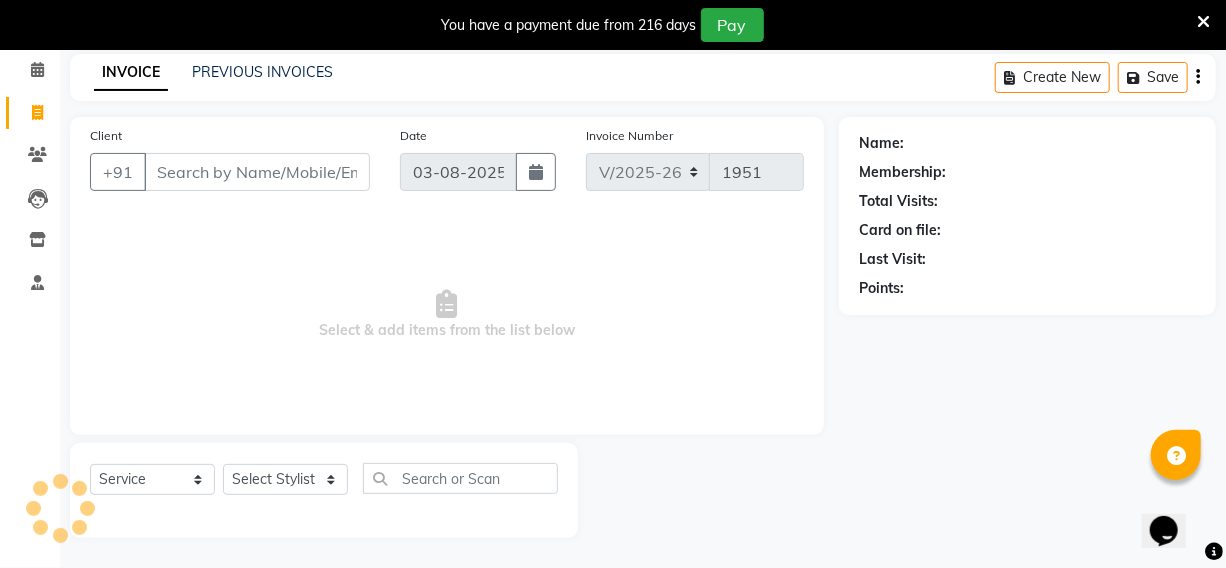 click on "Client" at bounding box center (257, 172) 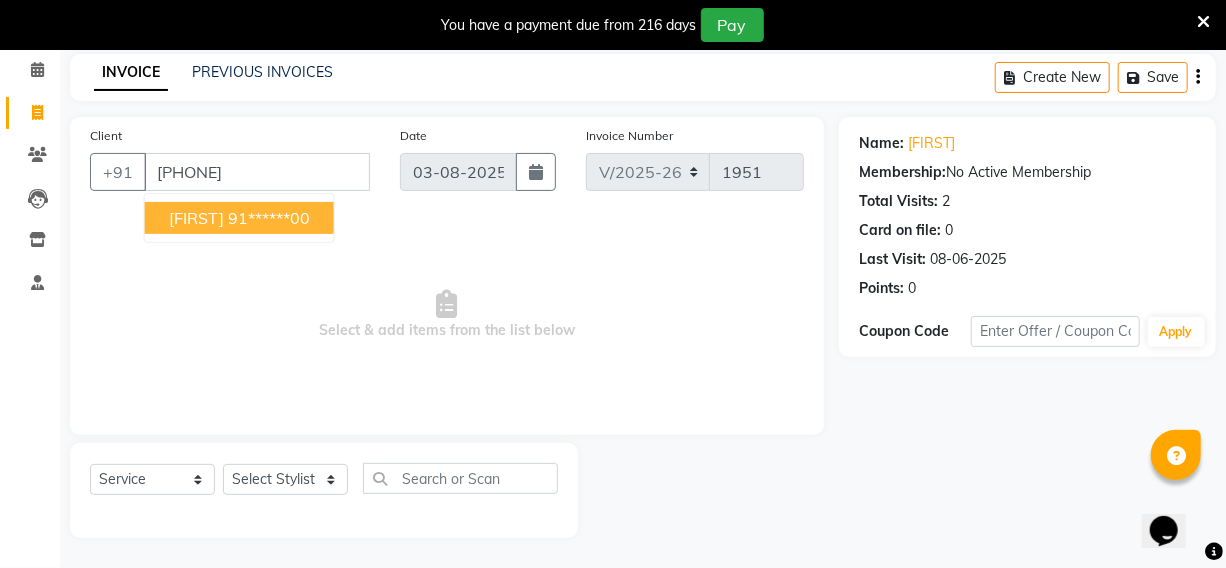 click on "91******00" at bounding box center [269, 218] 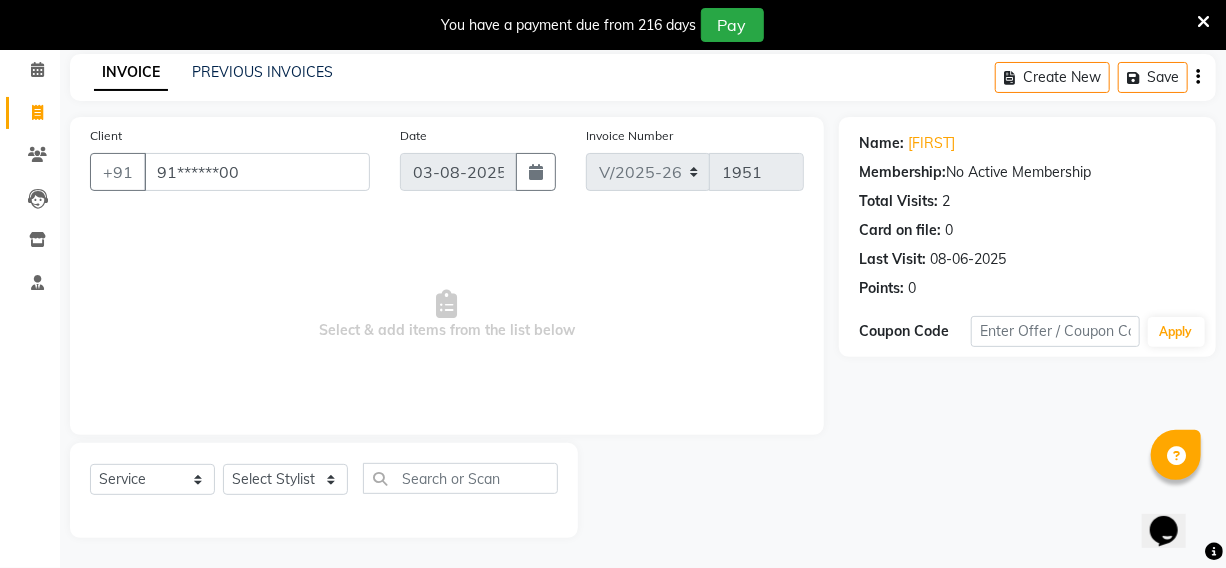 click on "Select & add items from the list below" at bounding box center (447, 315) 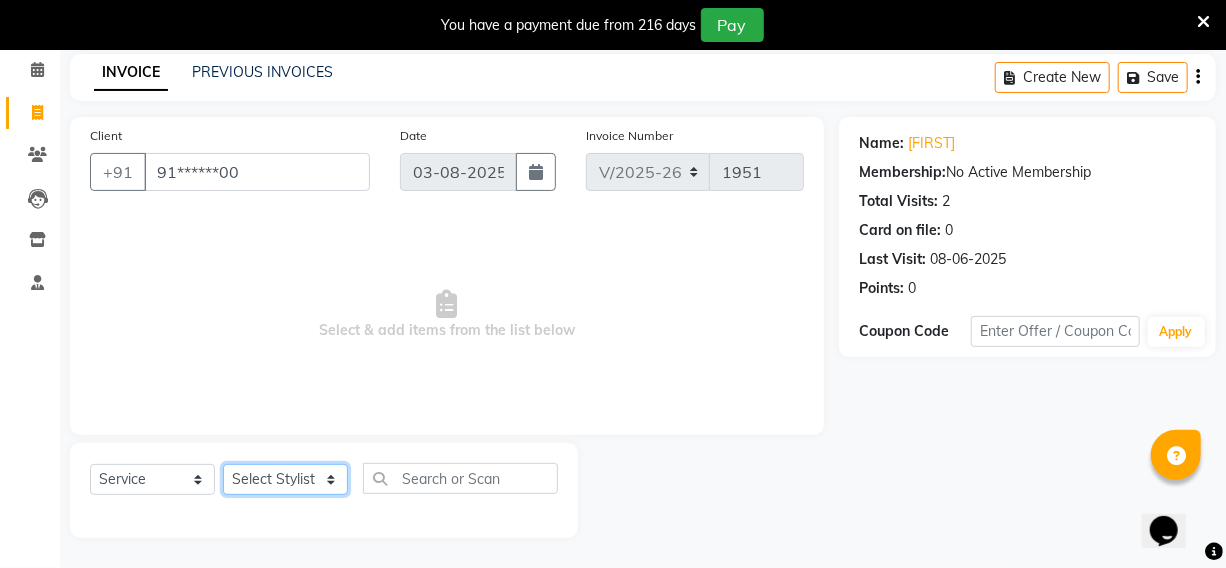 click on "Services Stylist Service Qty Price Disc Total Action [FIRST] [FIRST] [FIRST] [FIRST] [FIRST] manager id [FIRST] [FIRST] [FIRST] [FIRST] [FIRST] [FIRST] [FIRST] [FIRST] Hair Cut x Hair Cut Toddler's HC Head Shave (Kids) Head Shave (Adults) Creative Style Director Senior Stylist Stylist Blunt Hair Cut Fringe Kids Hair Cut (below 6 years) Men's Hair wash & Hair Setting Shampoo & Conditioning Blow-dry Ironing Tong Curls Beard Grooming Beard Spa Beard & Mustache Color Root Touch-Up Ammonia Root Touch-Up Ammonia Free Root Touch-Up PPD Free Root Touch-Up Vegan Highlights Creative Hair Color Henna Hair Spa ( Loreal ) Hair Spa ( Wella Oil Reflection ) Hair Spa - Nourishing & Repair Hair Spa - Smooth & Shine Hair Spa ( Keratin Rich ) Hair Spa ( Wella Fusion ) Hair Spa ( Wella Elements ) Anti Hair Loss Anti-Dandruff Olaplex Hair Detox Spa ( Iluvia) Hair Spa - Shea Butter Hair Perming Hair Straightening/Smoothening Hair Keratin Hair Botox Essential Pearl Aloe Vera Instant Glow Gold Oxy-Life Oxy-Life - Oxy pro Youth" 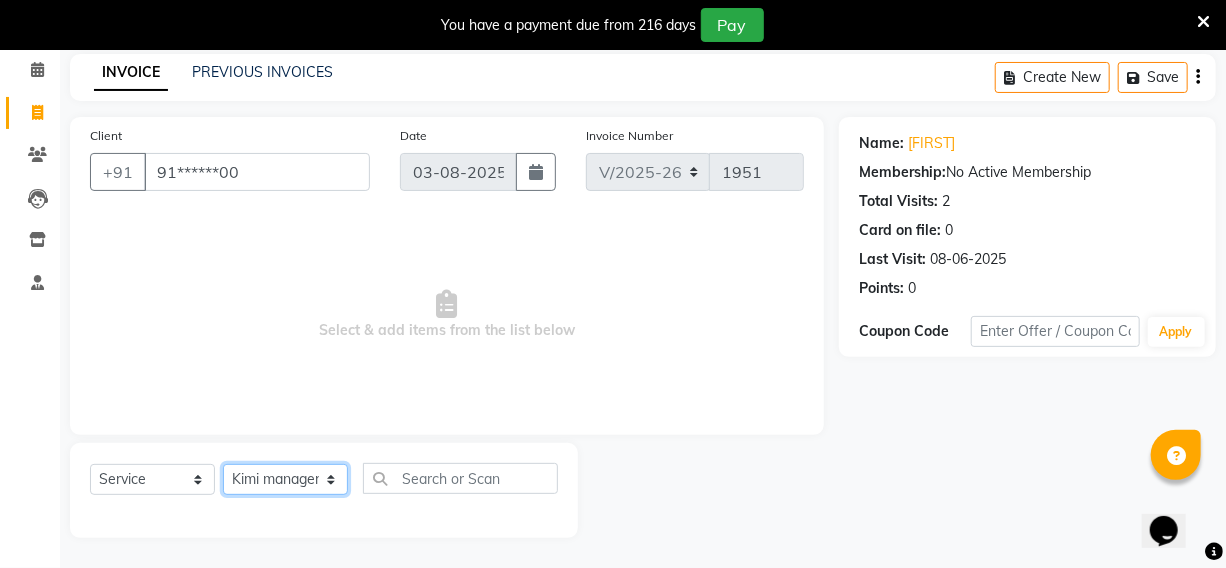 click on "Services Stylist Service Qty Price Disc Total Action [FIRST] [FIRST] [FIRST] [FIRST] [FIRST] manager id [FIRST] [FIRST] [FIRST] [FIRST] [FIRST] [FIRST] [FIRST] [FIRST] Hair Cut x Hair Cut Toddler's HC Head Shave (Kids) Head Shave (Adults) Creative Style Director Senior Stylist Stylist Blunt Hair Cut Fringe Kids Hair Cut (below 6 years) Men's Hair wash & Hair Setting Shampoo & Conditioning Blow-dry Ironing Tong Curls Beard Grooming Beard Spa Beard & Mustache Color Root Touch-Up Ammonia Root Touch-Up Ammonia Free Root Touch-Up PPD Free Root Touch-Up Vegan Highlights Creative Hair Color Henna Hair Spa ( Loreal ) Hair Spa ( Wella Oil Reflection ) Hair Spa - Nourishing & Repair Hair Spa - Smooth & Shine Hair Spa ( Keratin Rich ) Hair Spa ( Wella Fusion ) Hair Spa ( Wella Elements ) Anti Hair Loss Anti-Dandruff Olaplex Hair Detox Spa ( Iluvia) Hair Spa - Shea Butter Hair Perming Hair Straightening/Smoothening Hair Keratin Hair Botox Essential Pearl Aloe Vera Instant Glow Gold Oxy-Life Oxy-Life - Oxy pro Youth" 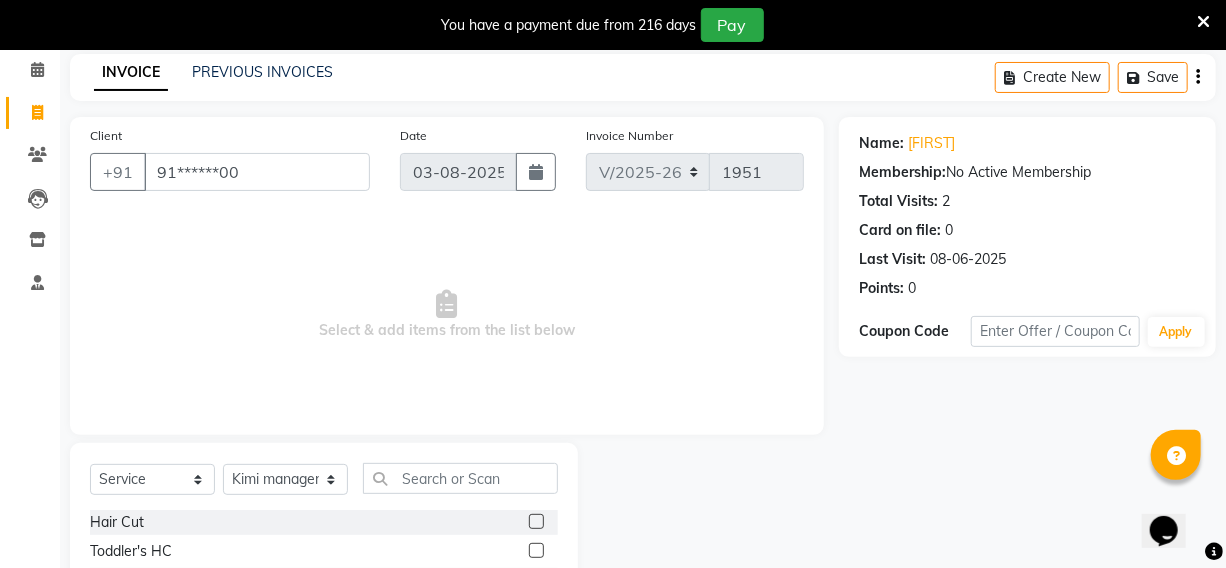 click 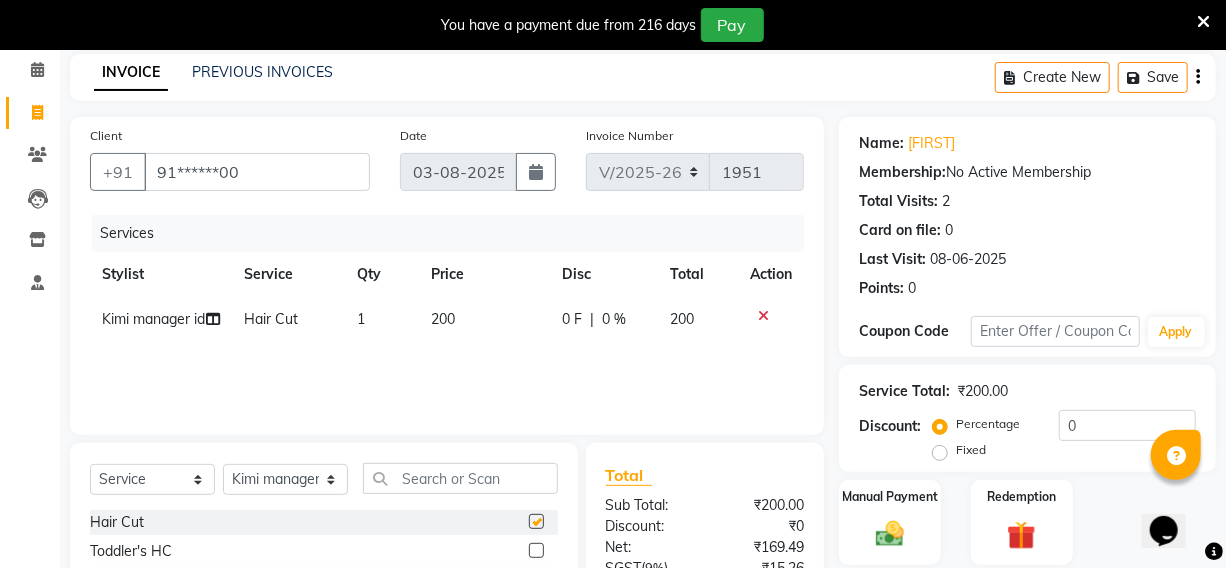 checkbox on "false" 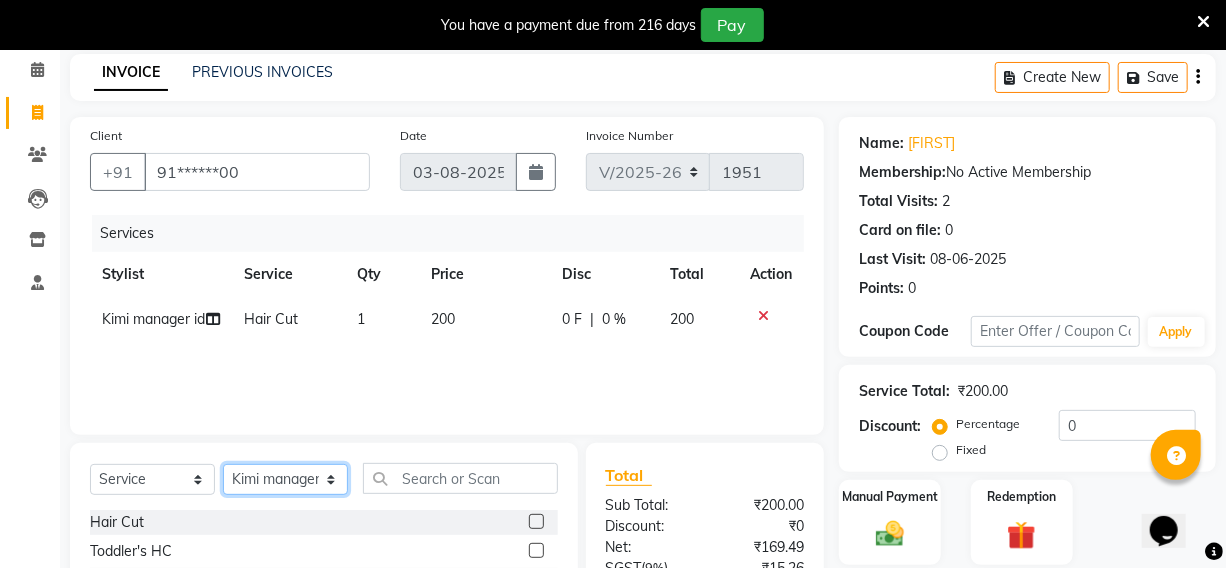 click on "Services Stylist Service Qty Price Disc Total Action [FIRST] [FIRST] [FIRST] [FIRST] [FIRST] manager id [FIRST] [FIRST] [FIRST] [FIRST] [FIRST] [FIRST] [FIRST] [FIRST] Hair Cut x Hair Cut Toddler's HC Head Shave (Kids) Head Shave (Adults) Creative Style Director Senior Stylist Stylist Blunt Hair Cut Fringe Kids Hair Cut (below 6 years) Men's Hair wash & Hair Setting Shampoo & Conditioning Blow-dry Ironing Tong Curls Beard Grooming Beard Spa Beard & Mustache Color Root Touch-Up Ammonia Root Touch-Up Ammonia Free Root Touch-Up PPD Free Root Touch-Up Vegan Highlights Creative Hair Color Henna Hair Spa ( Loreal ) Hair Spa ( Wella Oil Reflection ) Hair Spa - Nourishing & Repair Hair Spa - Smooth & Shine Hair Spa ( Keratin Rich ) Hair Spa ( Wella Fusion ) Hair Spa ( Wella Elements ) Anti Hair Loss Anti-Dandruff Olaplex Hair Detox Spa ( Iluvia) Hair Spa - Shea Butter Hair Perming Hair Straightening/Smoothening Hair Keratin Hair Botox Essential Pearl Aloe Vera Instant Glow Gold Oxy-Life Oxy-Life - Oxy pro Youth" 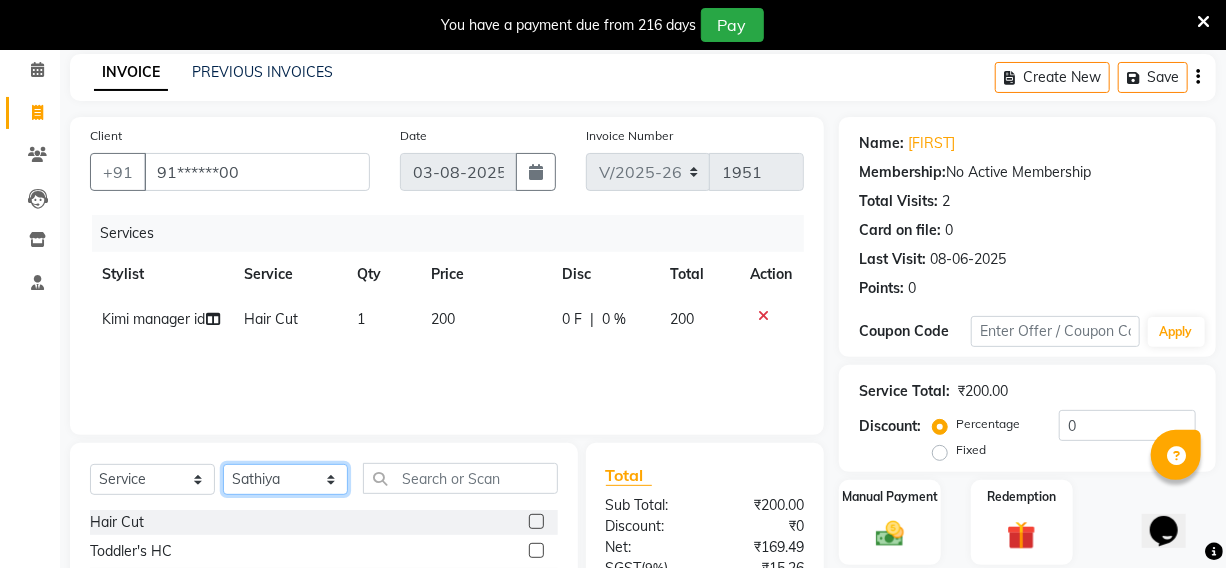 click on "Services Stylist Service Qty Price Disc Total Action [FIRST] [FIRST] [FIRST] [FIRST] [FIRST] manager id [FIRST] [FIRST] [FIRST] [FIRST] [FIRST] [FIRST] [FIRST] [FIRST] Hair Cut x Hair Cut Toddler's HC Head Shave (Kids) Head Shave (Adults) Creative Style Director Senior Stylist Stylist Blunt Hair Cut Fringe Kids Hair Cut (below 6 years) Men's Hair wash & Hair Setting Shampoo & Conditioning Blow-dry Ironing Tong Curls Beard Grooming Beard Spa Beard & Mustache Color Root Touch-Up Ammonia Root Touch-Up Ammonia Free Root Touch-Up PPD Free Root Touch-Up Vegan Highlights Creative Hair Color Henna Hair Spa ( Loreal ) Hair Spa ( Wella Oil Reflection ) Hair Spa - Nourishing & Repair Hair Spa - Smooth & Shine Hair Spa ( Keratin Rich ) Hair Spa ( Wella Fusion ) Hair Spa ( Wella Elements ) Anti Hair Loss Anti-Dandruff Olaplex Hair Detox Spa ( Iluvia) Hair Spa - Shea Butter Hair Perming Hair Straightening/Smoothening Hair Keratin Hair Botox Essential Pearl Aloe Vera Instant Glow Gold Oxy-Life Oxy-Life - Oxy pro Youth" 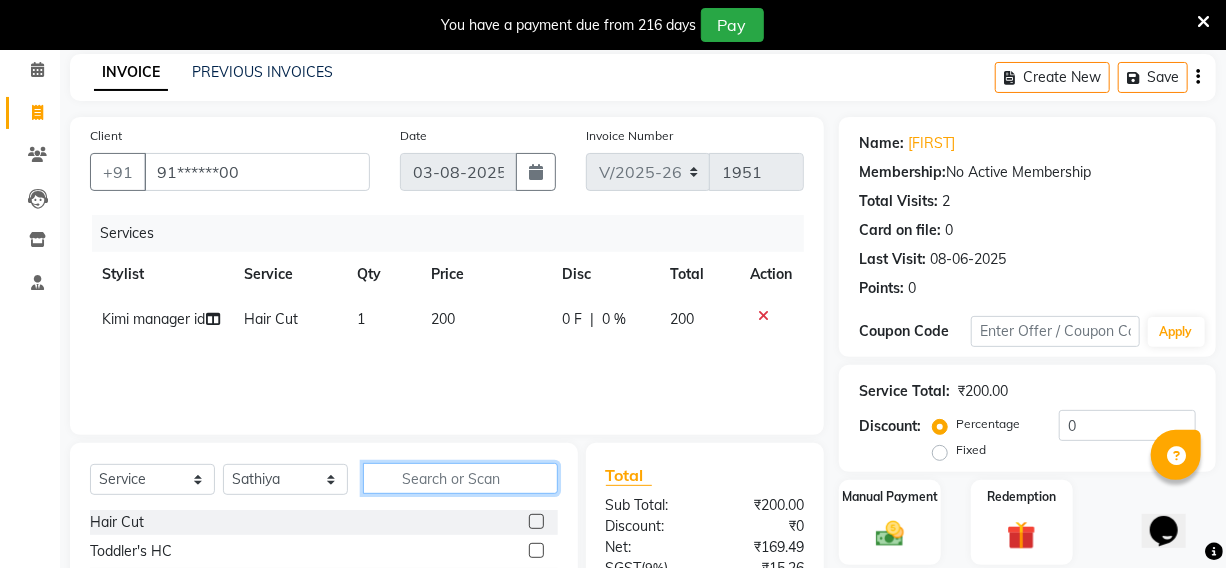 click 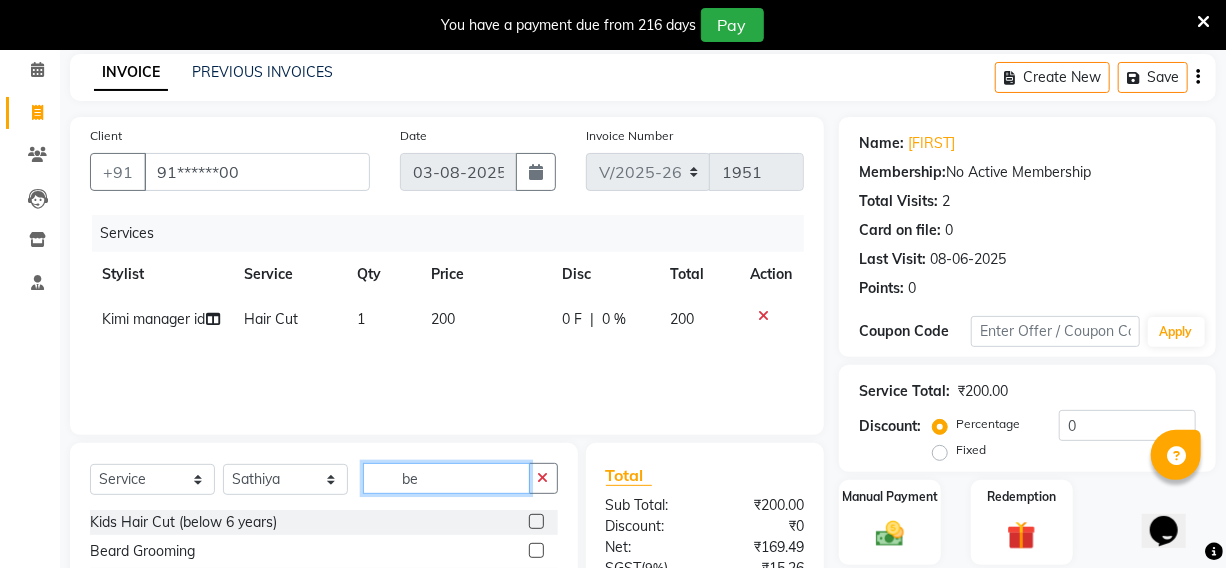 type on "be" 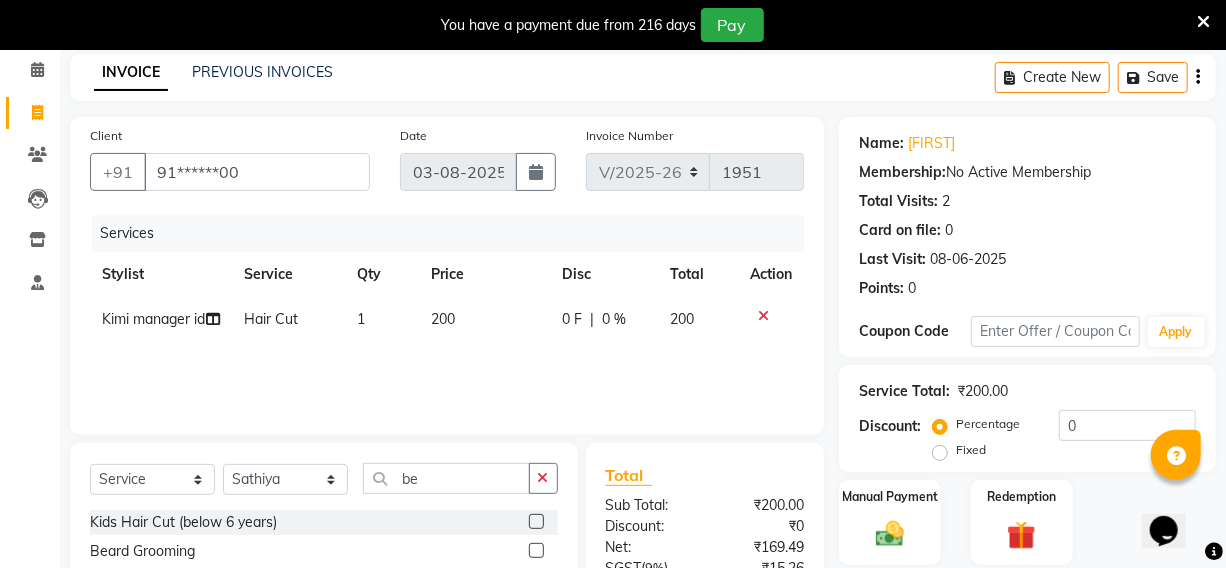 click 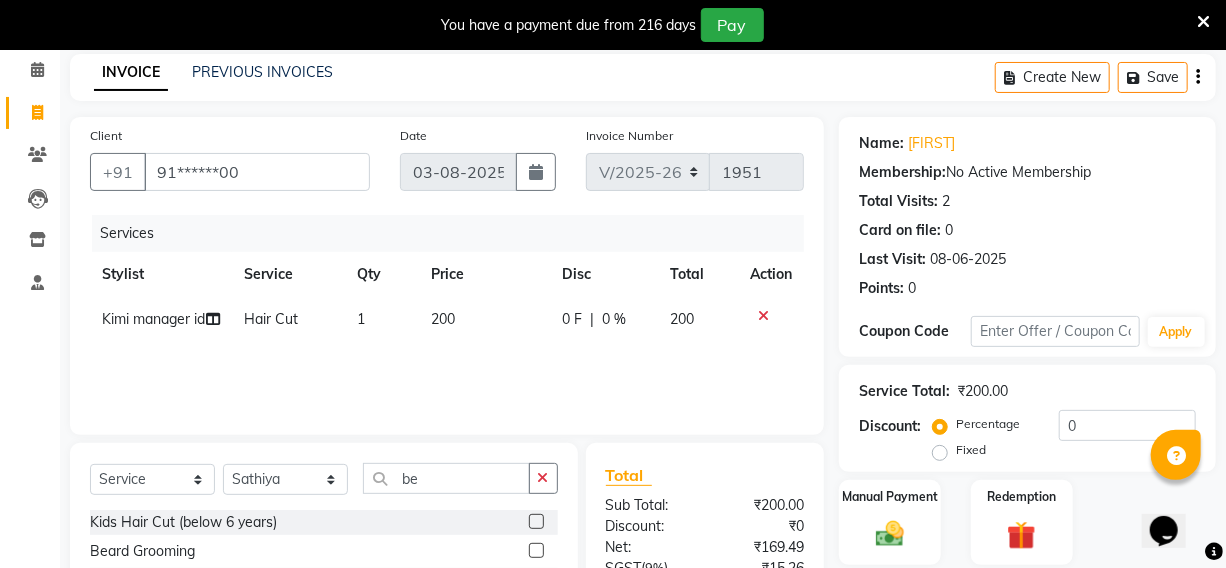 click at bounding box center [535, 551] 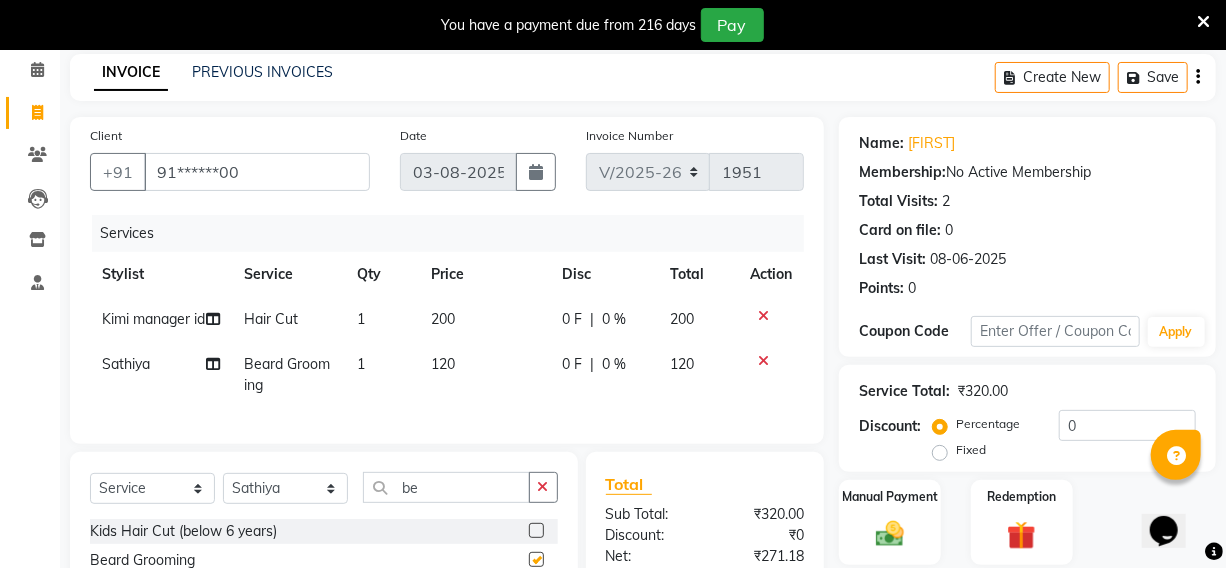 checkbox on "false" 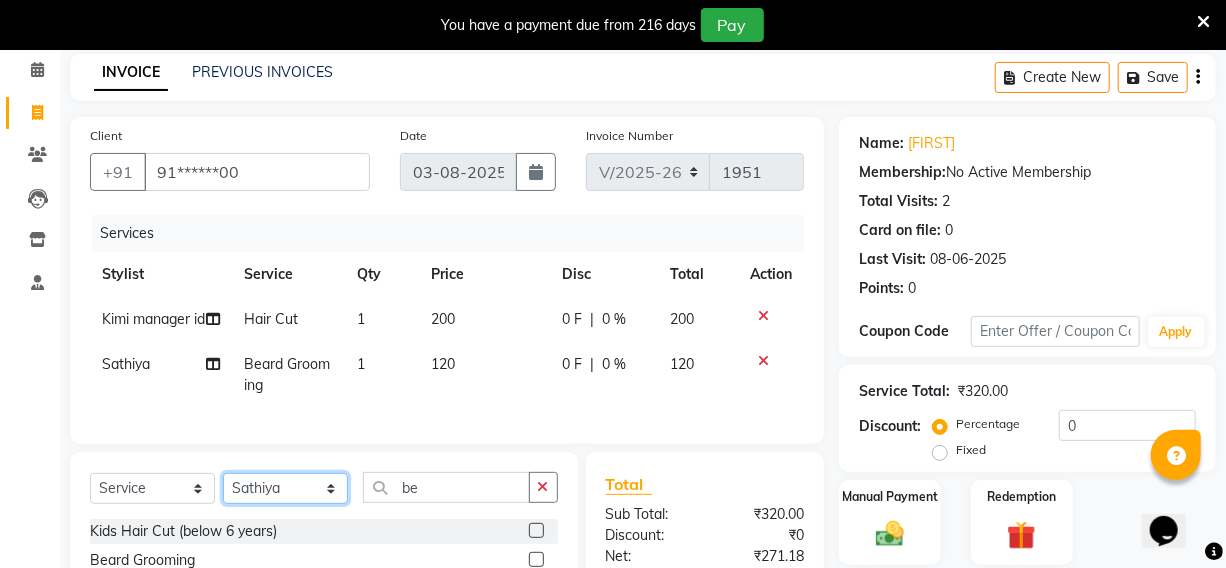 click on "Services Stylist Service Qty Price Disc Total Action [FIRST] [FIRST] [FIRST] [FIRST] [FIRST] manager id [FIRST] [FIRST] [FIRST] [FIRST] [FIRST] [FIRST] [FIRST] [FIRST] Hair Cut x Hair Cut Toddler's HC Head Shave (Kids) Head Shave (Adults) Creative Style Director Senior Stylist Stylist Blunt Hair Cut Fringe Kids Hair Cut (below 6 years) Men's Hair wash & Hair Setting Shampoo & Conditioning Blow-dry Ironing Tong Curls Beard Grooming Beard Spa Beard & Mustache Color Root Touch-Up Ammonia Root Touch-Up Ammonia Free Root Touch-Up PPD Free Root Touch-Up Vegan Highlights Creative Hair Color Henna Hair Spa ( Loreal ) Hair Spa ( Wella Oil Reflection ) Hair Spa - Nourishing & Repair Hair Spa - Smooth & Shine Hair Spa ( Keratin Rich ) Hair Spa ( Wella Fusion ) Hair Spa ( Wella Elements ) Anti Hair Loss Anti-Dandruff Olaplex Hair Detox Spa ( Iluvia) Hair Spa - Shea Butter Hair Perming Hair Straightening/Smoothening Hair Keratin Hair Botox Essential Pearl Aloe Vera Instant Glow Gold Oxy-Life Oxy-Life - Oxy pro Youth" 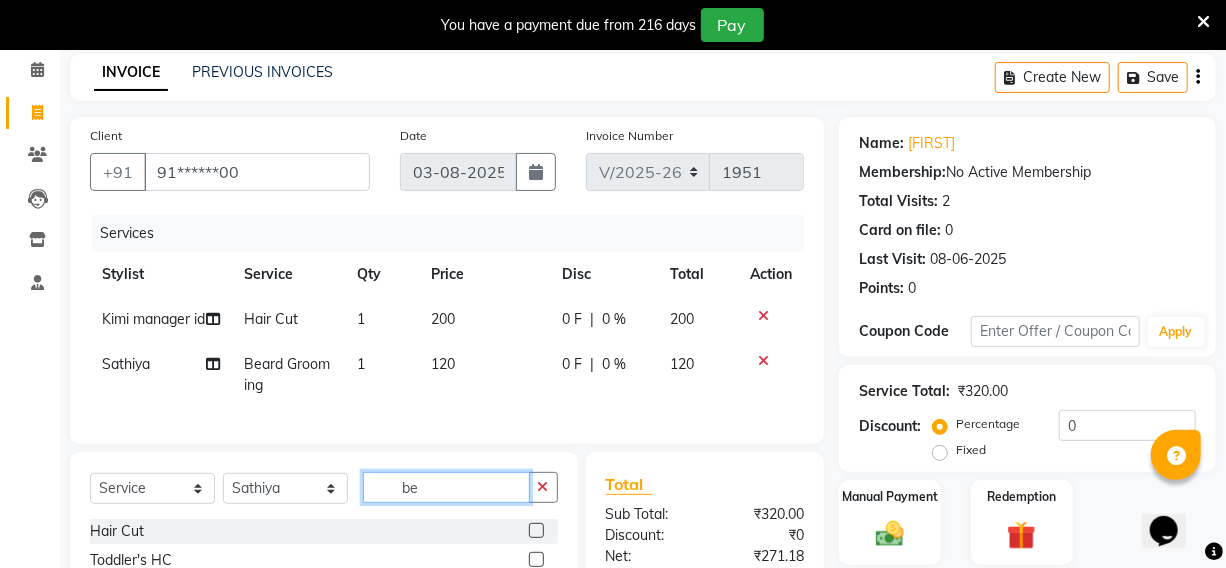 click on "be" 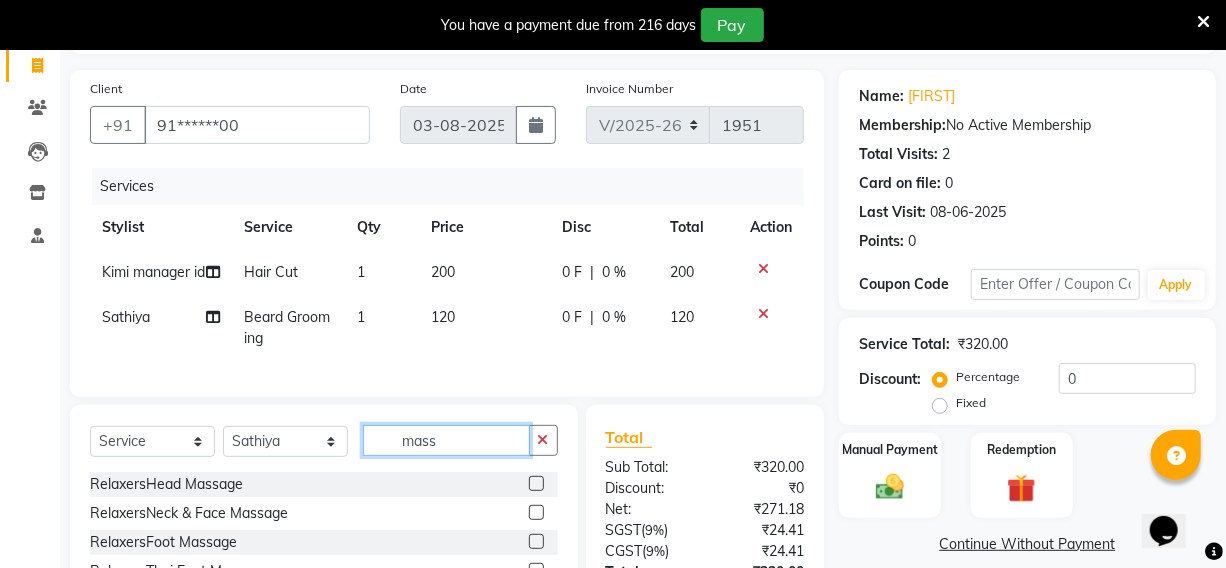 scroll, scrollTop: 174, scrollLeft: 0, axis: vertical 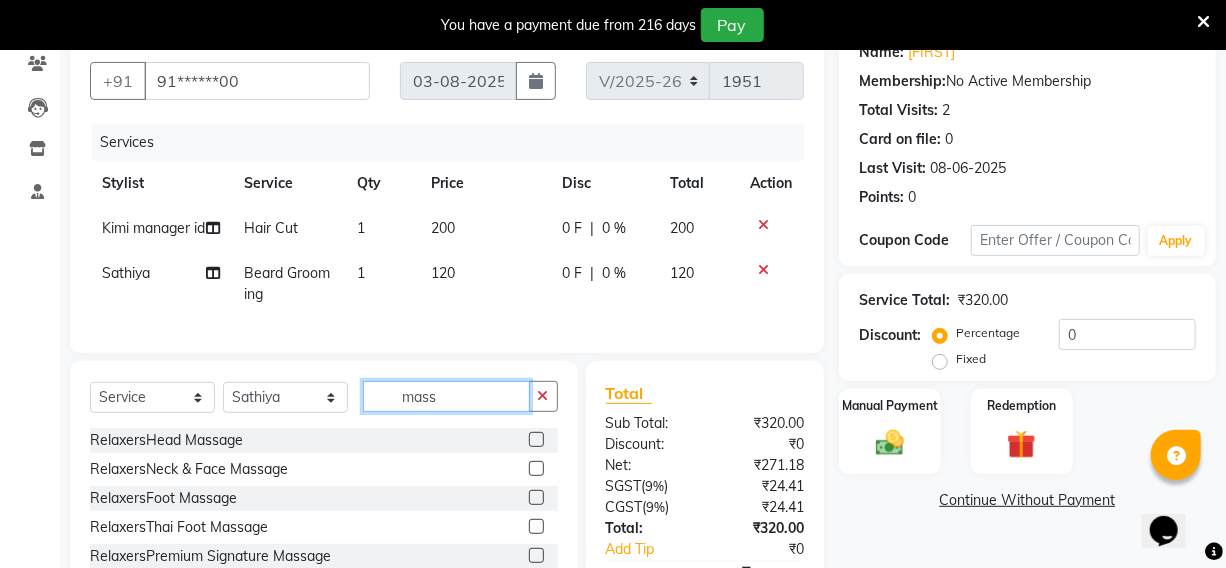 type on "mass" 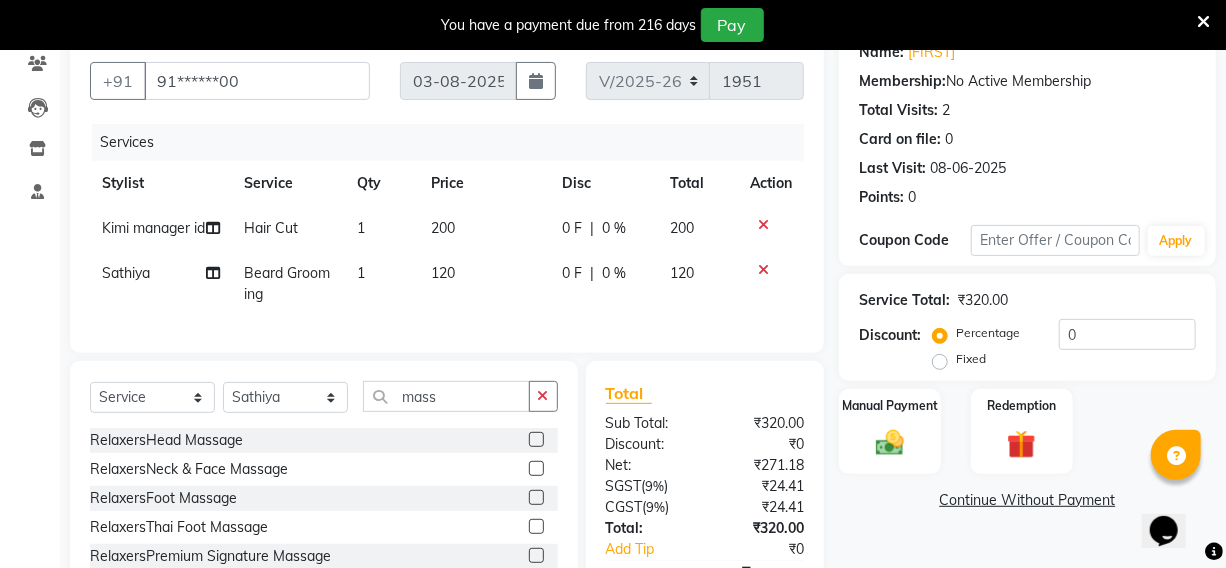 click 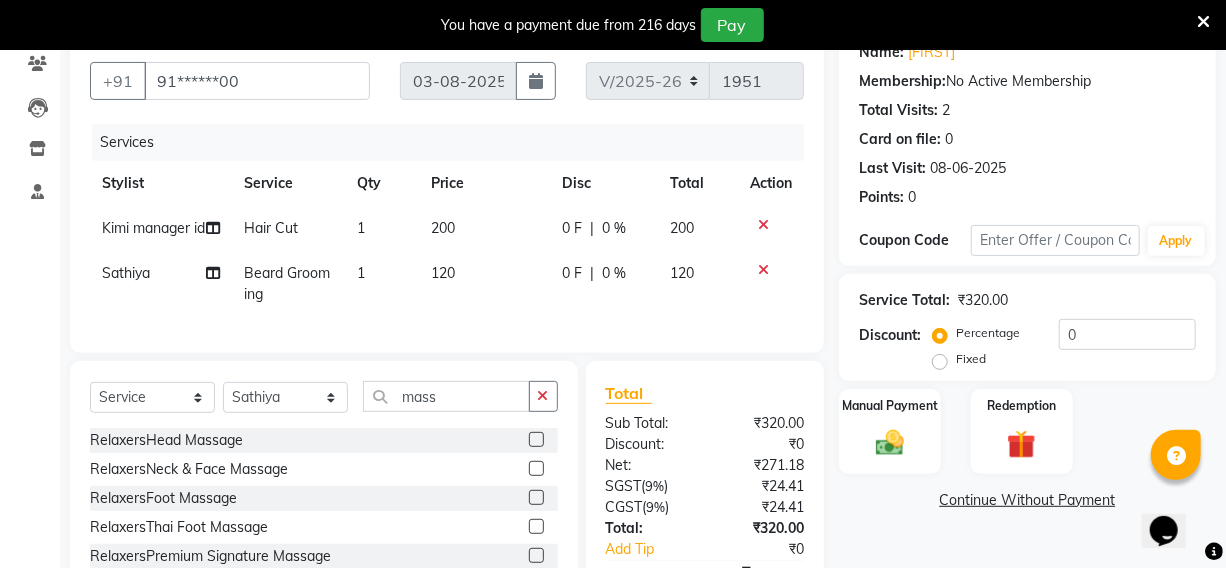 click at bounding box center (535, 440) 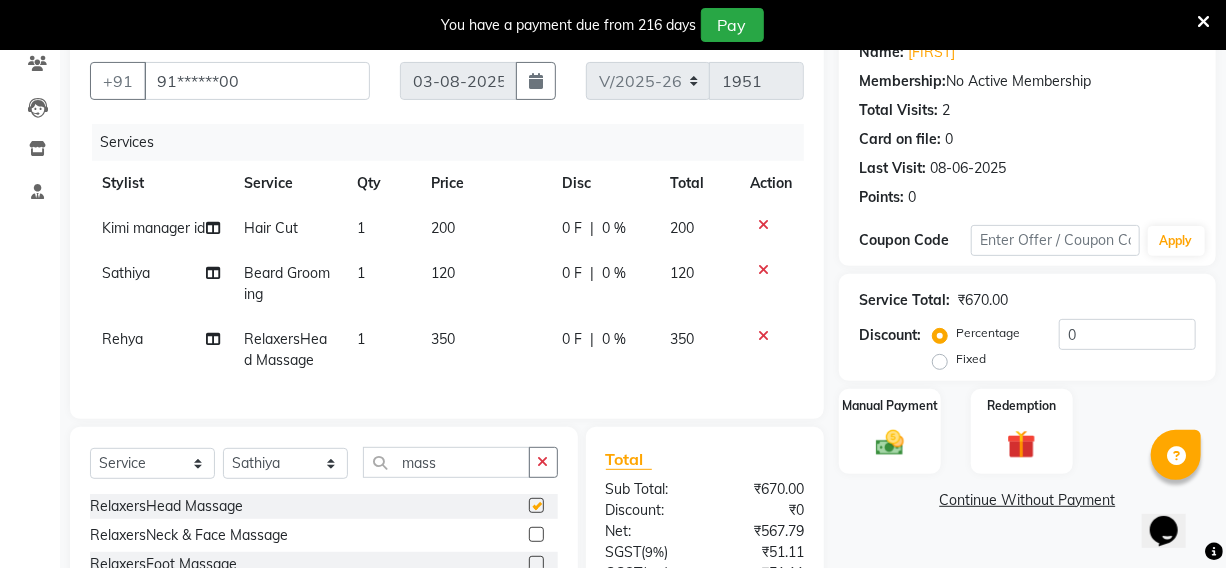 checkbox on "false" 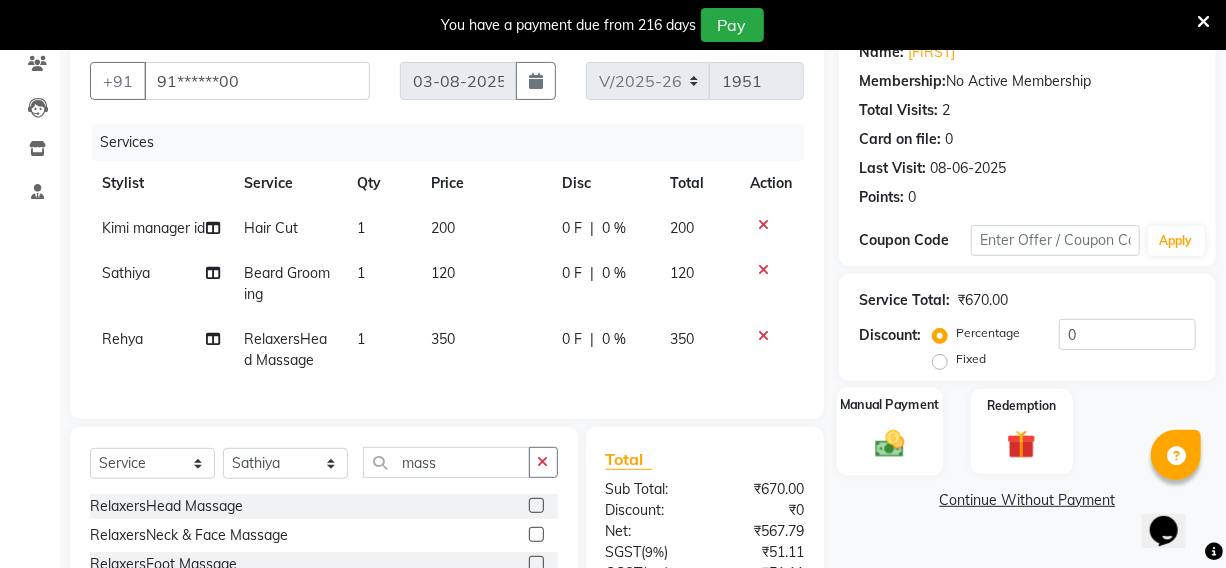 click 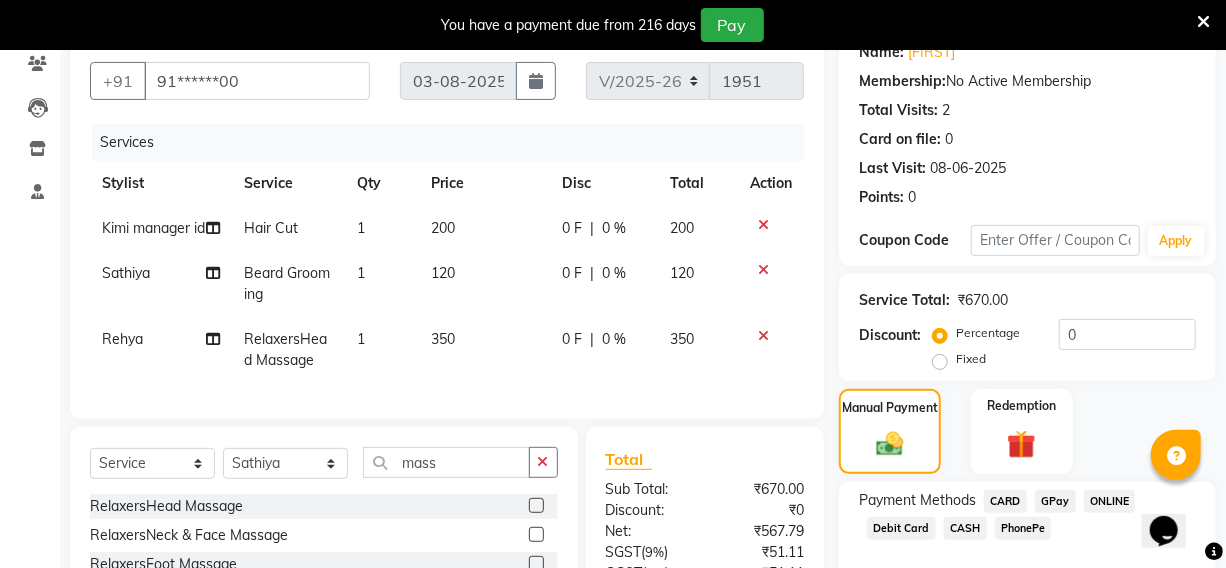 click on "CARD" 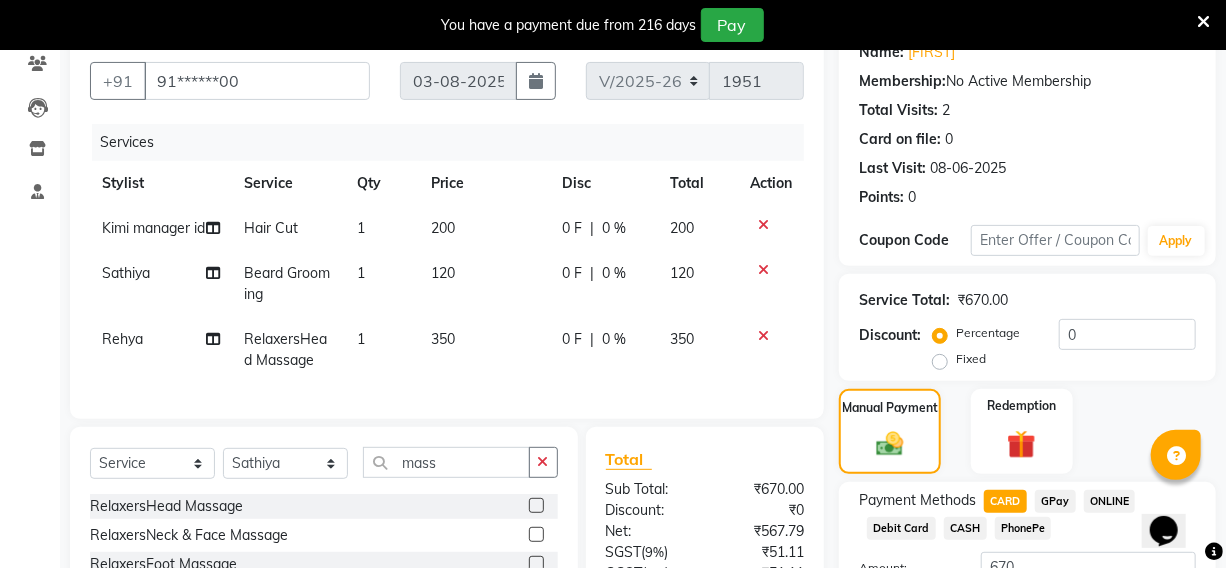 scroll, scrollTop: 356, scrollLeft: 0, axis: vertical 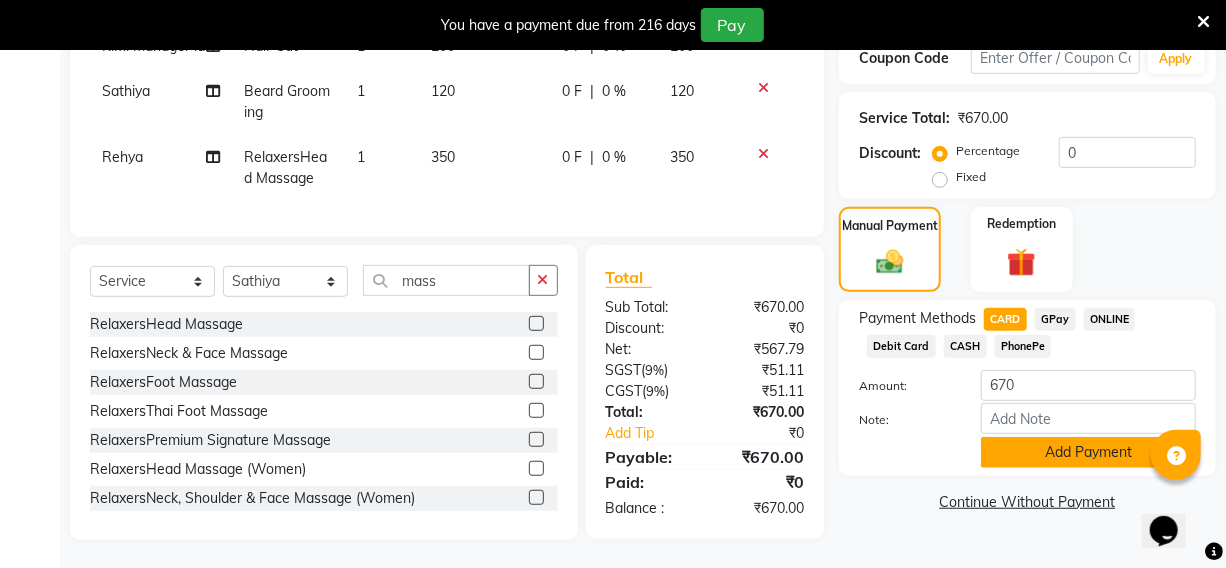 click on "Add Payment" 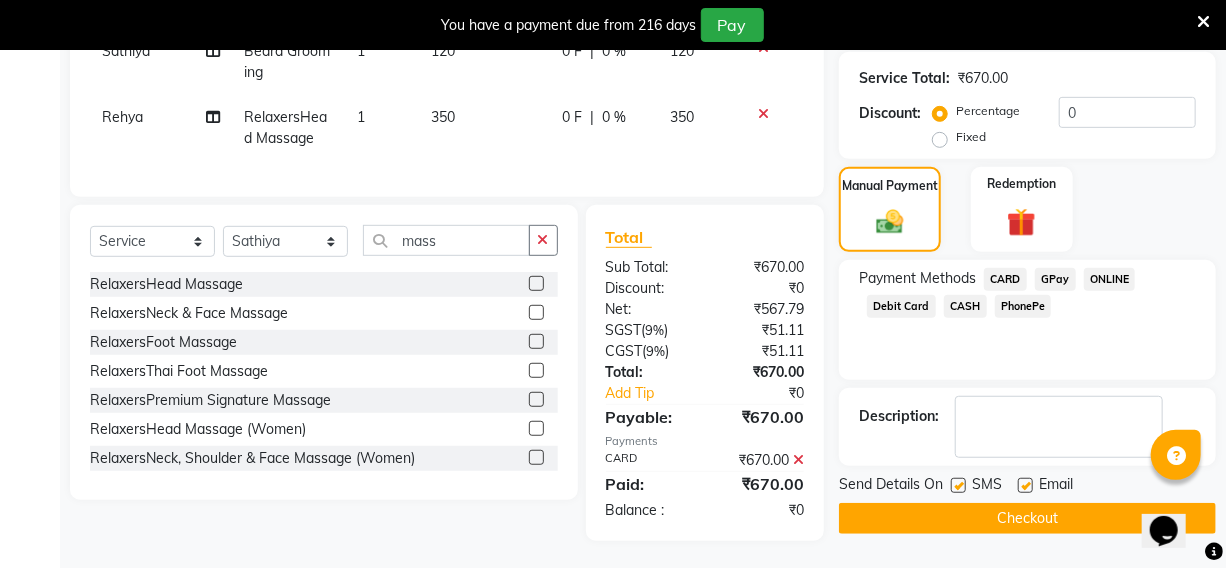 scroll, scrollTop: 436, scrollLeft: 0, axis: vertical 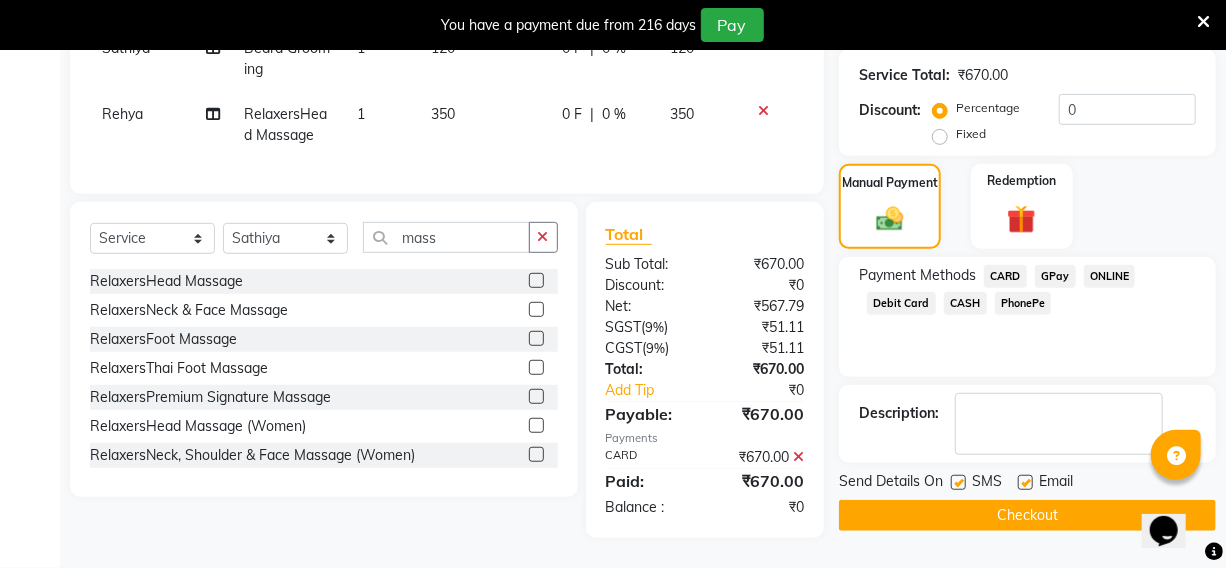 click on "Checkout" 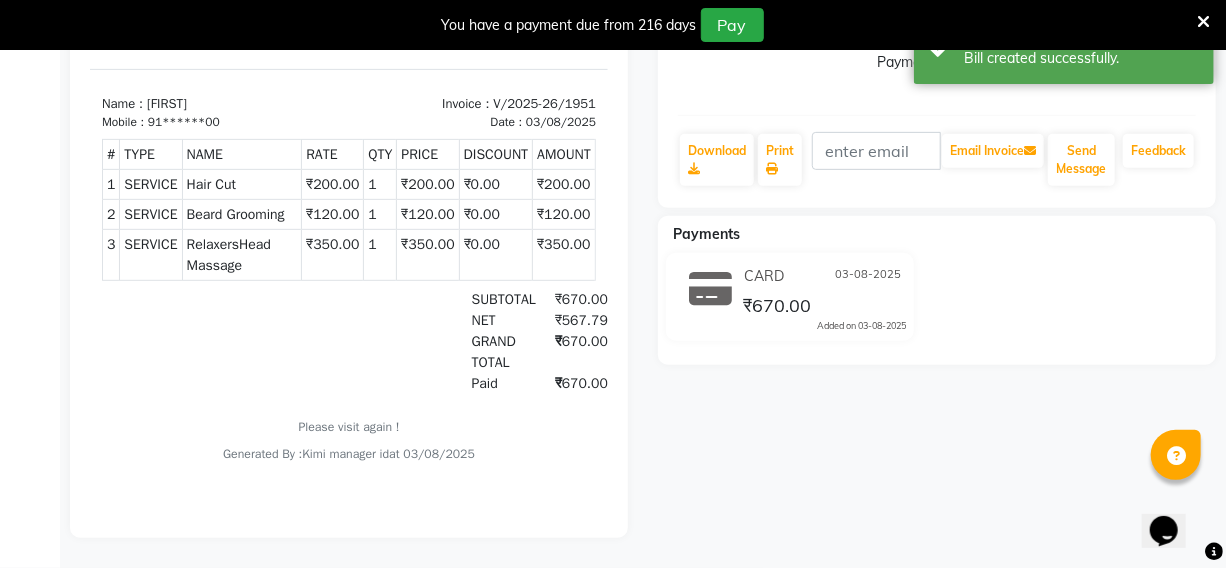 scroll, scrollTop: 0, scrollLeft: 0, axis: both 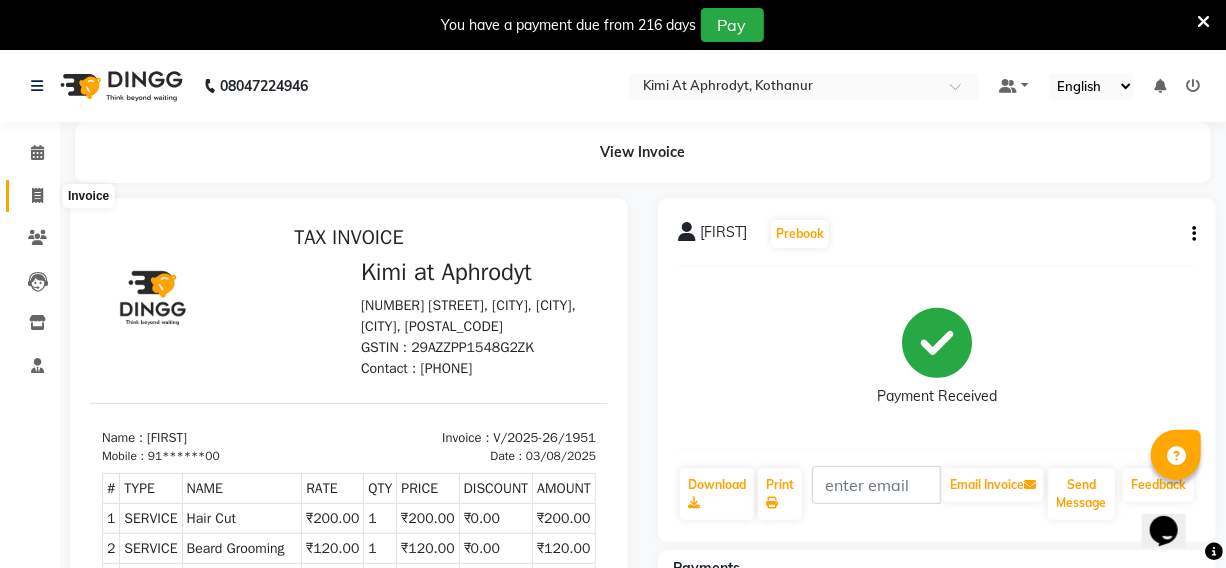 click 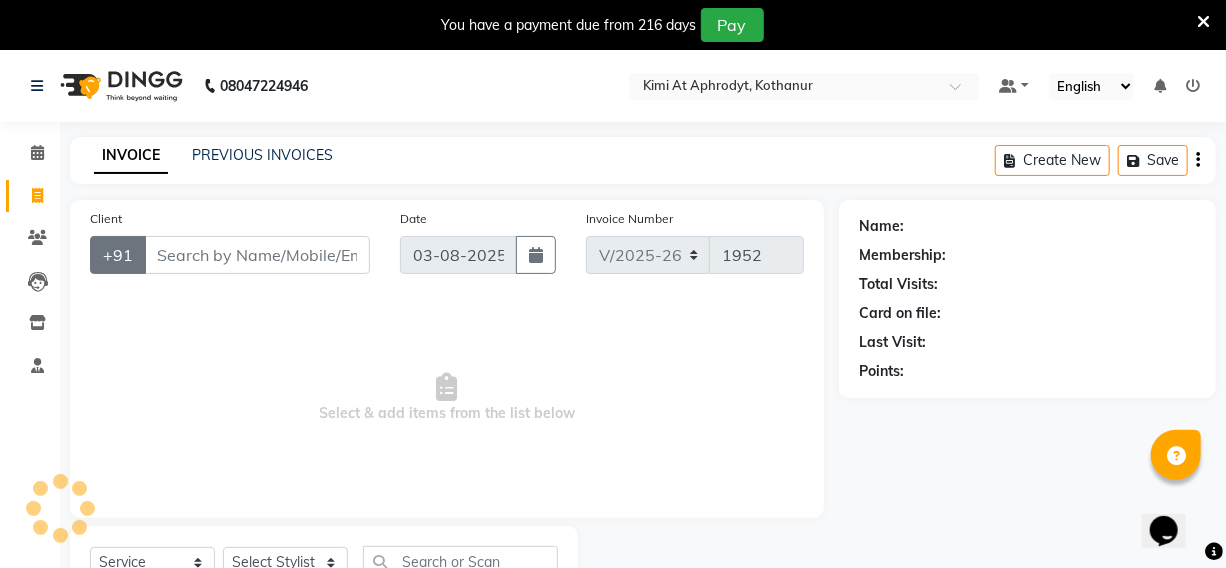 scroll, scrollTop: 83, scrollLeft: 0, axis: vertical 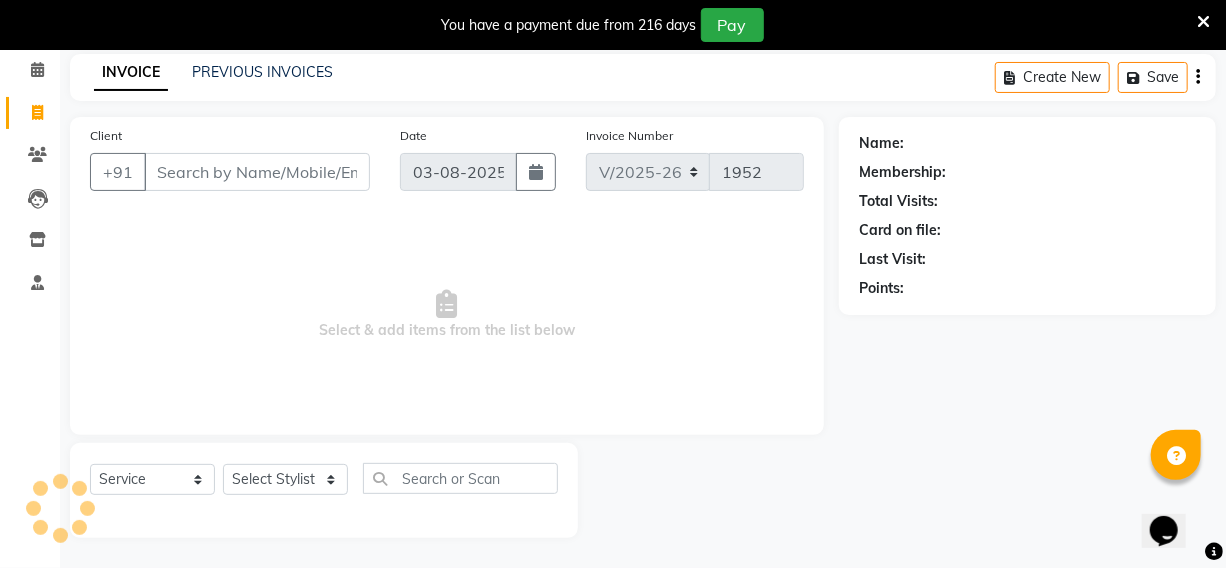 click on "Client" at bounding box center [257, 172] 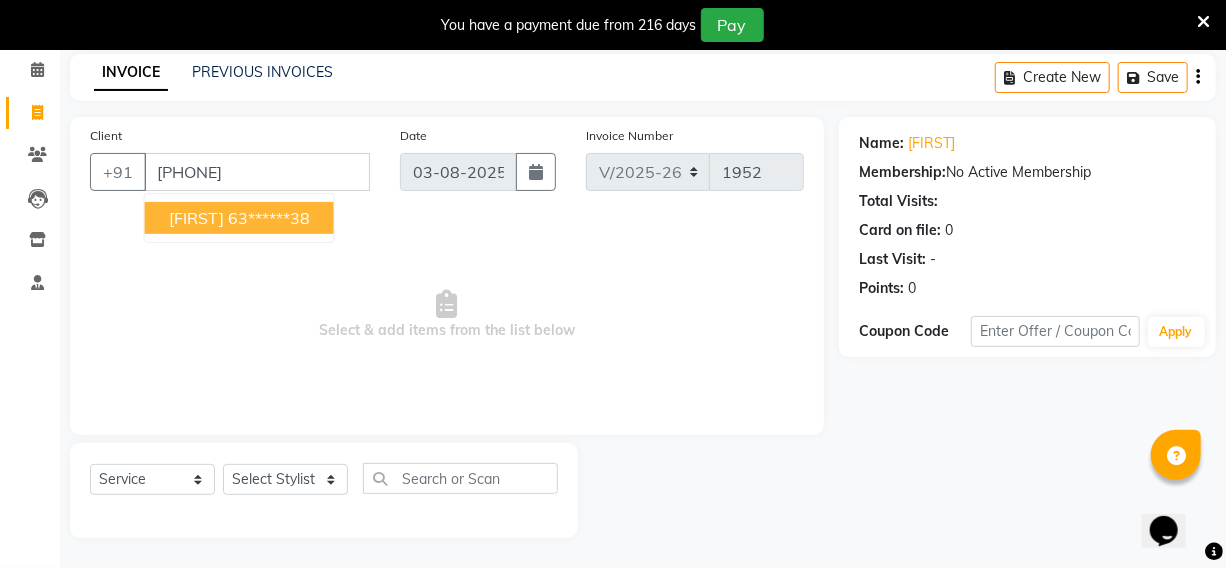 click on "63******38" at bounding box center [269, 218] 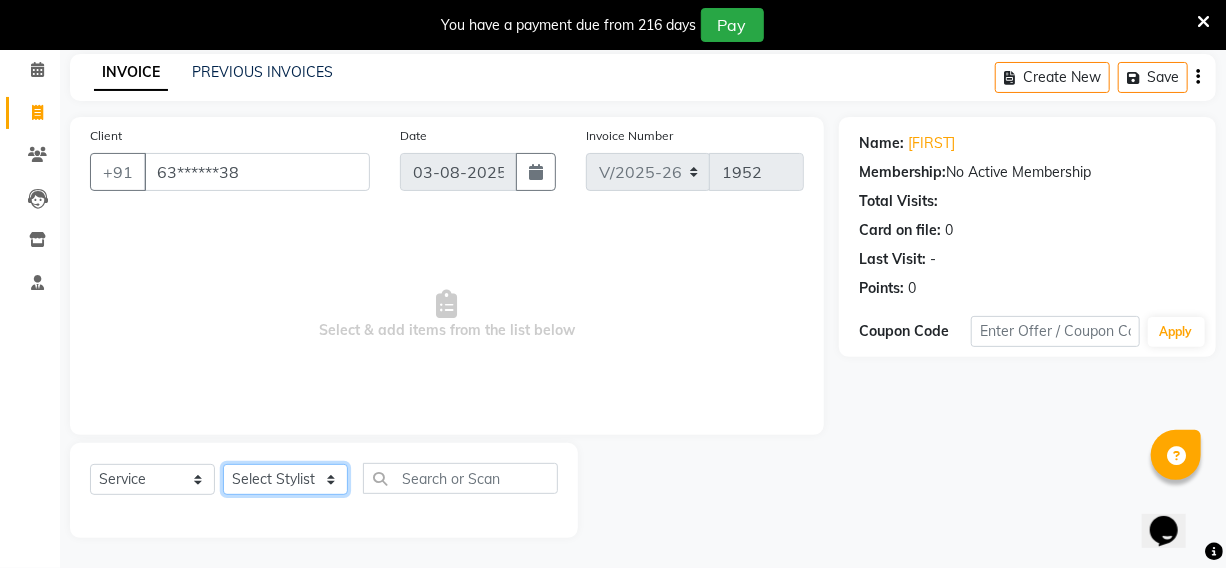 click on "Services Stylist Service Qty Price Disc Total Action [FIRST] [FIRST] [FIRST] [FIRST] [FIRST] manager id [FIRST] [FIRST] [FIRST] [FIRST] [FIRST] [FIRST] [FIRST] [FIRST] Hair Cut x Hair Cut Toddler's HC Head Shave (Kids) Head Shave (Adults) Creative Style Director Senior Stylist Stylist Blunt Hair Cut Fringe Kids Hair Cut (below 6 years) Men's Hair wash & Hair Setting Shampoo & Conditioning Blow-dry Ironing Tong Curls Beard Grooming Beard Spa Beard & Mustache Color Root Touch-Up Ammonia Root Touch-Up Ammonia Free Root Touch-Up PPD Free Root Touch-Up Vegan Highlights Creative Hair Color Henna Hair Spa ( Loreal ) Hair Spa ( Wella Oil Reflection ) Hair Spa - Nourishing & Repair Hair Spa - Smooth & Shine Hair Spa ( Keratin Rich ) Hair Spa ( Wella Fusion ) Hair Spa ( Wella Elements ) Anti Hair Loss Anti-Dandruff Olaplex Hair Detox Spa ( Iluvia) Hair Spa - Shea Butter Hair Perming Hair Straightening/Smoothening Hair Keratin Hair Botox Essential Pearl Aloe Vera Instant Glow Gold Oxy-Life Oxy-Life - Oxy pro Youth" 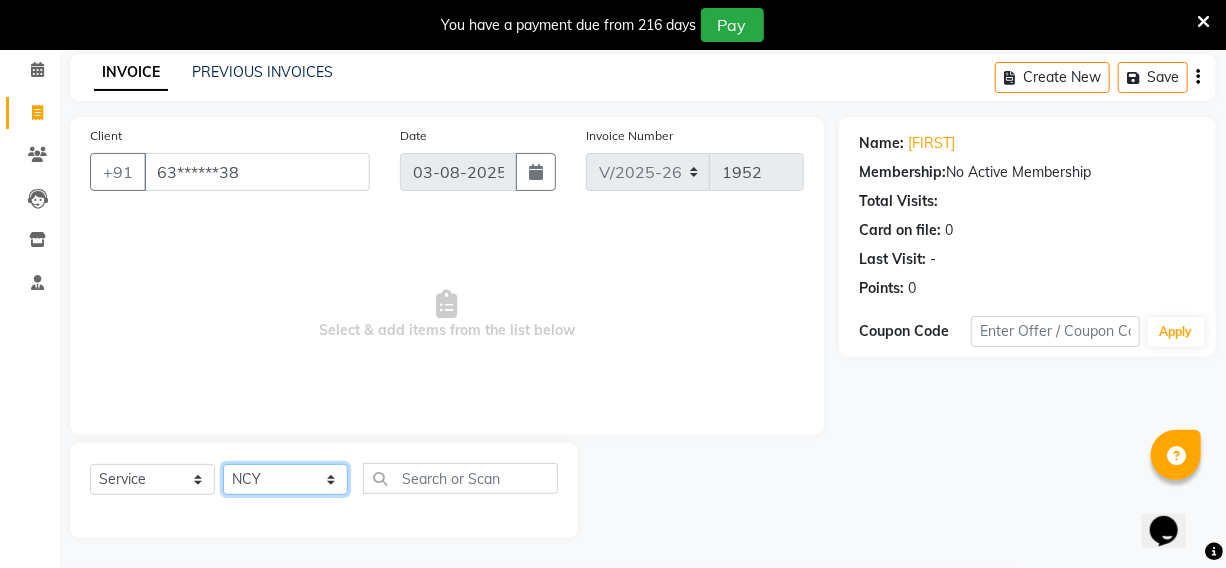 click on "Services Stylist Service Qty Price Disc Total Action [FIRST] [FIRST] [FIRST] [FIRST] [FIRST] manager id [FIRST] [FIRST] [FIRST] [FIRST] [FIRST] [FIRST] [FIRST] [FIRST] Hair Cut x Hair Cut Toddler's HC Head Shave (Kids) Head Shave (Adults) Creative Style Director Senior Stylist Stylist Blunt Hair Cut Fringe Kids Hair Cut (below 6 years) Men's Hair wash & Hair Setting Shampoo & Conditioning Blow-dry Ironing Tong Curls Beard Grooming Beard Spa Beard & Mustache Color Root Touch-Up Ammonia Root Touch-Up Ammonia Free Root Touch-Up PPD Free Root Touch-Up Vegan Highlights Creative Hair Color Henna Hair Spa ( Loreal ) Hair Spa ( Wella Oil Reflection ) Hair Spa - Nourishing & Repair Hair Spa - Smooth & Shine Hair Spa ( Keratin Rich ) Hair Spa ( Wella Fusion ) Hair Spa ( Wella Elements ) Anti Hair Loss Anti-Dandruff Olaplex Hair Detox Spa ( Iluvia) Hair Spa - Shea Butter Hair Perming Hair Straightening/Smoothening Hair Keratin Hair Botox Essential Pearl Aloe Vera Instant Glow Gold Oxy-Life Oxy-Life - Oxy pro Youth" 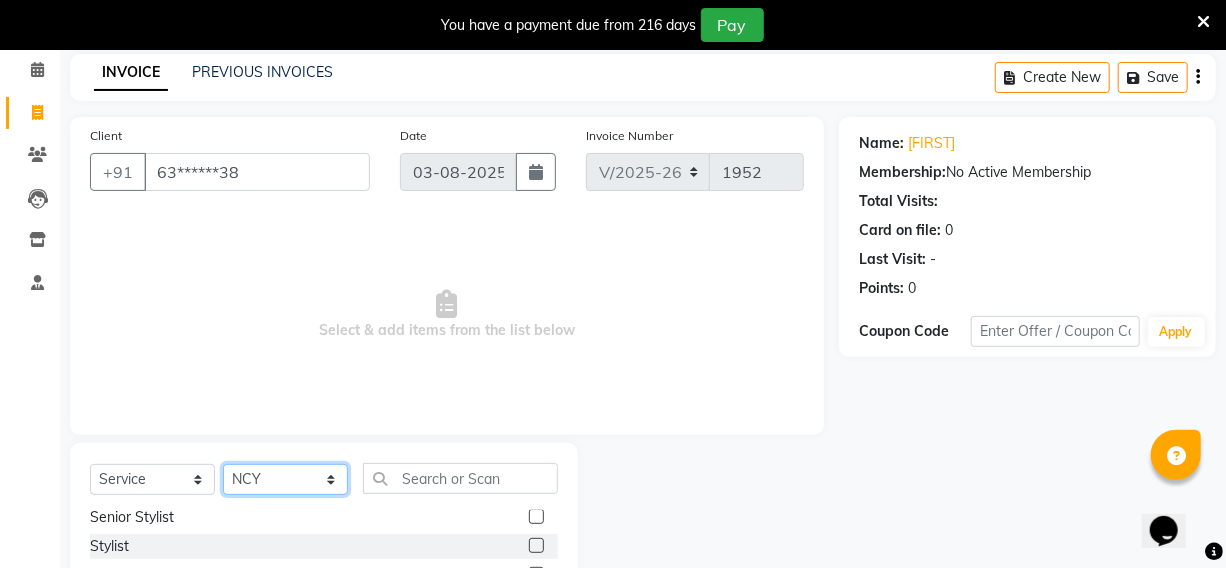 scroll, scrollTop: 181, scrollLeft: 0, axis: vertical 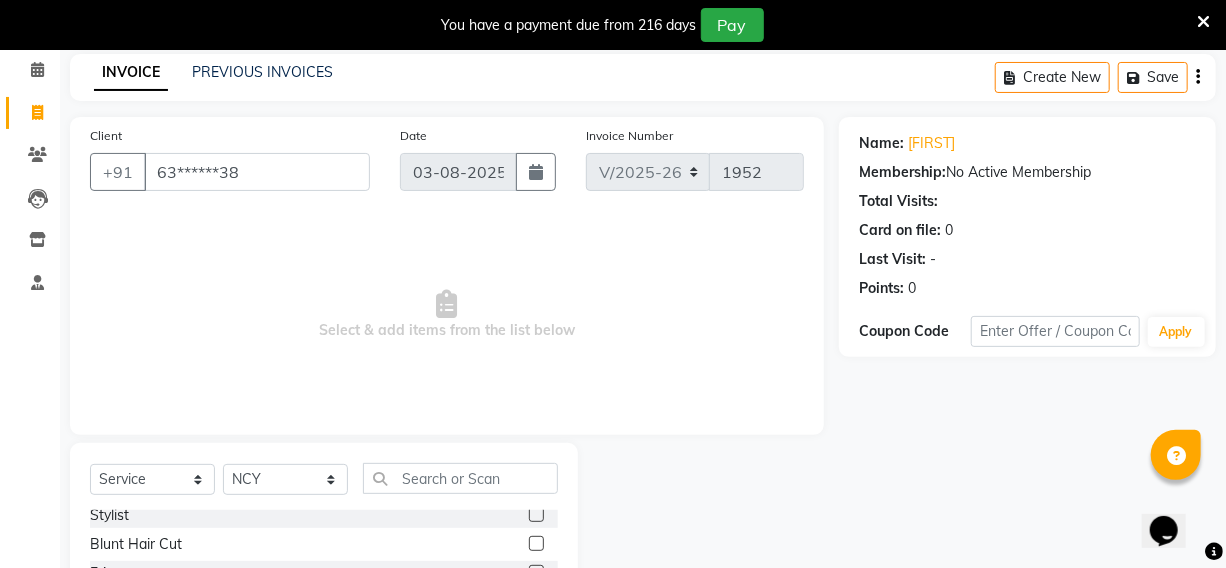 click 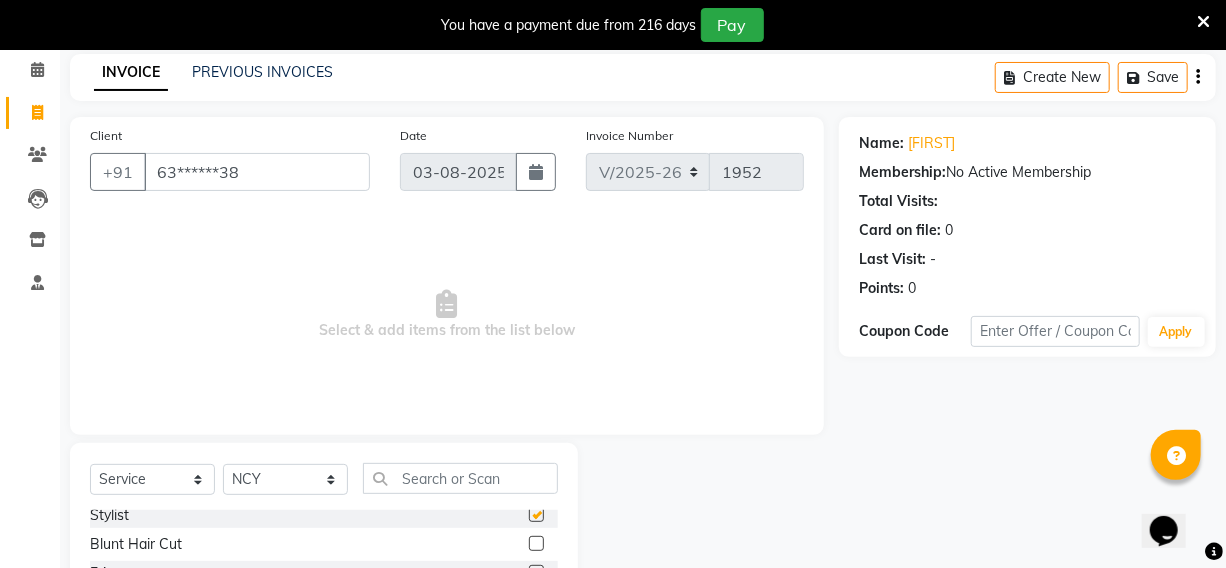 click 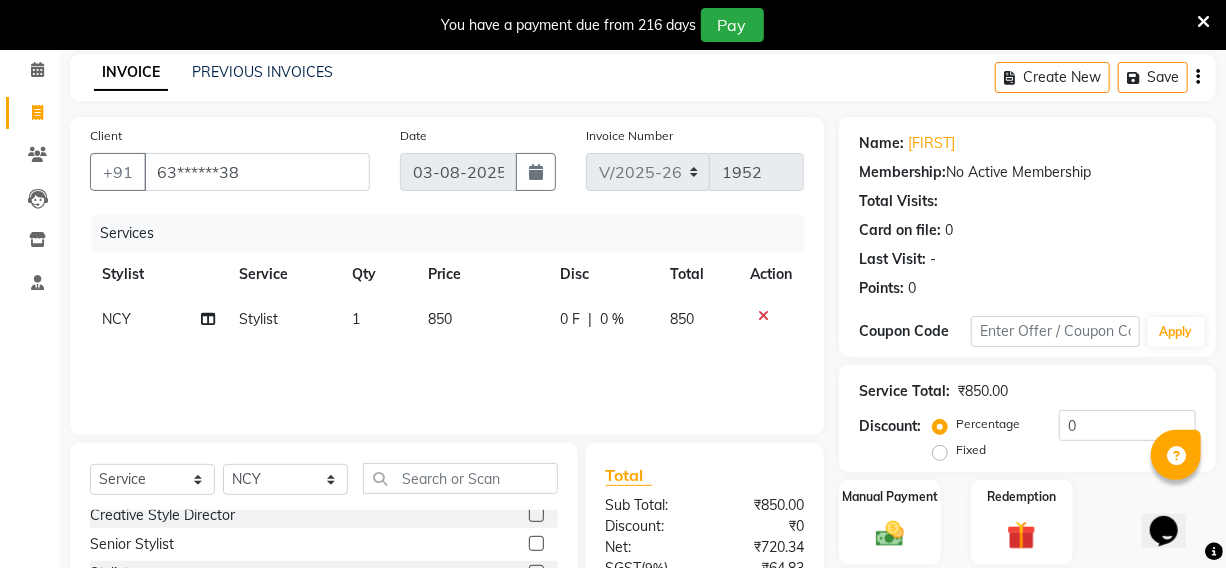 scroll, scrollTop: 90, scrollLeft: 0, axis: vertical 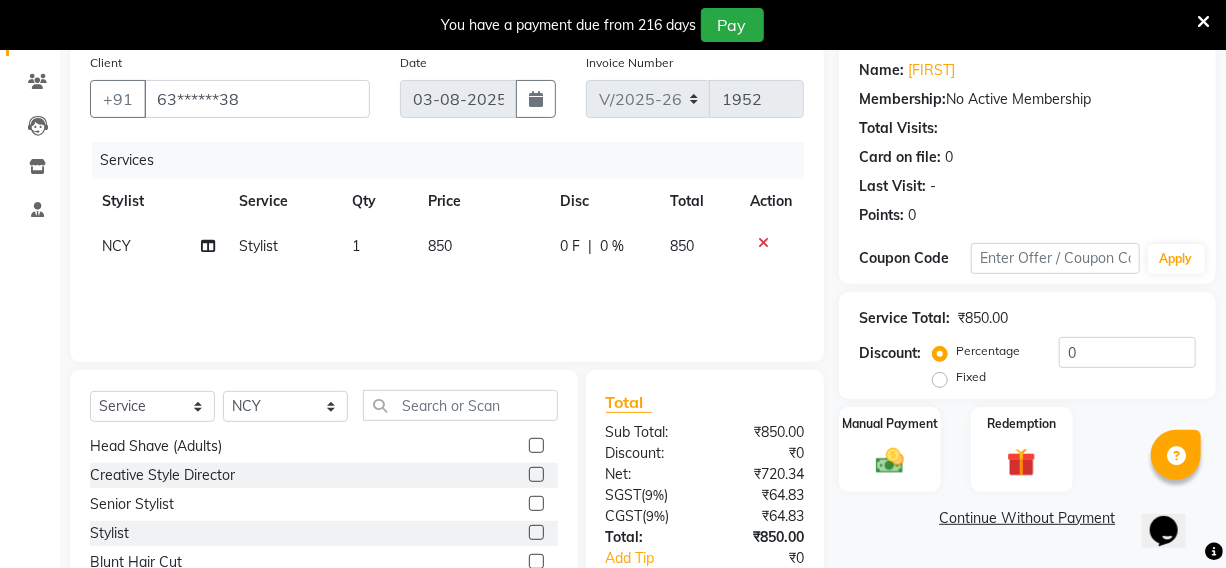 click 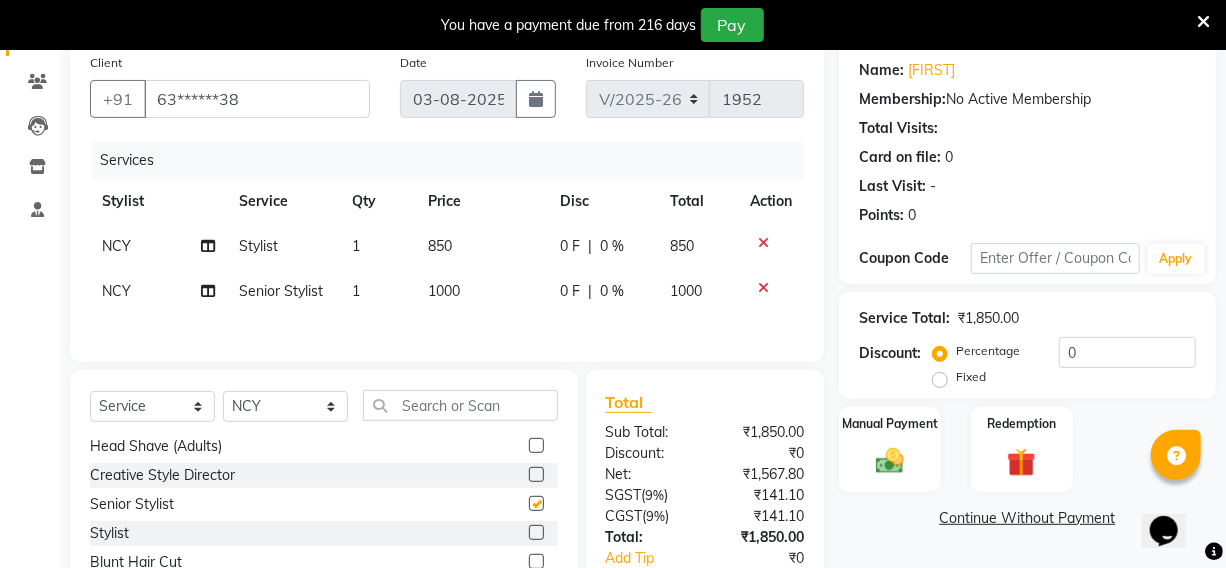 checkbox on "false" 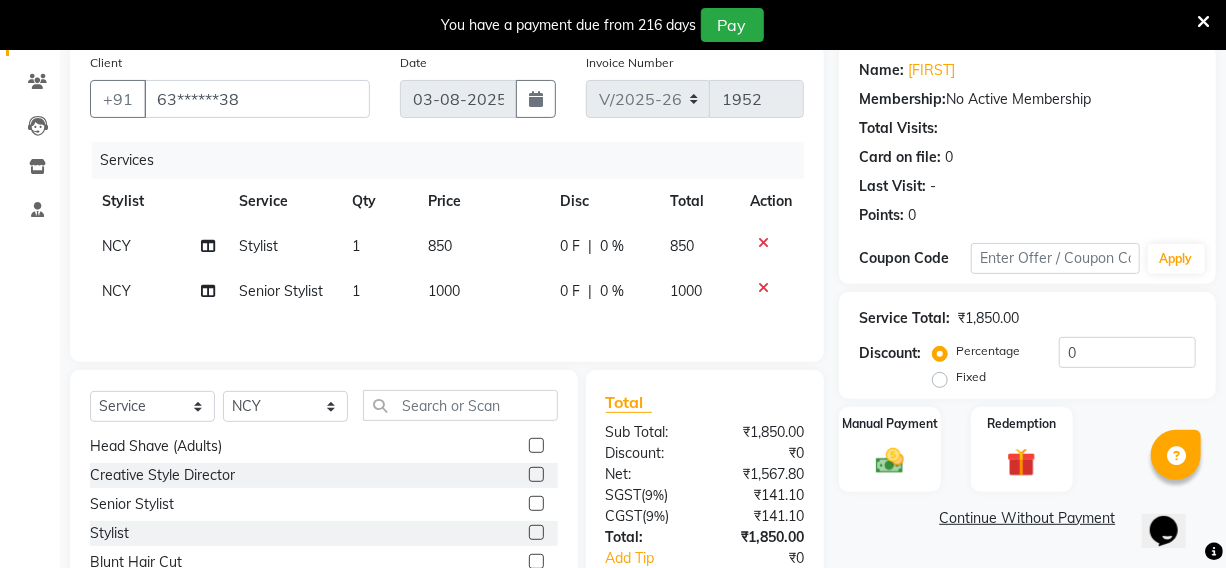 click 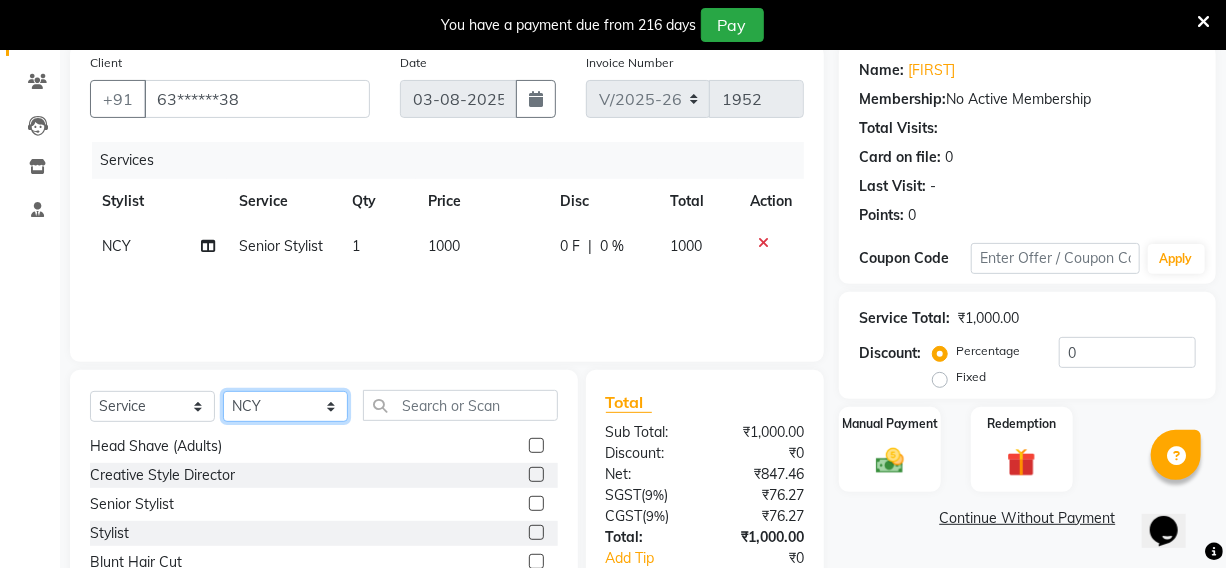 click on "Services Stylist Service Qty Price Disc Total Action [FIRST] [FIRST] [FIRST] [FIRST] [FIRST] manager id [FIRST] [FIRST] [FIRST] [FIRST] [FIRST] [FIRST] [FIRST] [FIRST] Hair Cut x Hair Cut Toddler's HC Head Shave (Kids) Head Shave (Adults) Creative Style Director Senior Stylist Stylist Blunt Hair Cut Fringe Kids Hair Cut (below 6 years) Men's Hair wash & Hair Setting Shampoo & Conditioning Blow-dry Ironing Tong Curls Beard Grooming Beard Spa Beard & Mustache Color Root Touch-Up Ammonia Root Touch-Up Ammonia Free Root Touch-Up PPD Free Root Touch-Up Vegan Highlights Creative Hair Color Henna Hair Spa ( Loreal ) Hair Spa ( Wella Oil Reflection ) Hair Spa - Nourishing & Repair Hair Spa - Smooth & Shine Hair Spa ( Keratin Rich ) Hair Spa ( Wella Fusion ) Hair Spa ( Wella Elements ) Anti Hair Loss Anti-Dandruff Olaplex Hair Detox Spa ( Iluvia) Hair Spa - Shea Butter Hair Perming Hair Straightening/Smoothening Hair Keratin Hair Botox Essential Pearl Aloe Vera Instant Glow Gold Oxy-Life Oxy-Life - Oxy pro Youth" 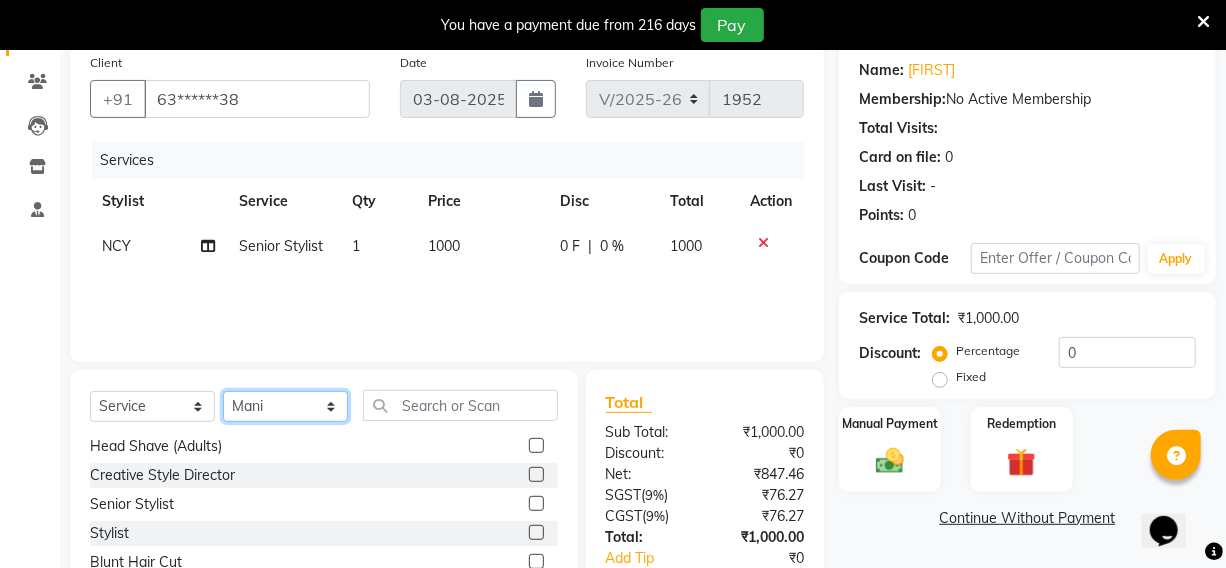 click on "Services Stylist Service Qty Price Disc Total Action [FIRST] [FIRST] [FIRST] [FIRST] [FIRST] manager id [FIRST] [FIRST] [FIRST] [FIRST] [FIRST] [FIRST] [FIRST] [FIRST] Hair Cut x Hair Cut Toddler's HC Head Shave (Kids) Head Shave (Adults) Creative Style Director Senior Stylist Stylist Blunt Hair Cut Fringe Kids Hair Cut (below 6 years) Men's Hair wash & Hair Setting Shampoo & Conditioning Blow-dry Ironing Tong Curls Beard Grooming Beard Spa Beard & Mustache Color Root Touch-Up Ammonia Root Touch-Up Ammonia Free Root Touch-Up PPD Free Root Touch-Up Vegan Highlights Creative Hair Color Henna Hair Spa ( Loreal ) Hair Spa ( Wella Oil Reflection ) Hair Spa - Nourishing & Repair Hair Spa - Smooth & Shine Hair Spa ( Keratin Rich ) Hair Spa ( Wella Fusion ) Hair Spa ( Wella Elements ) Anti Hair Loss Anti-Dandruff Olaplex Hair Detox Spa ( Iluvia) Hair Spa - Shea Butter Hair Perming Hair Straightening/Smoothening Hair Keratin Hair Botox Essential Pearl Aloe Vera Instant Glow Gold Oxy-Life Oxy-Life - Oxy pro Youth" 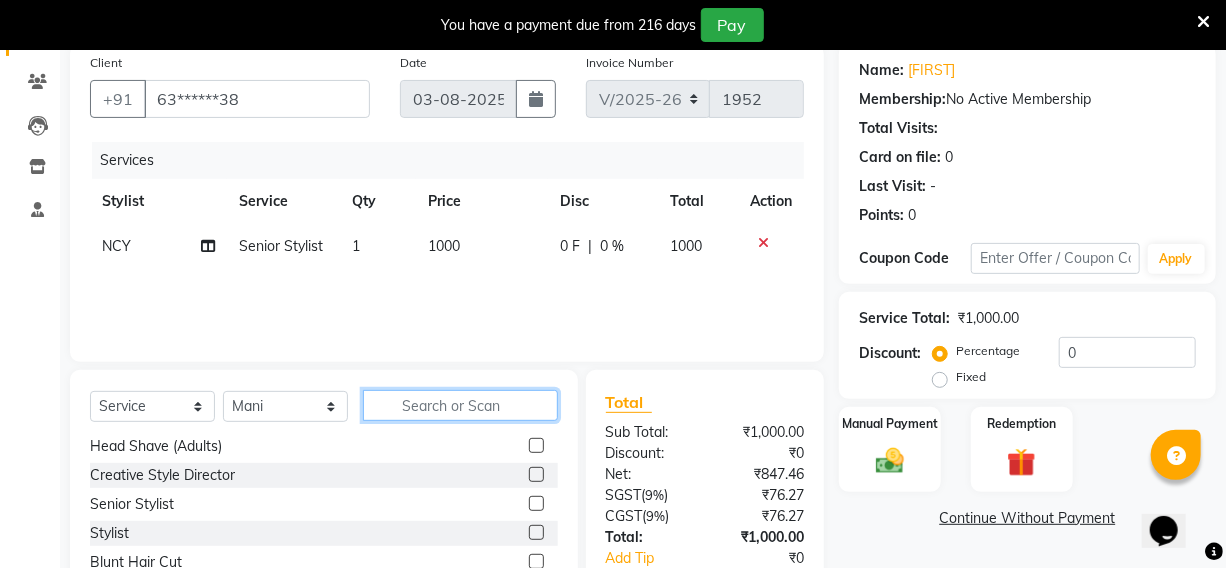 click 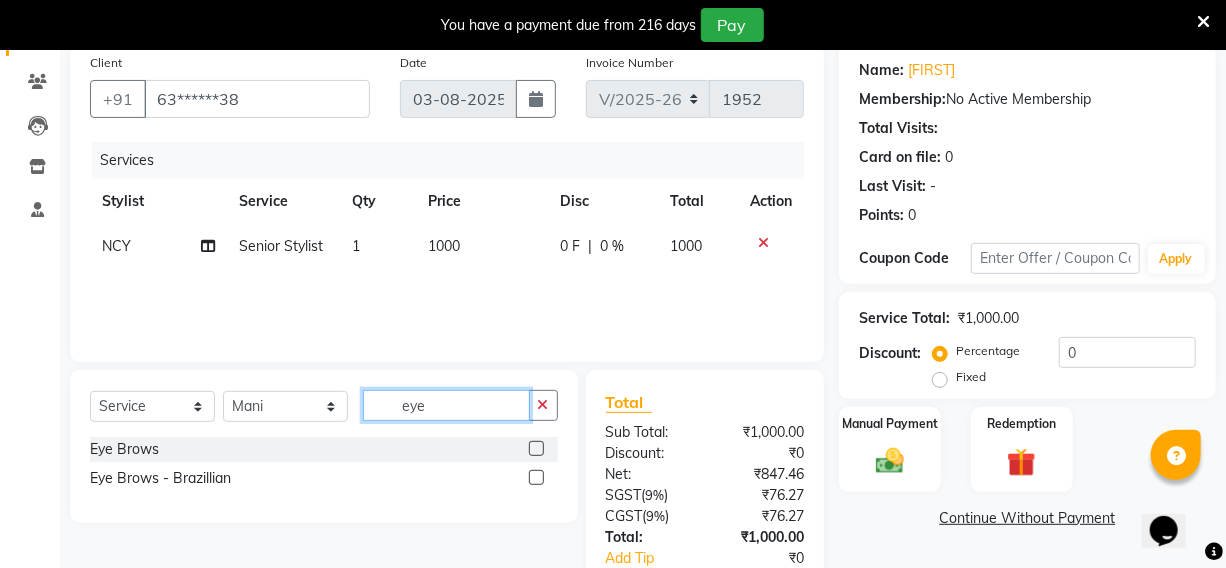 scroll, scrollTop: 0, scrollLeft: 0, axis: both 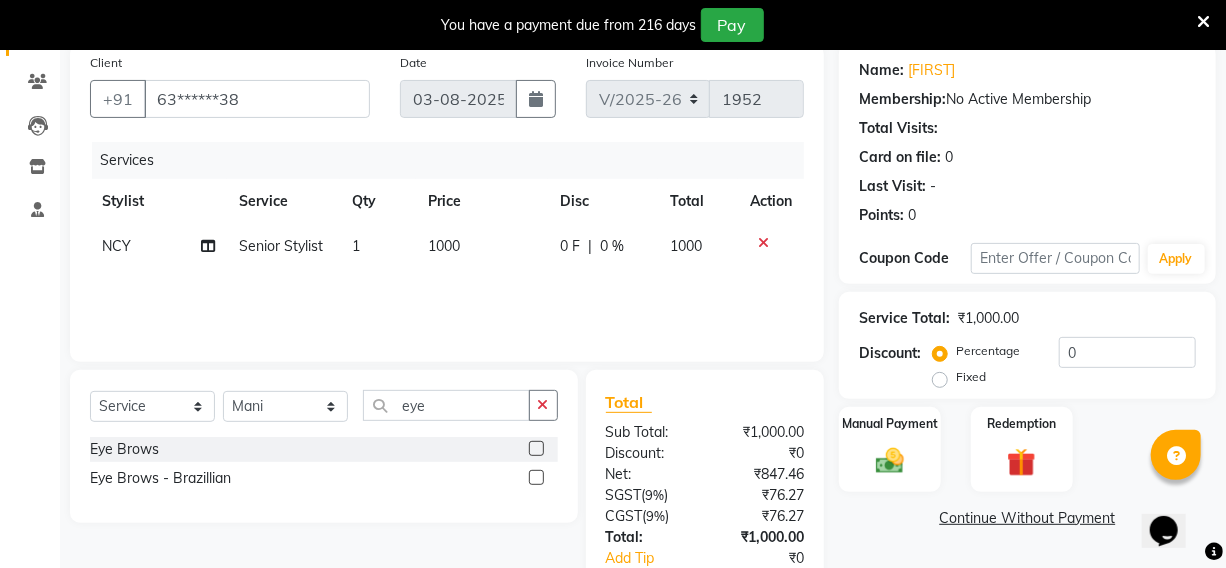 click 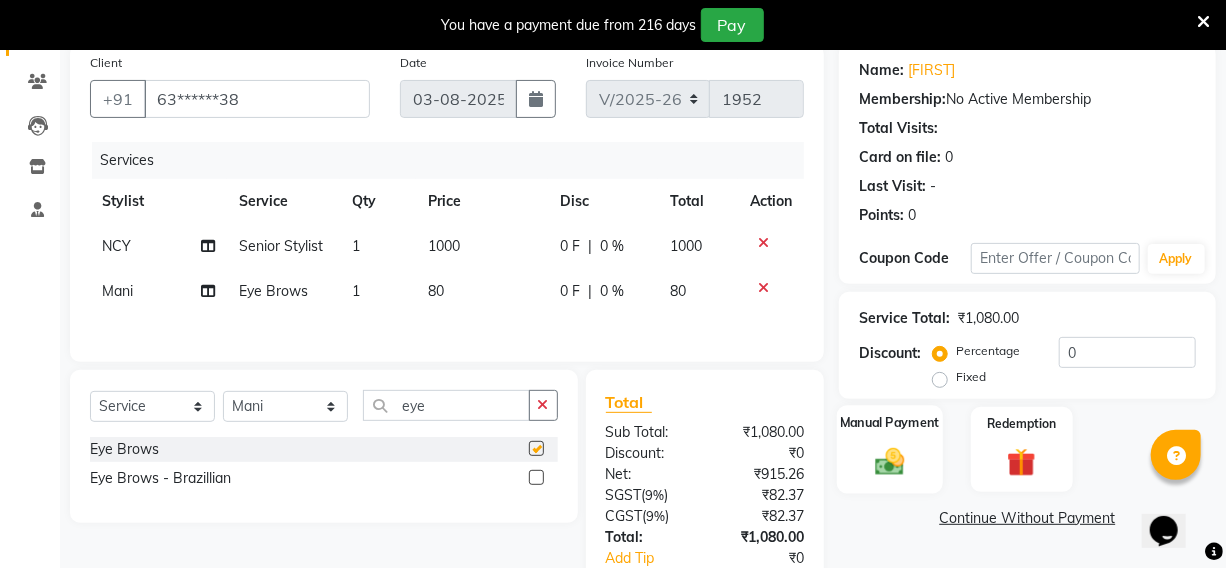 checkbox on "false" 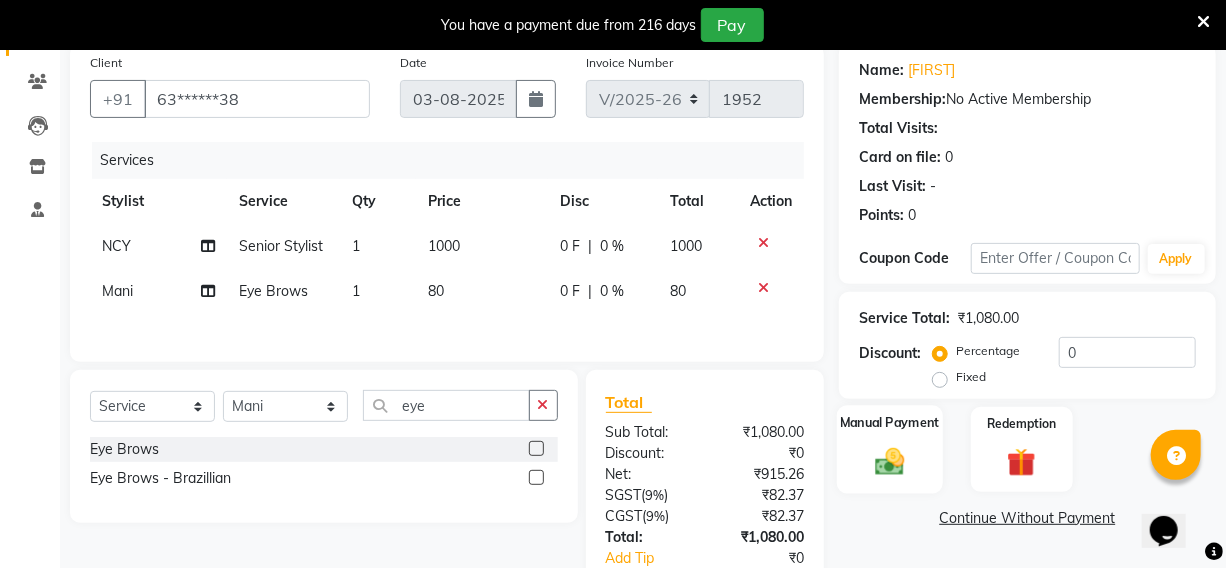 click 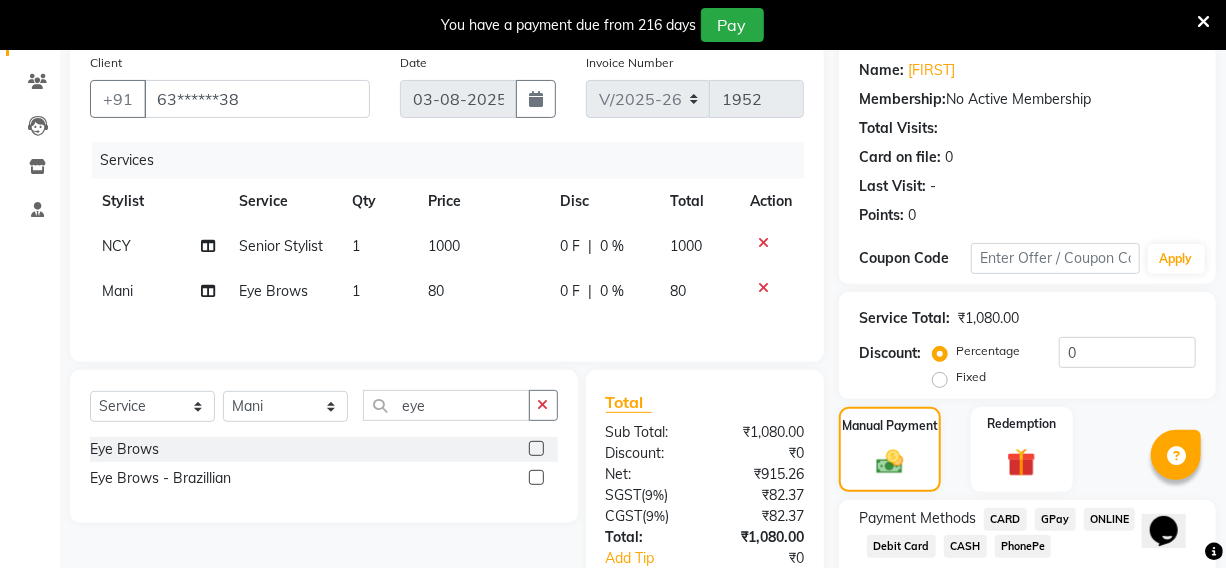scroll, scrollTop: 247, scrollLeft: 0, axis: vertical 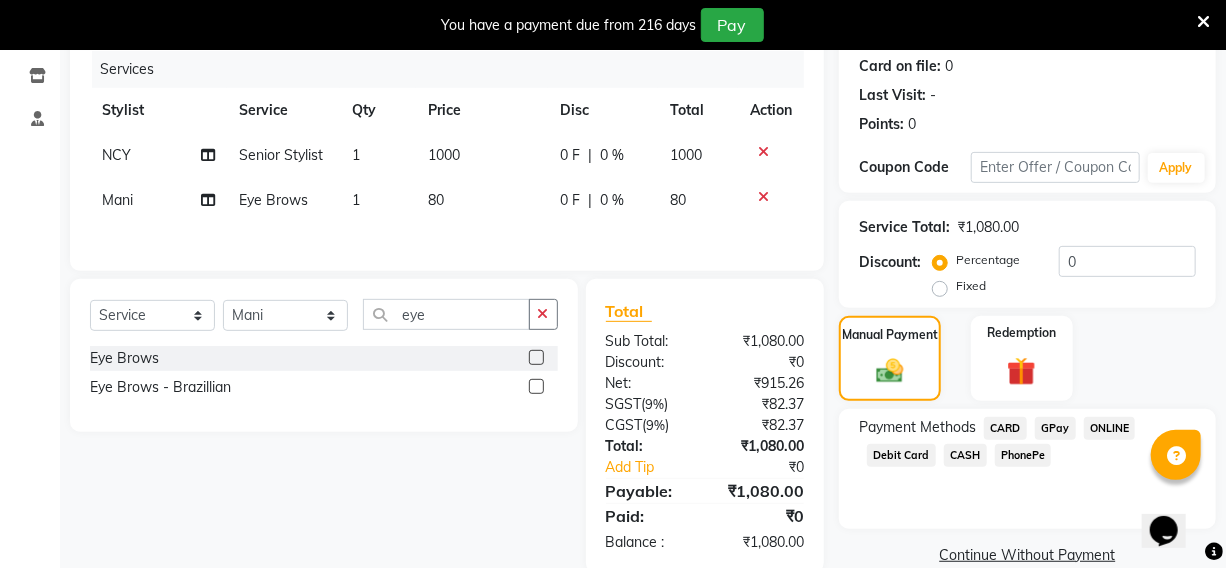 click on "CARD" 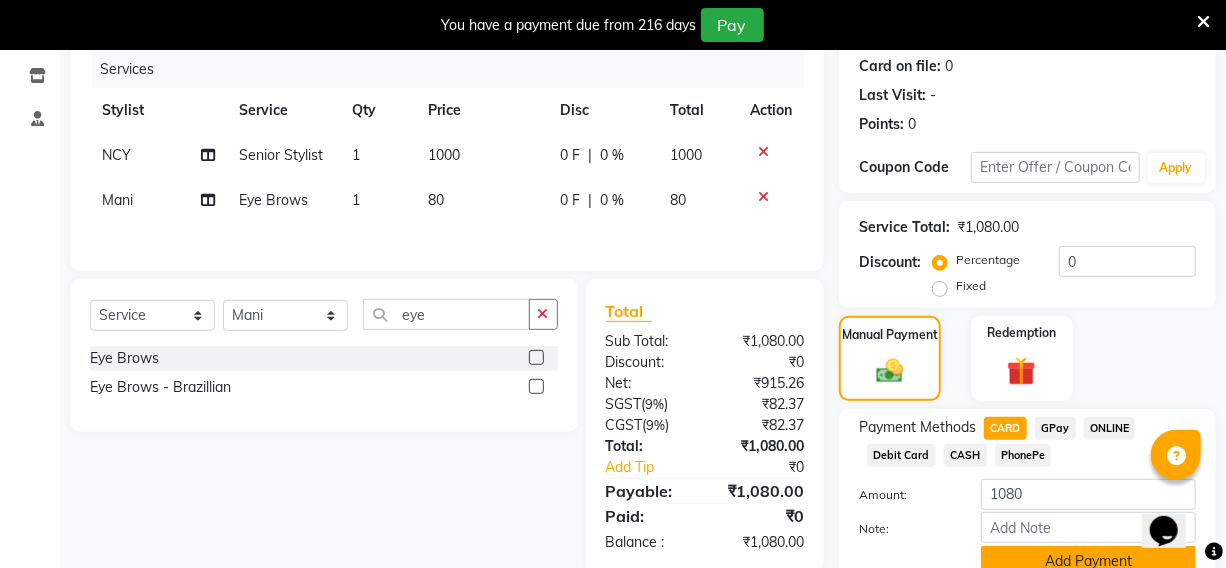 click on "Add Payment" 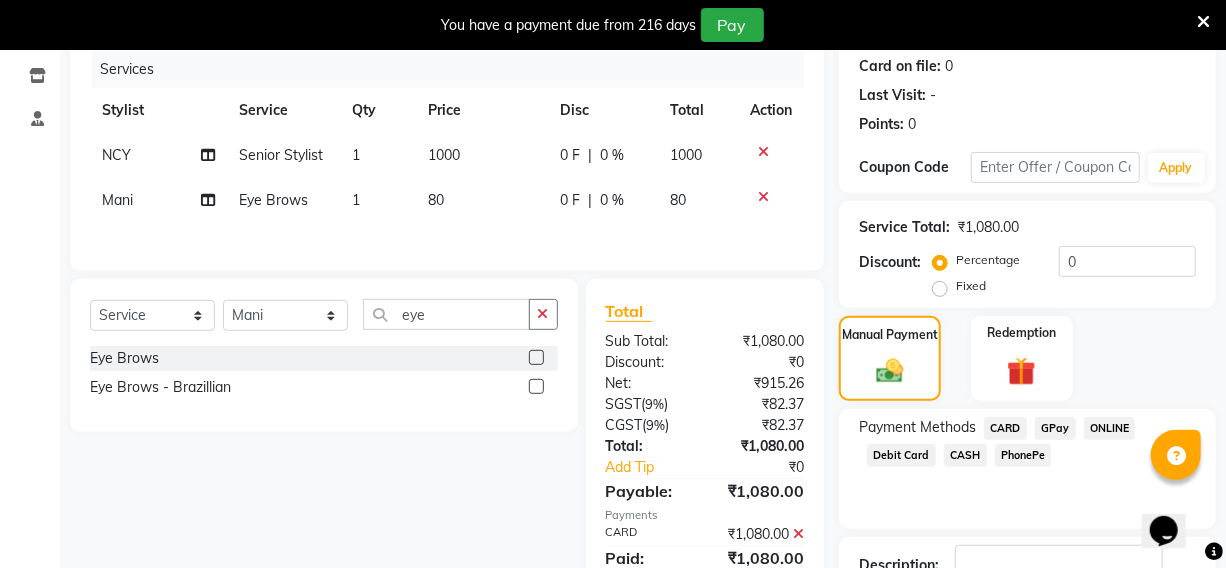 scroll, scrollTop: 390, scrollLeft: 0, axis: vertical 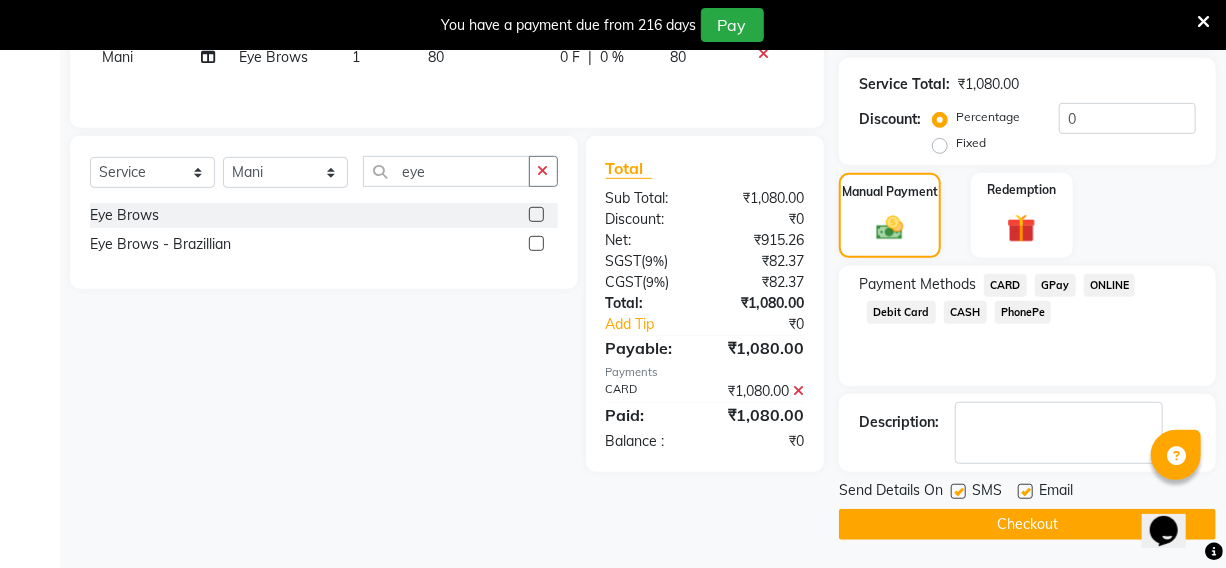 click on "Checkout" 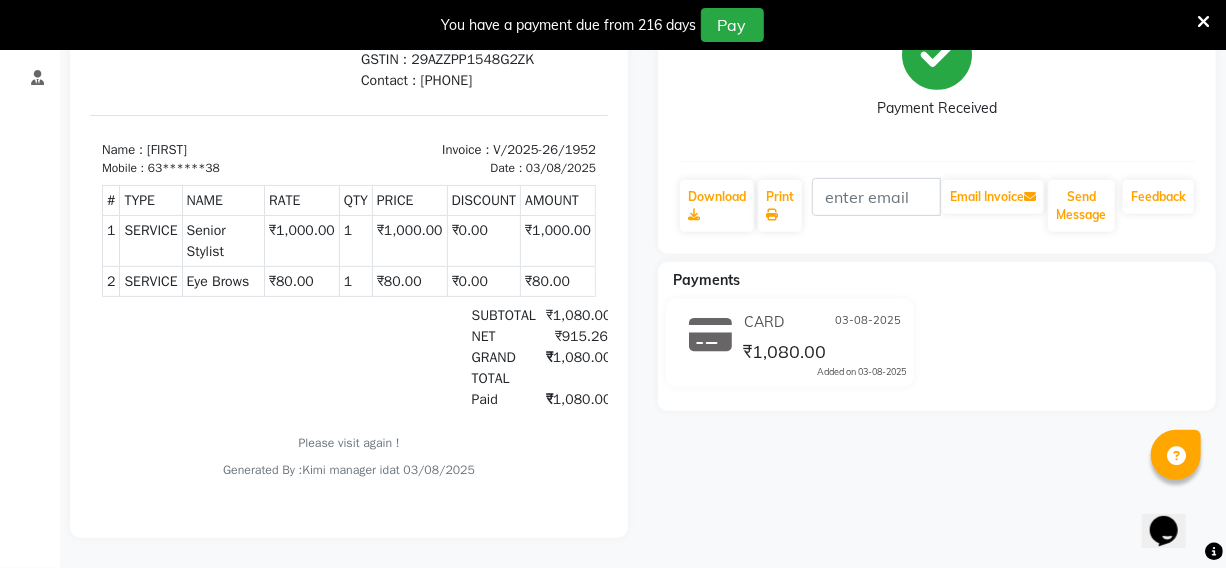 scroll, scrollTop: 0, scrollLeft: 0, axis: both 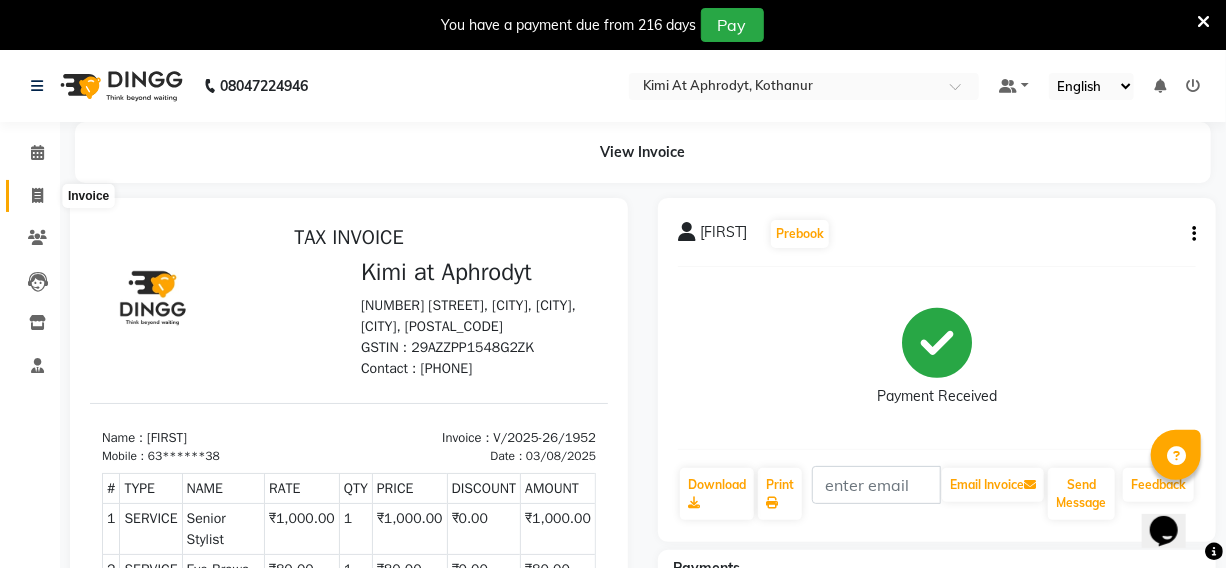 click 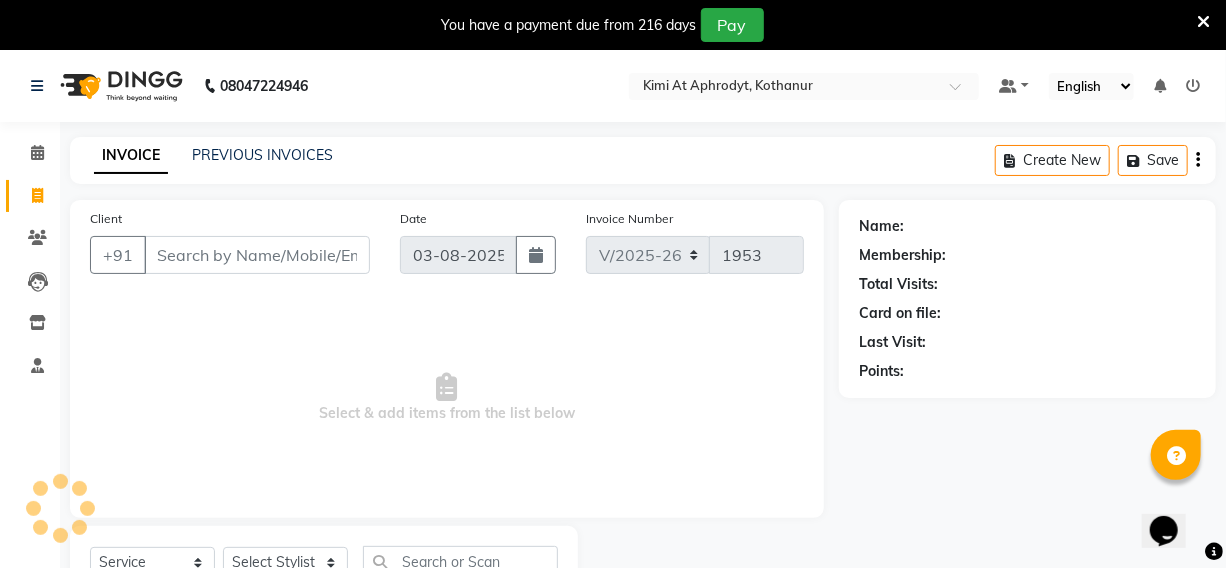 scroll, scrollTop: 83, scrollLeft: 0, axis: vertical 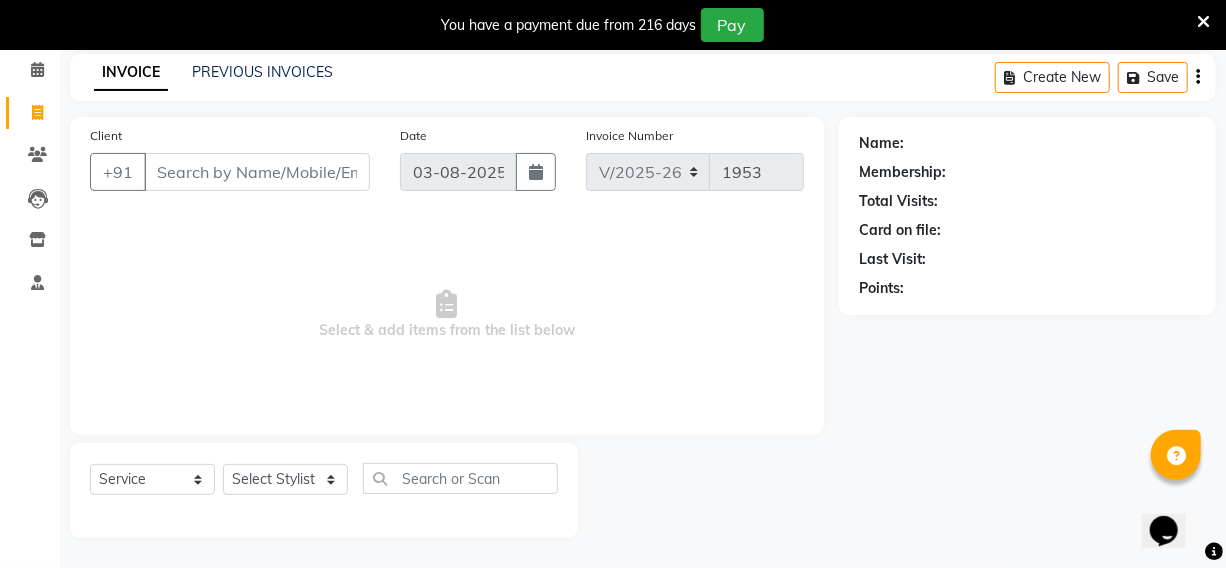 click on "Client" at bounding box center [257, 172] 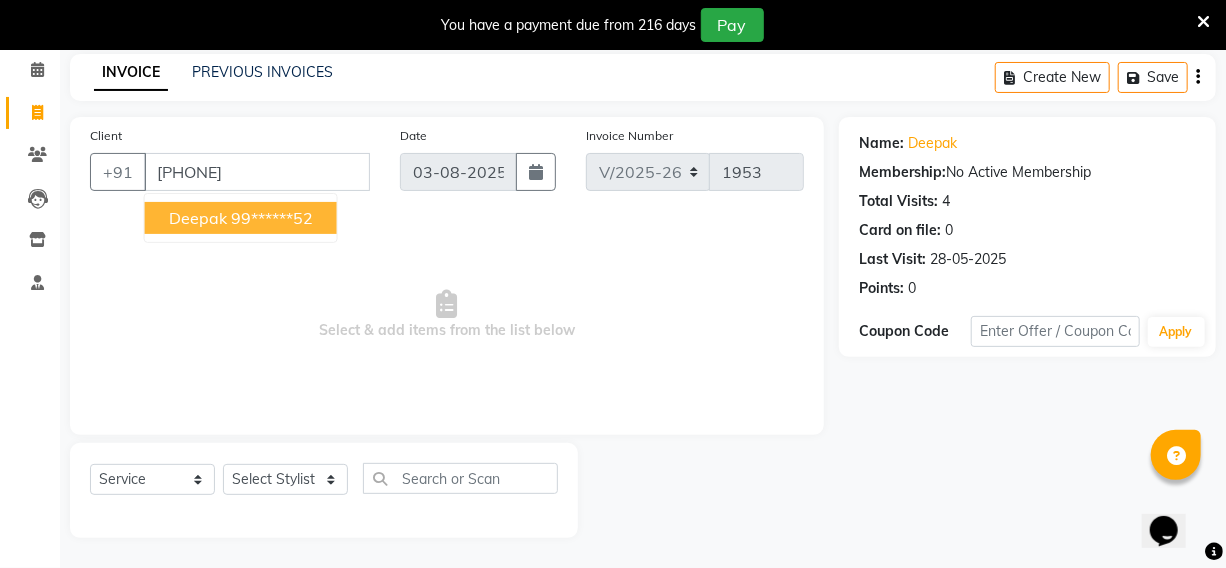 click on "99******52" at bounding box center (272, 218) 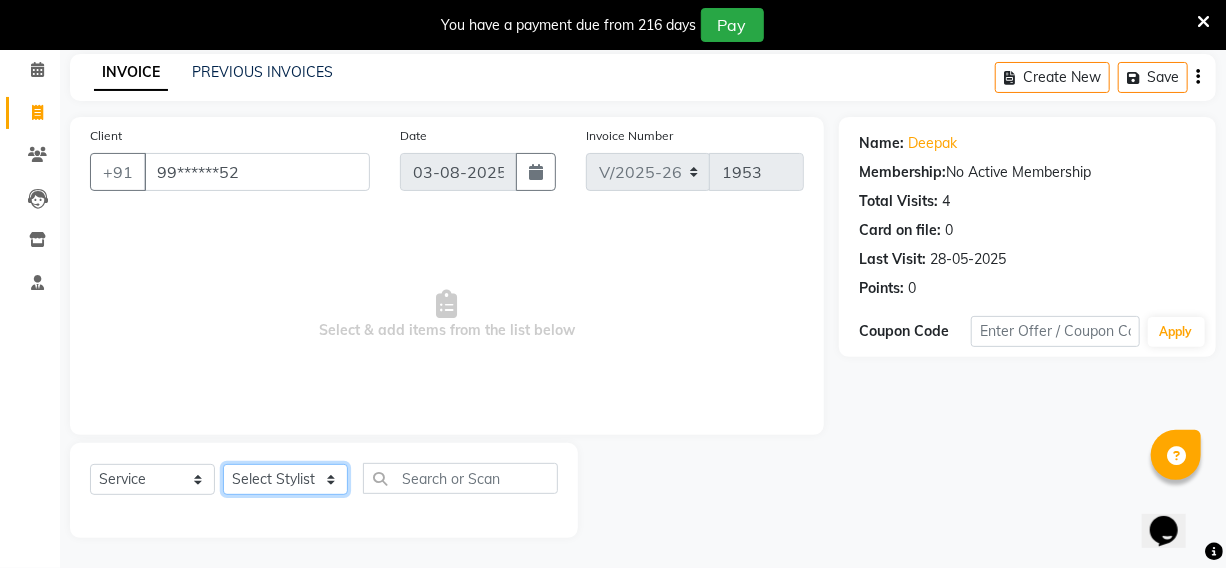 click on "Services Stylist Service Qty Price Disc Total Action [FIRST] [FIRST] [FIRST] [FIRST] [FIRST] manager id [FIRST] [FIRST] [FIRST] [FIRST] [FIRST] [FIRST] [FIRST] [FIRST] Hair Cut x Hair Cut Toddler's HC Head Shave (Kids) Head Shave (Adults) Creative Style Director Senior Stylist Stylist Blunt Hair Cut Fringe Kids Hair Cut (below 6 years) Men's Hair wash & Hair Setting Shampoo & Conditioning Blow-dry Ironing Tong Curls Beard Grooming Beard Spa Beard & Mustache Color Root Touch-Up Ammonia Root Touch-Up Ammonia Free Root Touch-Up PPD Free Root Touch-Up Vegan Highlights Creative Hair Color Henna Hair Spa ( Loreal ) Hair Spa ( Wella Oil Reflection ) Hair Spa - Nourishing & Repair Hair Spa - Smooth & Shine Hair Spa ( Keratin Rich ) Hair Spa ( Wella Fusion ) Hair Spa ( Wella Elements ) Anti Hair Loss Anti-Dandruff Olaplex Hair Detox Spa ( Iluvia) Hair Spa - Shea Butter Hair Perming Hair Straightening/Smoothening Hair Keratin Hair Botox Essential Pearl Aloe Vera Instant Glow Gold Oxy-Life Oxy-Life - Oxy pro Youth" 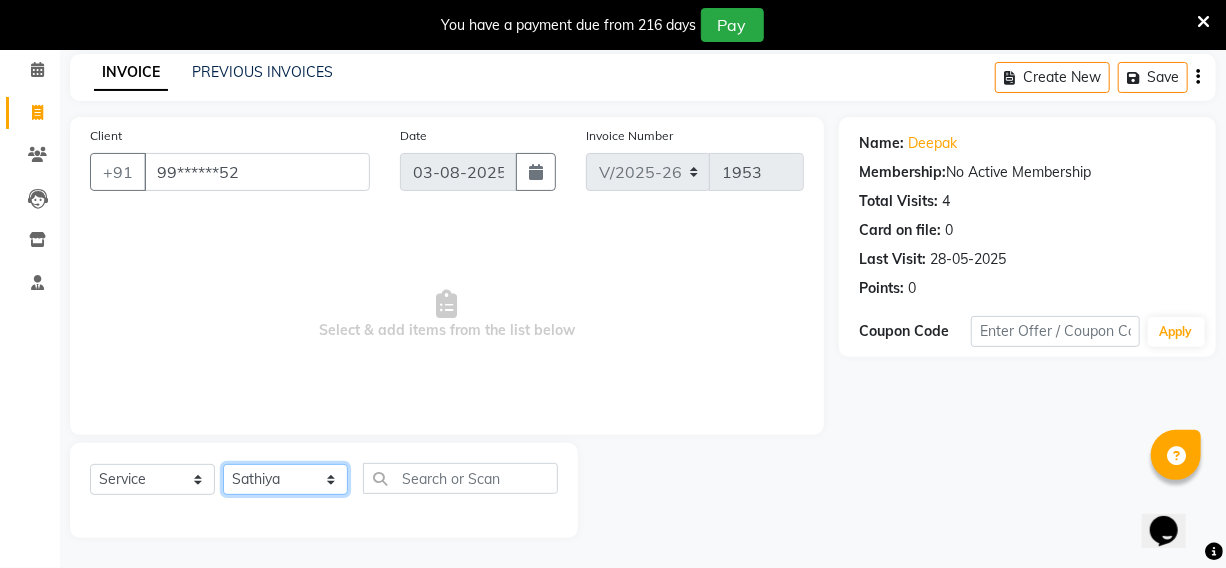 click on "Services Stylist Service Qty Price Disc Total Action [FIRST] [FIRST] [FIRST] [FIRST] [FIRST] manager id [FIRST] [FIRST] [FIRST] [FIRST] [FIRST] [FIRST] [FIRST] [FIRST] Hair Cut x Hair Cut Toddler's HC Head Shave (Kids) Head Shave (Adults) Creative Style Director Senior Stylist Stylist Blunt Hair Cut Fringe Kids Hair Cut (below 6 years) Men's Hair wash & Hair Setting Shampoo & Conditioning Blow-dry Ironing Tong Curls Beard Grooming Beard Spa Beard & Mustache Color Root Touch-Up Ammonia Root Touch-Up Ammonia Free Root Touch-Up PPD Free Root Touch-Up Vegan Highlights Creative Hair Color Henna Hair Spa ( Loreal ) Hair Spa ( Wella Oil Reflection ) Hair Spa - Nourishing & Repair Hair Spa - Smooth & Shine Hair Spa ( Keratin Rich ) Hair Spa ( Wella Fusion ) Hair Spa ( Wella Elements ) Anti Hair Loss Anti-Dandruff Olaplex Hair Detox Spa ( Iluvia) Hair Spa - Shea Butter Hair Perming Hair Straightening/Smoothening Hair Keratin Hair Botox Essential Pearl Aloe Vera Instant Glow Gold Oxy-Life Oxy-Life - Oxy pro Youth" 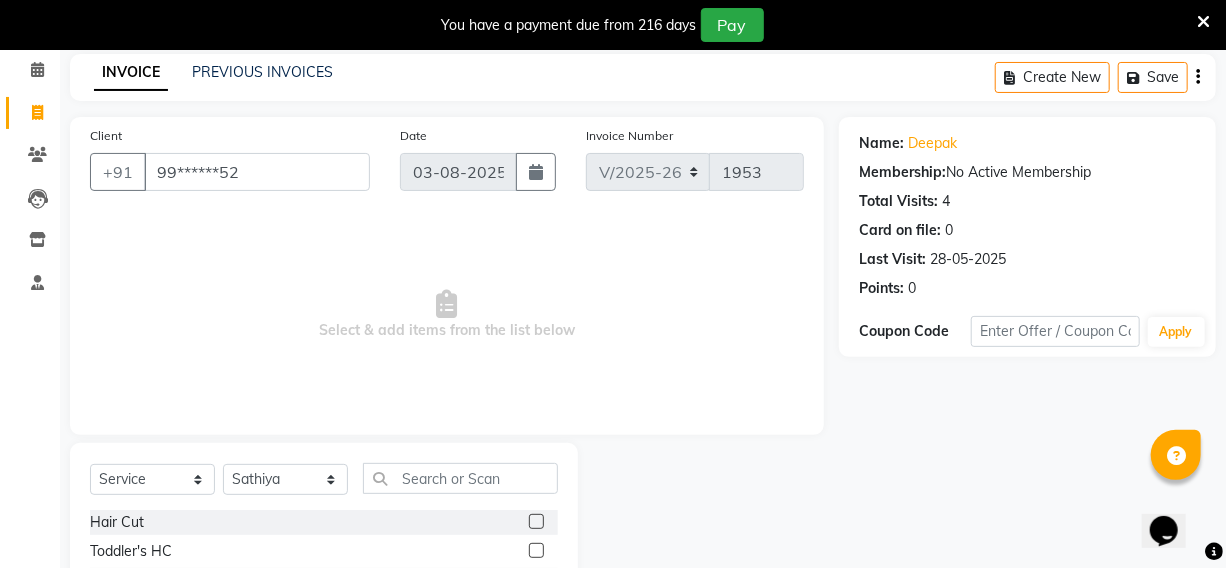 click 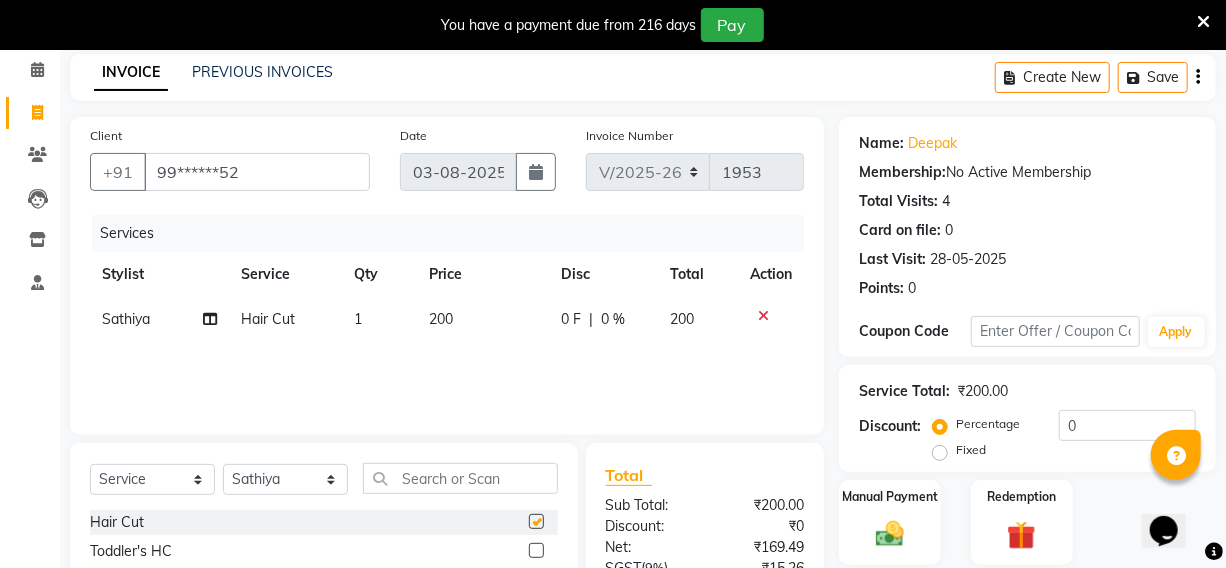 checkbox on "false" 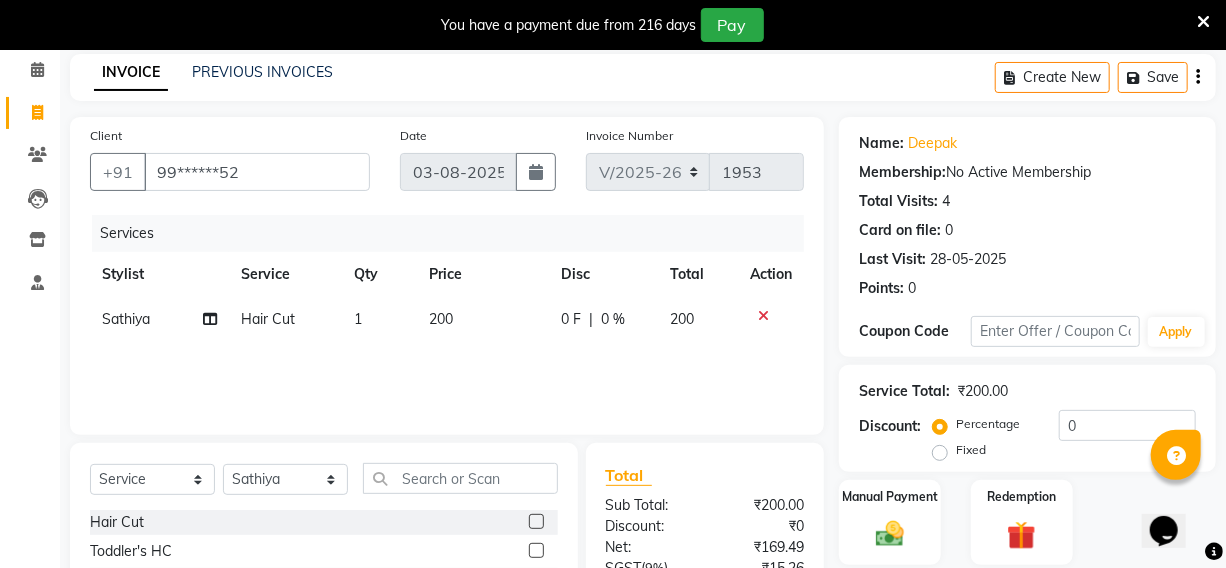 click on "200" 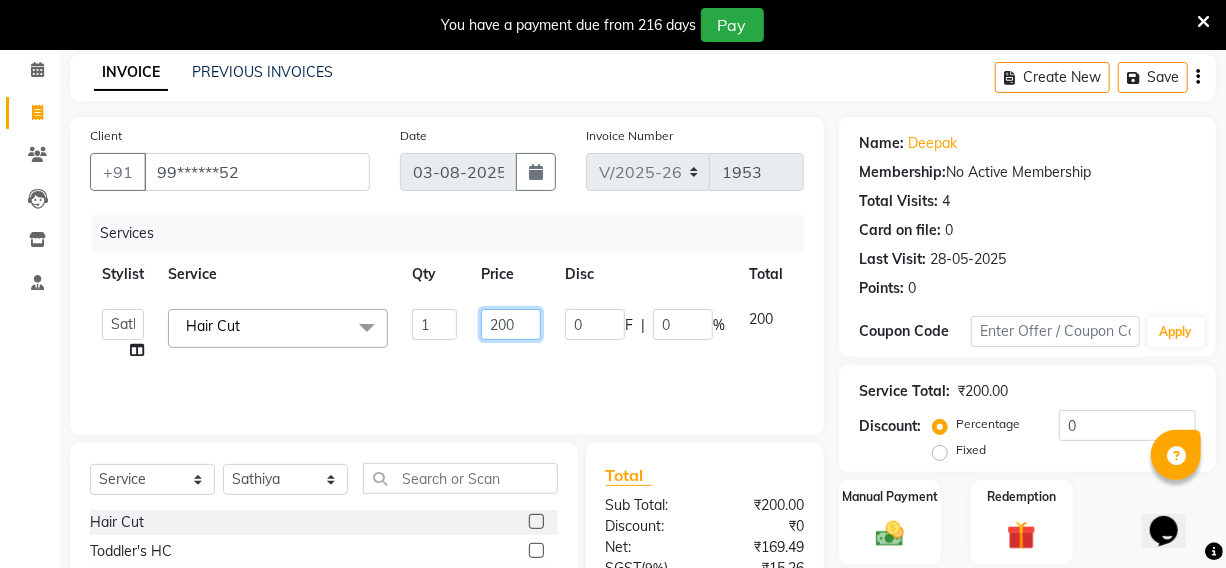 click on "200" 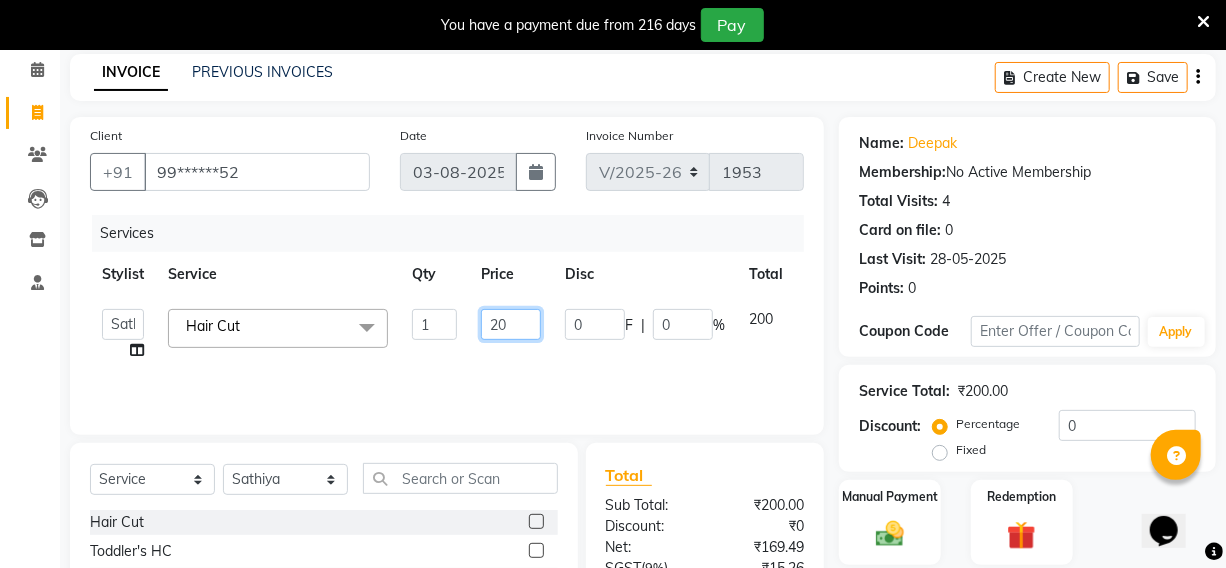 type on "2" 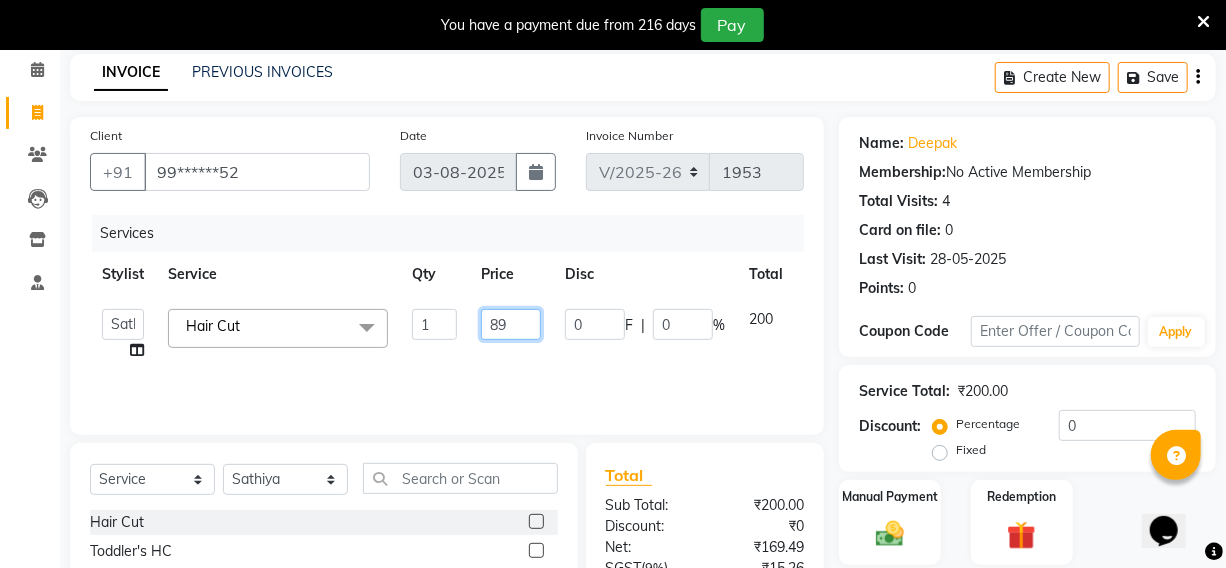 type on "899" 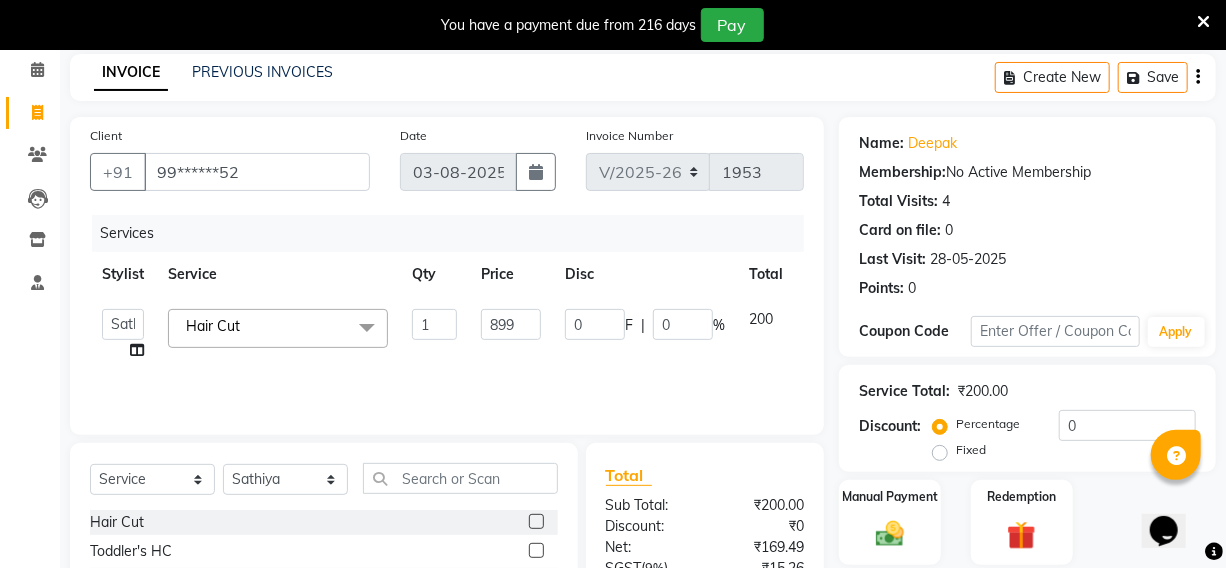 click on "Services Stylist Service Qty Price Disc Total Action [FIRST] [FIRST] [FIRST] [FIRST] [FIRST] manager id [FIRST] [FIRST] [FIRST] [FIRST] [FIRST] [FIRST] [FIRST] [FIRST] Hair Cut x Hair Cut Toddler's HC Head Shave (Kids) Head Shave (Adults) Creative Style Director Senior Stylist Stylist Blunt Hair Cut Fringe Kids Hair Cut (below 6 years) Men's Hair wash & Hair Setting Shampoo & Conditioning Blow-dry Ironing Tong Curls Beard Grooming Beard Spa Beard & Mustache Color Root Touch-Up Ammonia Root Touch-Up Ammonia Free Root Touch-Up PPD Free Root Touch-Up Vegan Highlights Creative Hair Color Henna Hair Spa ( Loreal ) Hair Spa ( Wella Oil Reflection ) Hair Spa - Nourishing & Repair Hair Spa - Smooth & Shine Hair Spa ( Keratin Rich ) Hair Spa ( Wella Fusion ) Hair Spa ( Wella Elements ) Anti Hair Loss Anti-Dandruff Olaplex Hair Detox Spa ( Iluvia) Hair Spa - Shea Butter Hair Perming Hair Straightening/Smoothening Hair Keratin Hair Botox Essential Pearl Aloe Vera Instant Glow Gold Oxy-Life Oxy-Life - Oxy pro Youth" 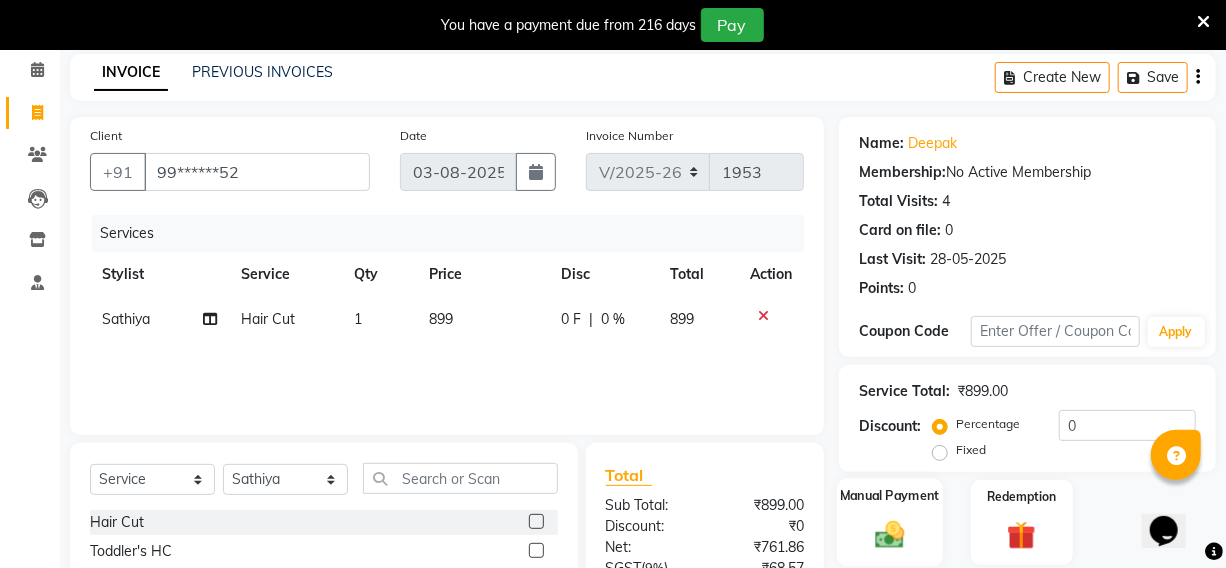 click on "Manual Payment" 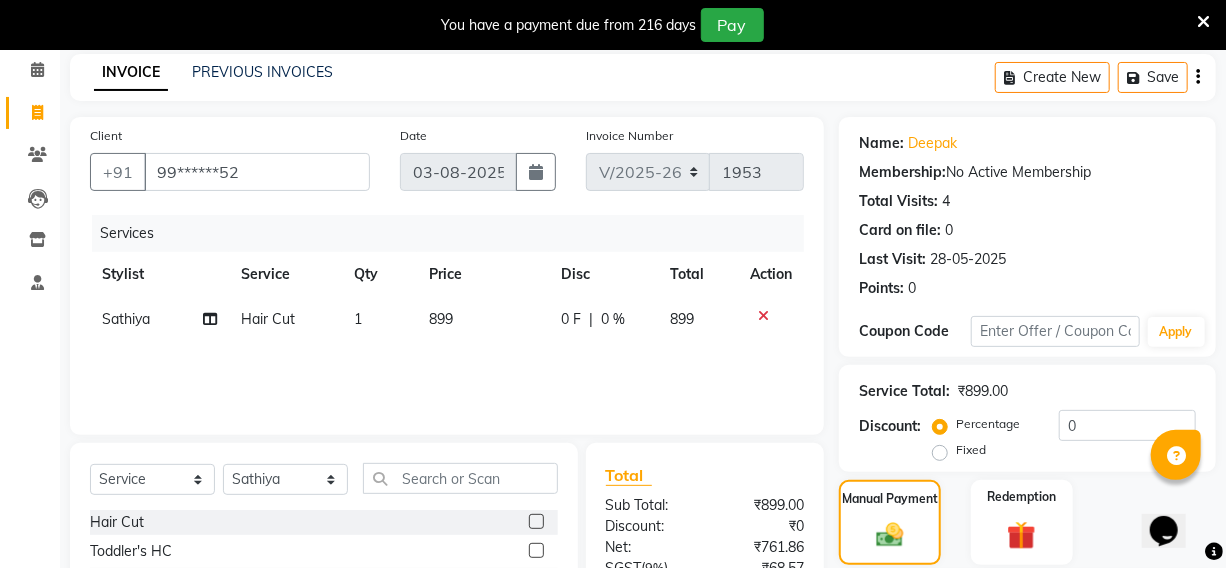 scroll, scrollTop: 265, scrollLeft: 0, axis: vertical 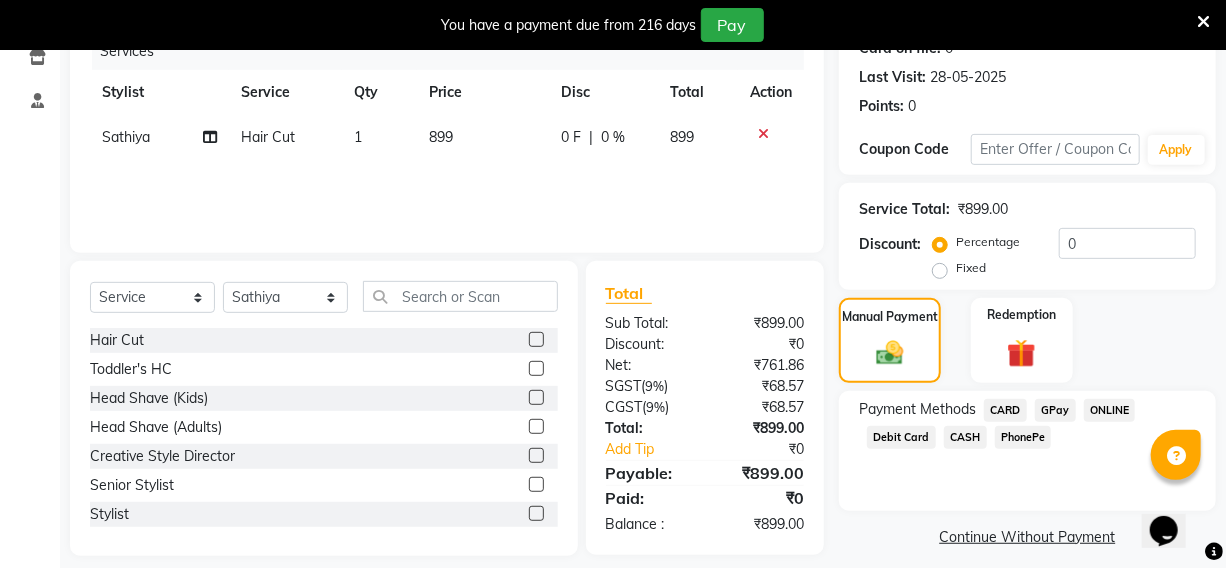 click on "CARD" 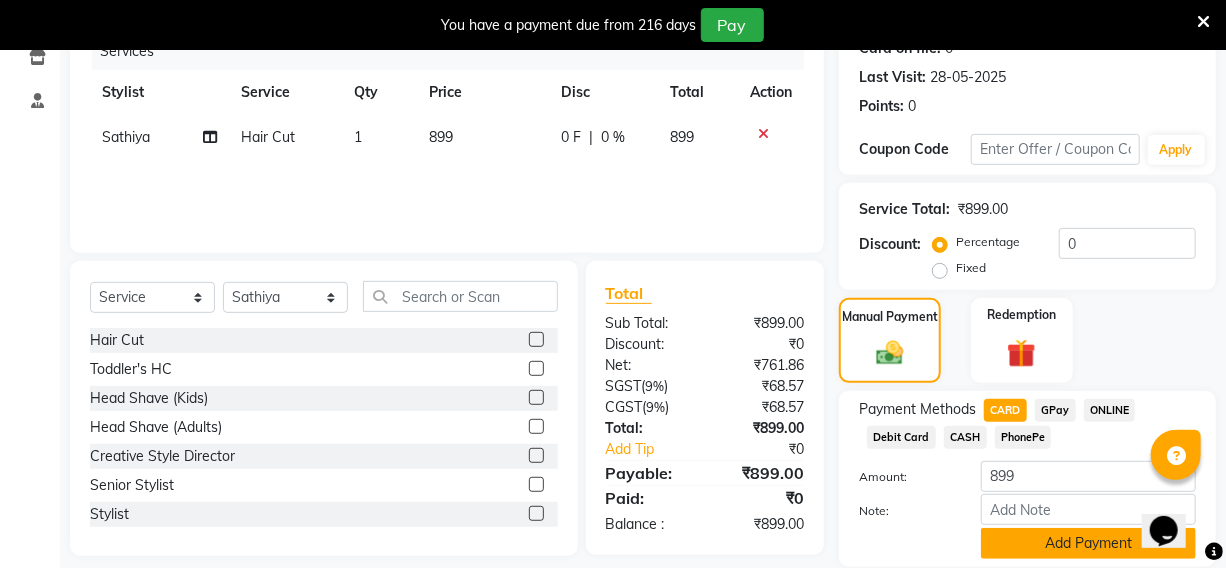 click on "Add Payment" 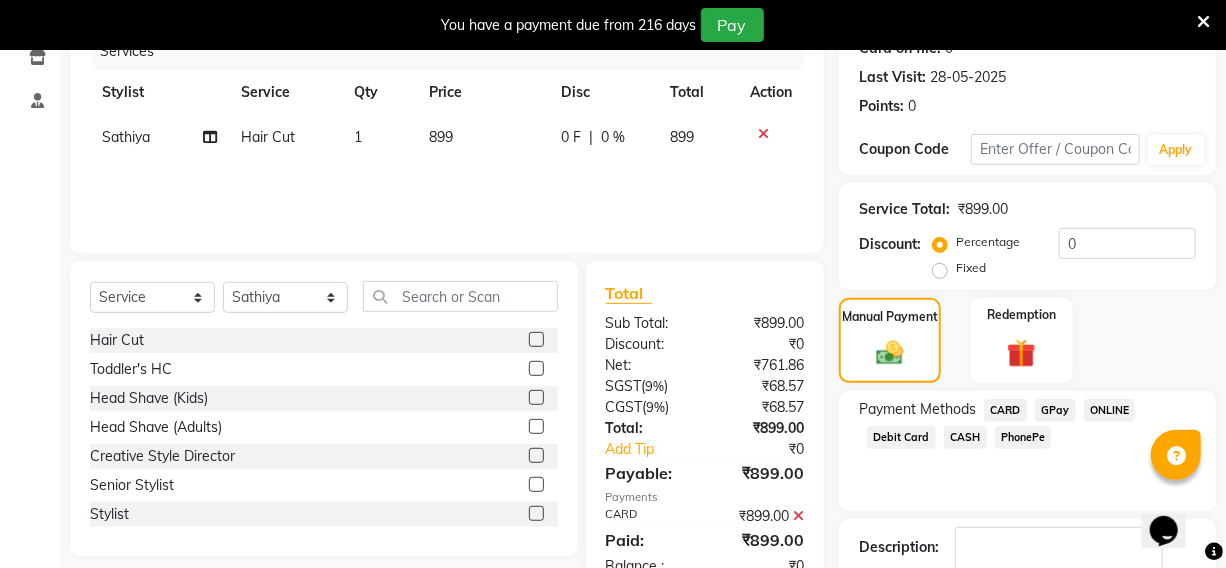 scroll, scrollTop: 390, scrollLeft: 0, axis: vertical 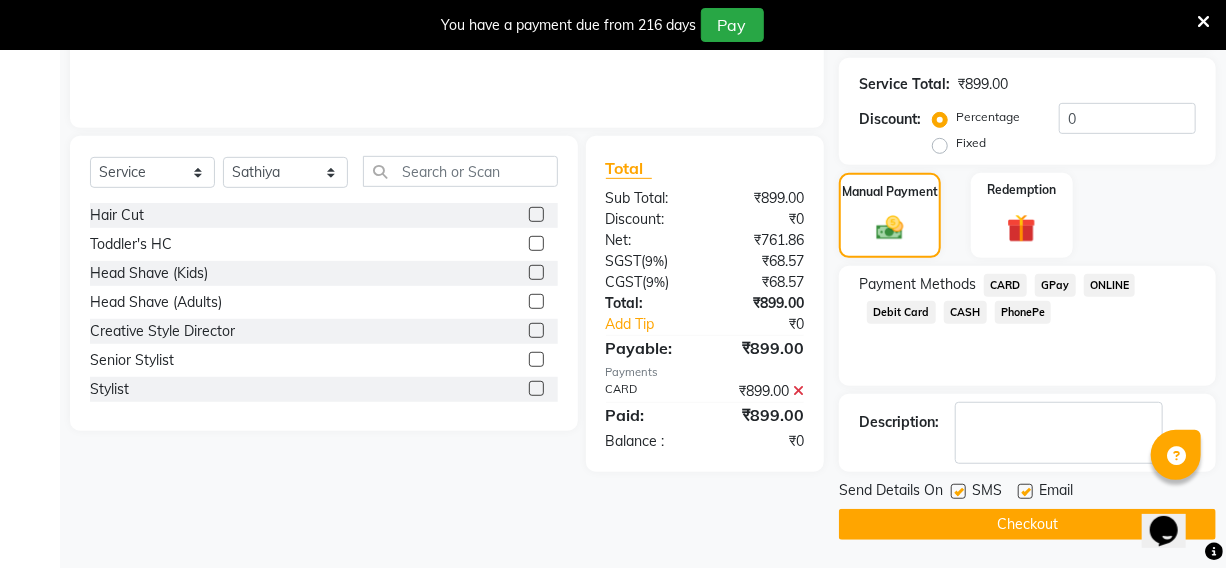 click on "Checkout" 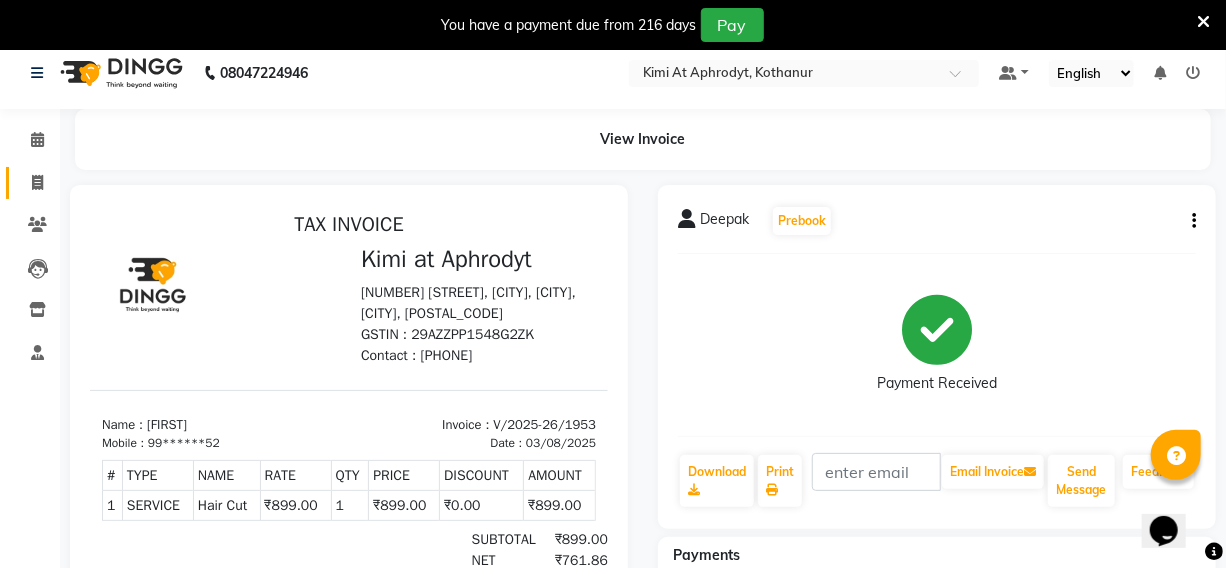scroll, scrollTop: 0, scrollLeft: 0, axis: both 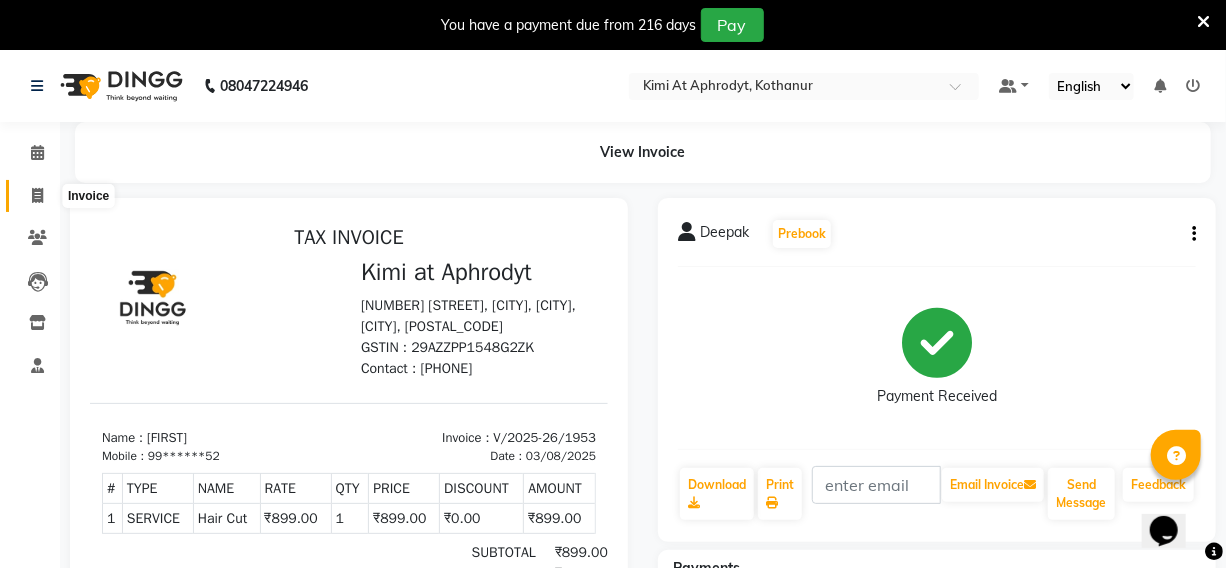 click 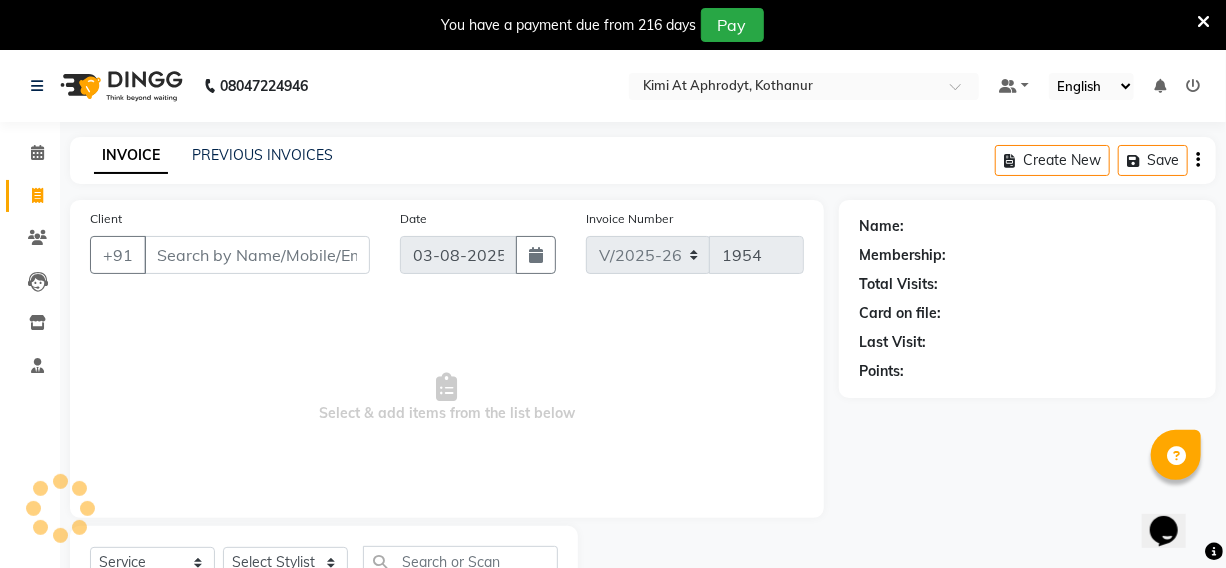 scroll, scrollTop: 83, scrollLeft: 0, axis: vertical 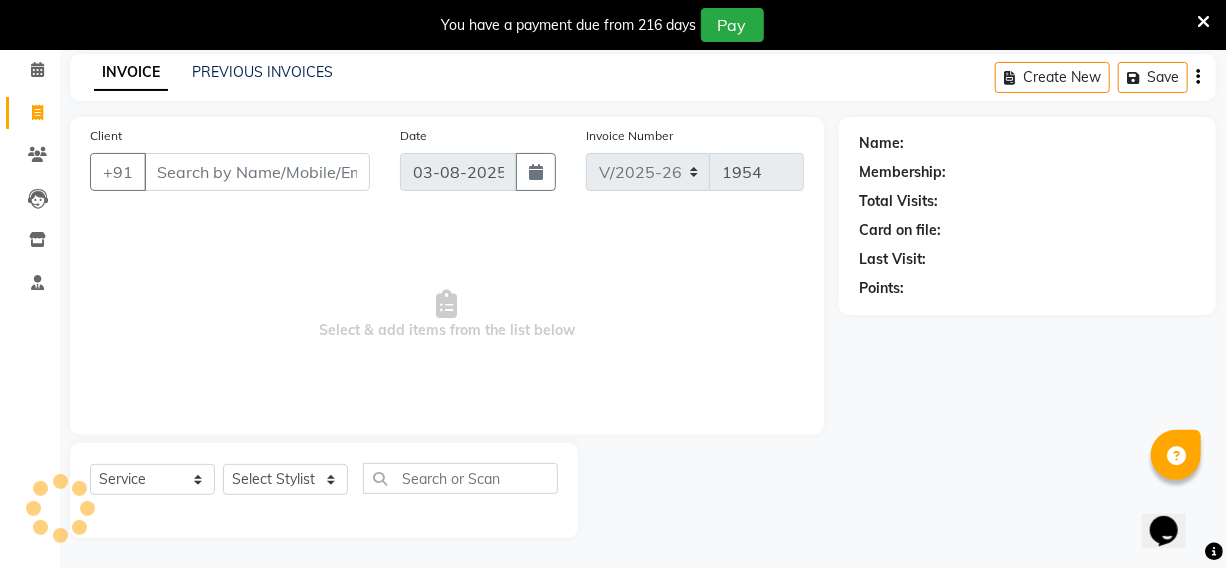 click on "Client" at bounding box center [257, 172] 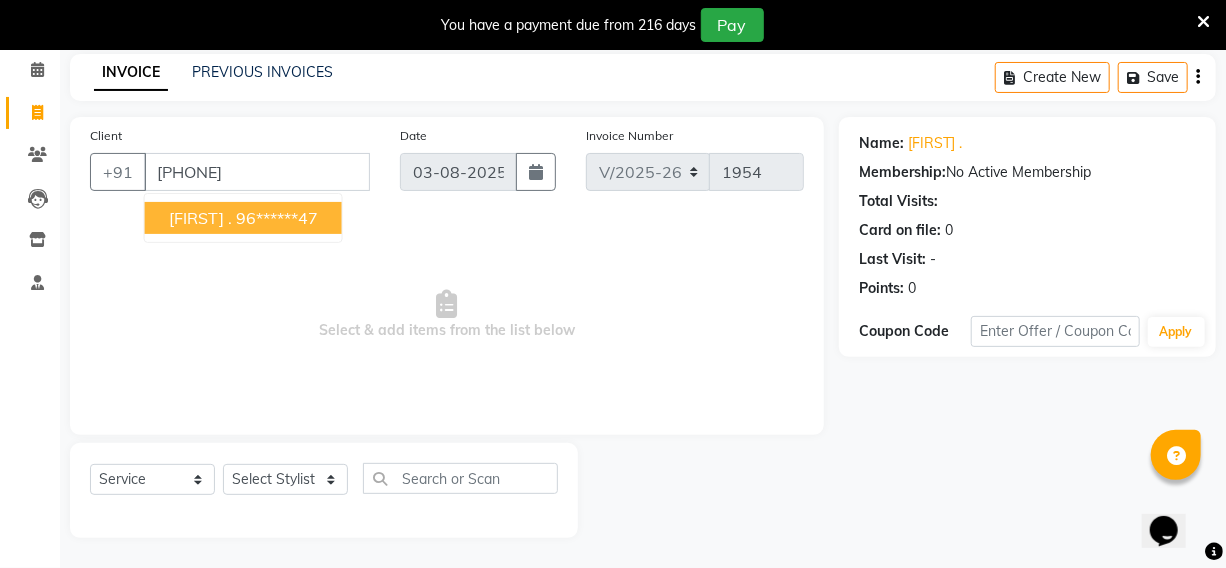 click on "96******47" at bounding box center (277, 218) 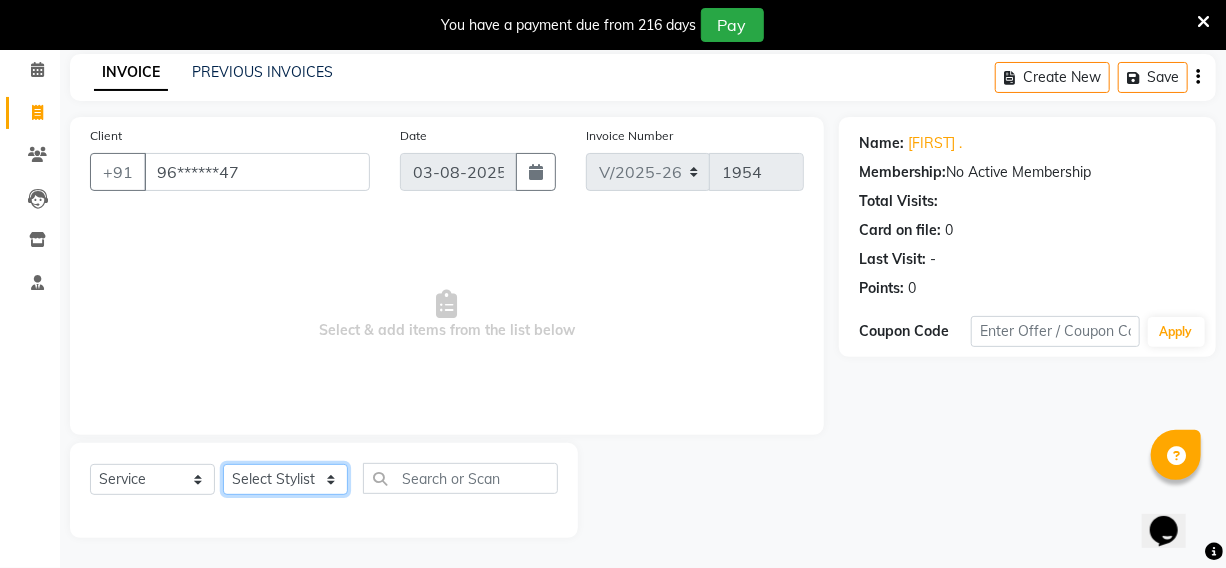 click on "Services Stylist Service Qty Price Disc Total Action [FIRST] [FIRST] [FIRST] [FIRST] [FIRST] manager id [FIRST] [FIRST] [FIRST] [FIRST] [FIRST] [FIRST] [FIRST] [FIRST] Hair Cut x Hair Cut Toddler's HC Head Shave (Kids) Head Shave (Adults) Creative Style Director Senior Stylist Stylist Blunt Hair Cut Fringe Kids Hair Cut (below 6 years) Men's Hair wash & Hair Setting Shampoo & Conditioning Blow-dry Ironing Tong Curls Beard Grooming Beard Spa Beard & Mustache Color Root Touch-Up Ammonia Root Touch-Up Ammonia Free Root Touch-Up PPD Free Root Touch-Up Vegan Highlights Creative Hair Color Henna Hair Spa ( Loreal ) Hair Spa ( Wella Oil Reflection ) Hair Spa - Nourishing & Repair Hair Spa - Smooth & Shine Hair Spa ( Keratin Rich ) Hair Spa ( Wella Fusion ) Hair Spa ( Wella Elements ) Anti Hair Loss Anti-Dandruff Olaplex Hair Detox Spa ( Iluvia) Hair Spa - Shea Butter Hair Perming Hair Straightening/Smoothening Hair Keratin Hair Botox Essential Pearl Aloe Vera Instant Glow Gold Oxy-Life Oxy-Life - Oxy pro Youth" 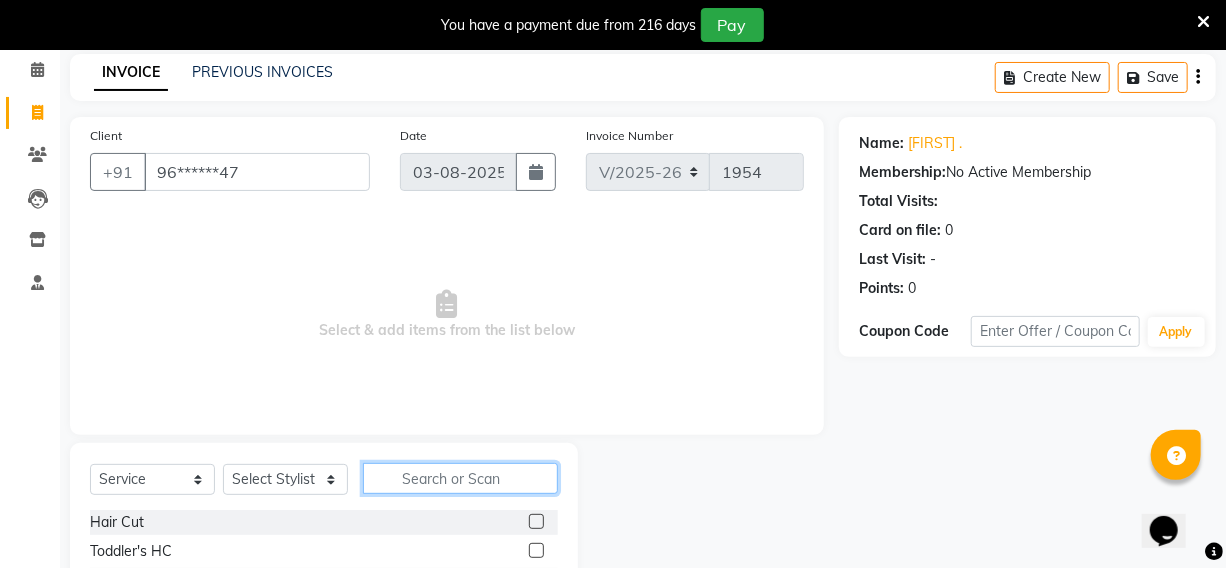 click 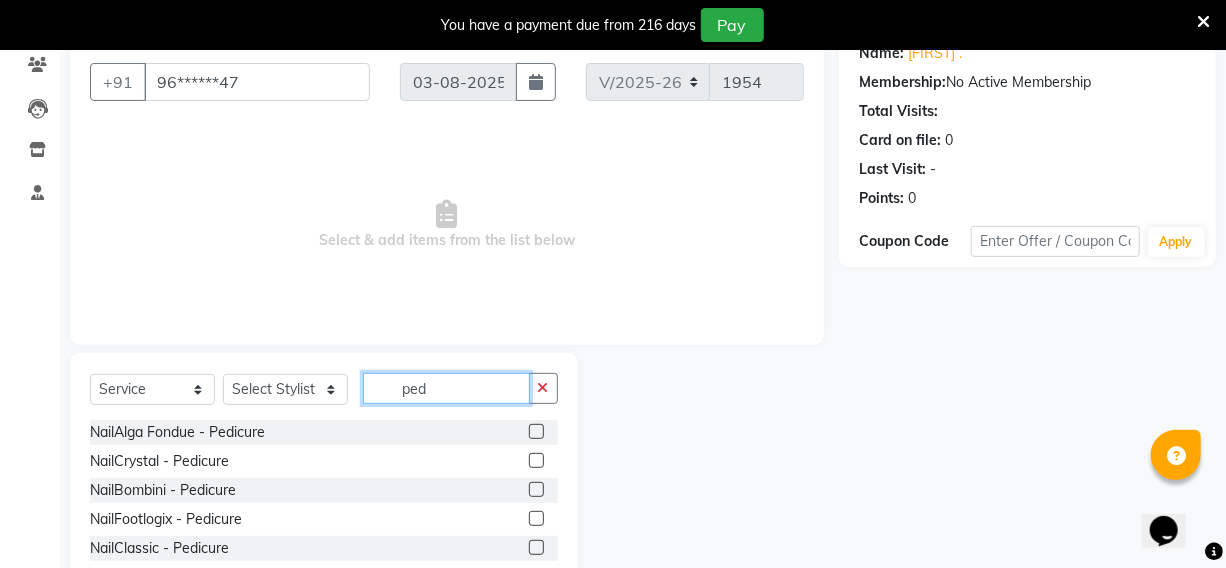 scroll, scrollTop: 174, scrollLeft: 0, axis: vertical 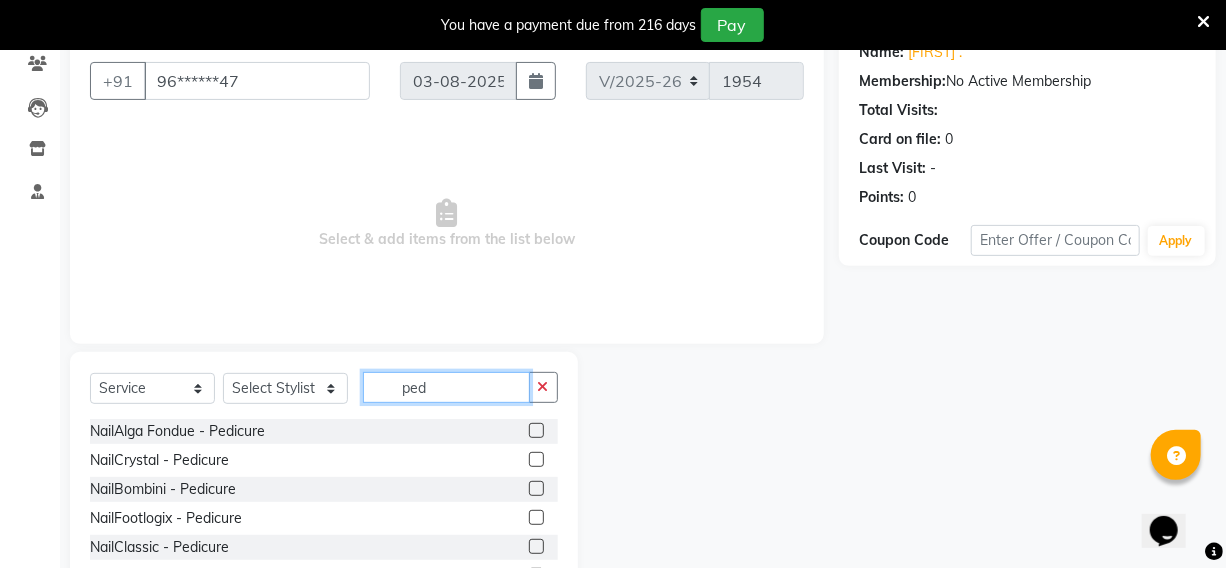 type on "ped" 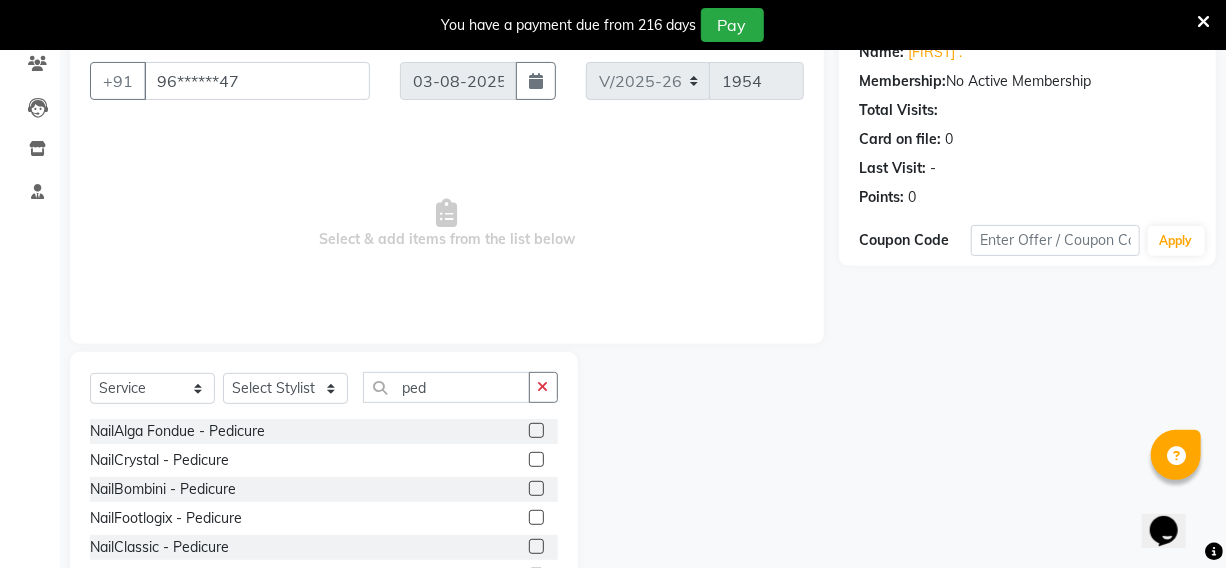 click 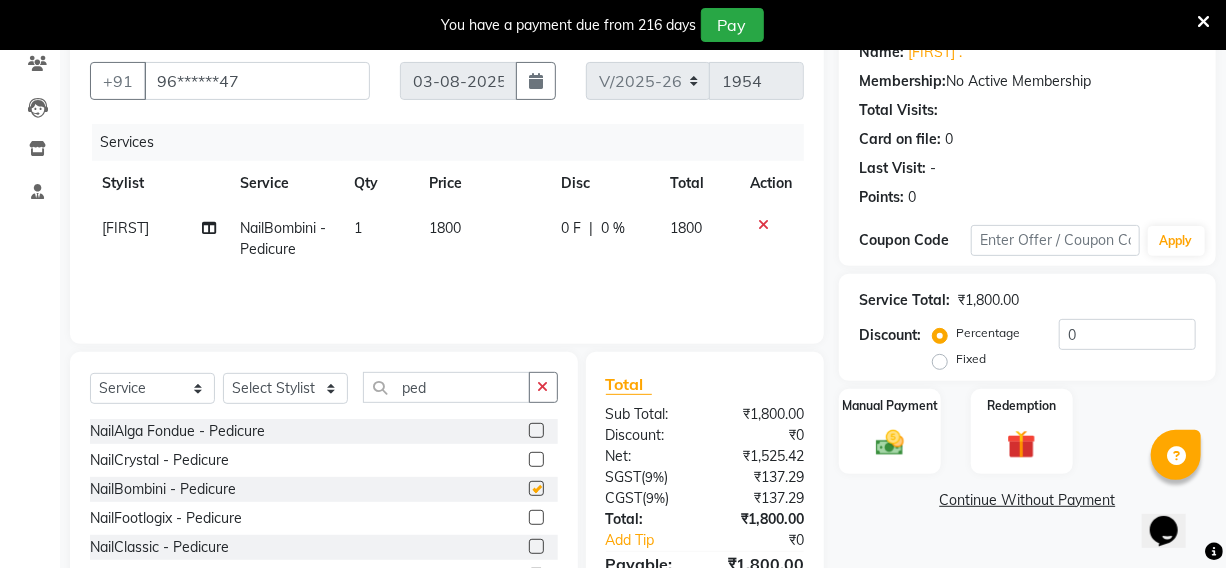 checkbox on "false" 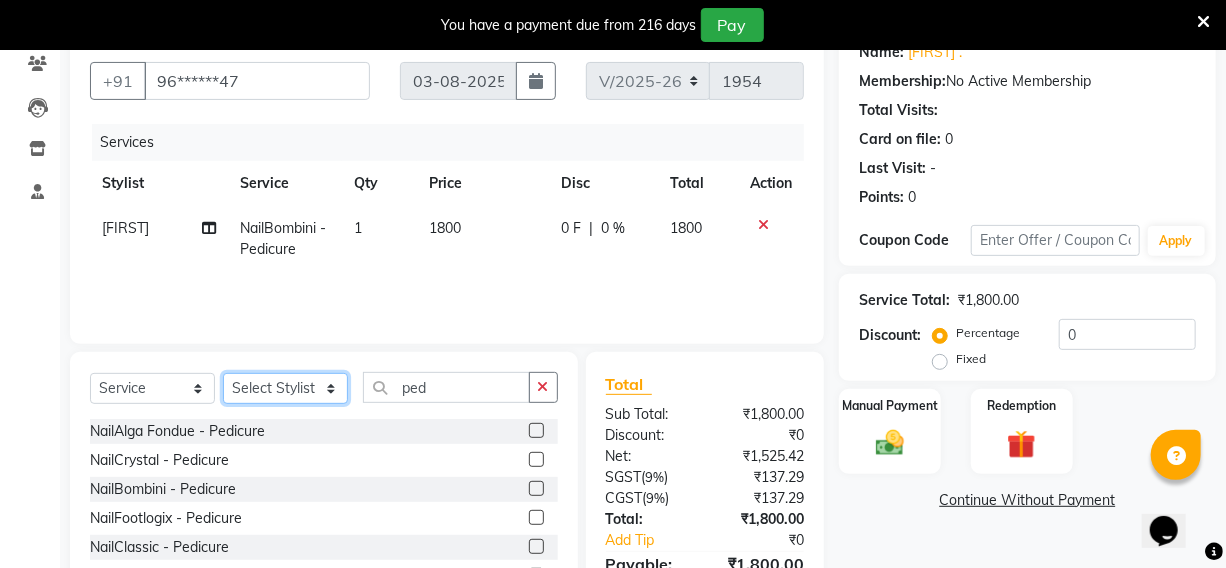 click on "Services Stylist Service Qty Price Disc Total Action [FIRST] [FIRST] [FIRST] [FIRST] [FIRST] manager id [FIRST] [FIRST] [FIRST] [FIRST] [FIRST] [FIRST] [FIRST] [FIRST] Hair Cut x Hair Cut Toddler's HC Head Shave (Kids) Head Shave (Adults) Creative Style Director Senior Stylist Stylist Blunt Hair Cut Fringe Kids Hair Cut (below 6 years) Men's Hair wash & Hair Setting Shampoo & Conditioning Blow-dry Ironing Tong Curls Beard Grooming Beard Spa Beard & Mustache Color Root Touch-Up Ammonia Root Touch-Up Ammonia Free Root Touch-Up PPD Free Root Touch-Up Vegan Highlights Creative Hair Color Henna Hair Spa ( Loreal ) Hair Spa ( Wella Oil Reflection ) Hair Spa - Nourishing & Repair Hair Spa - Smooth & Shine Hair Spa ( Keratin Rich ) Hair Spa ( Wella Fusion ) Hair Spa ( Wella Elements ) Anti Hair Loss Anti-Dandruff Olaplex Hair Detox Spa ( Iluvia) Hair Spa - Shea Butter Hair Perming Hair Straightening/Smoothening Hair Keratin Hair Botox Essential Pearl Aloe Vera Instant Glow Gold Oxy-Life Oxy-Life - Oxy pro Youth" 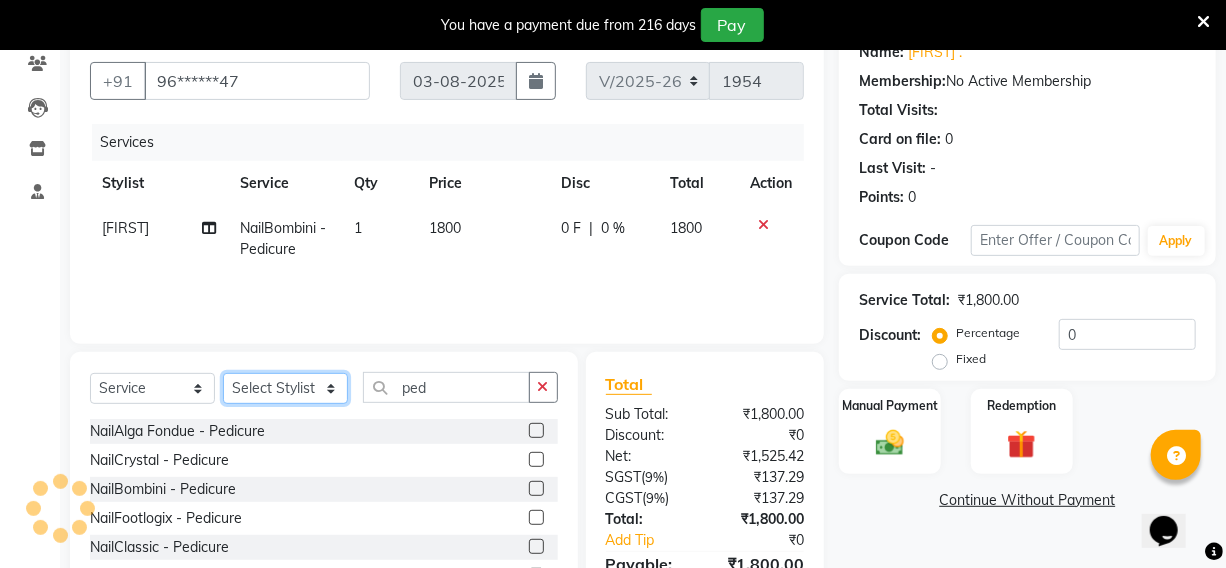 select on "69825" 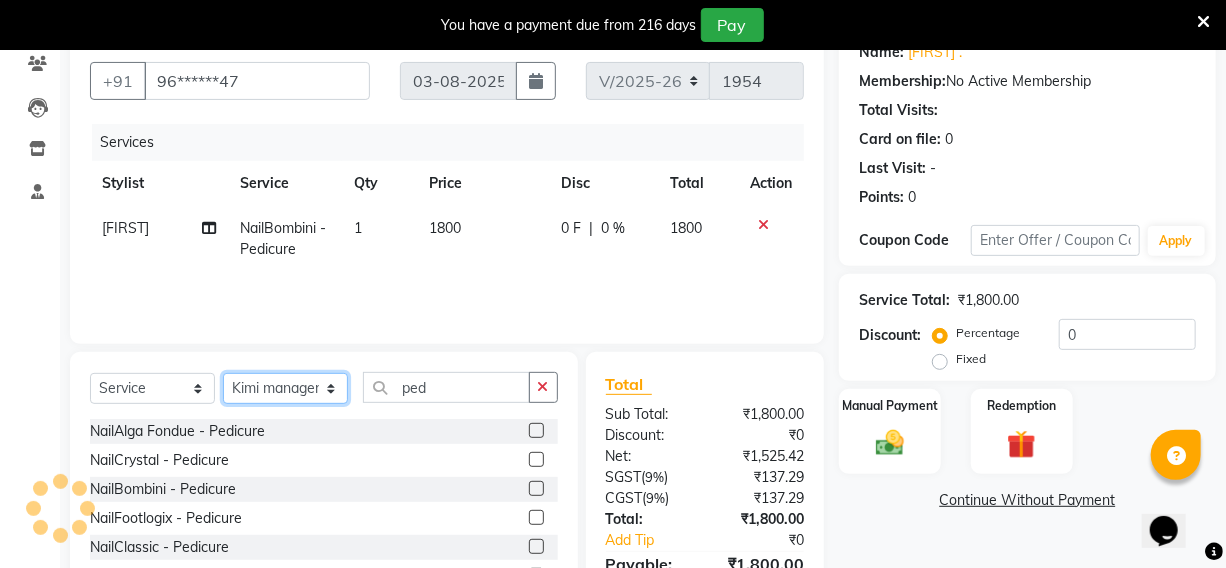 click on "Services Stylist Service Qty Price Disc Total Action [FIRST] [FIRST] [FIRST] [FIRST] [FIRST] manager id [FIRST] [FIRST] [FIRST] [FIRST] [FIRST] [FIRST] [FIRST] [FIRST] Hair Cut x Hair Cut Toddler's HC Head Shave (Kids) Head Shave (Adults) Creative Style Director Senior Stylist Stylist Blunt Hair Cut Fringe Kids Hair Cut (below 6 years) Men's Hair wash & Hair Setting Shampoo & Conditioning Blow-dry Ironing Tong Curls Beard Grooming Beard Spa Beard & Mustache Color Root Touch-Up Ammonia Root Touch-Up Ammonia Free Root Touch-Up PPD Free Root Touch-Up Vegan Highlights Creative Hair Color Henna Hair Spa ( Loreal ) Hair Spa ( Wella Oil Reflection ) Hair Spa - Nourishing & Repair Hair Spa - Smooth & Shine Hair Spa ( Keratin Rich ) Hair Spa ( Wella Fusion ) Hair Spa ( Wella Elements ) Anti Hair Loss Anti-Dandruff Olaplex Hair Detox Spa ( Iluvia) Hair Spa - Shea Butter Hair Perming Hair Straightening/Smoothening Hair Keratin Hair Botox Essential Pearl Aloe Vera Instant Glow Gold Oxy-Life Oxy-Life - Oxy pro Youth" 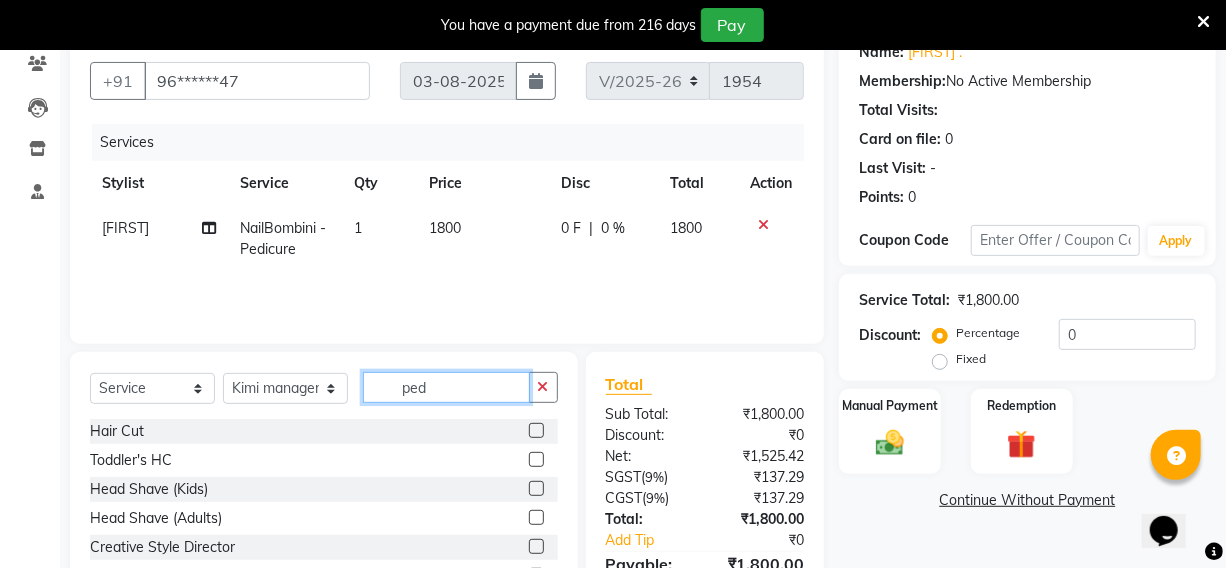 click on "ped" 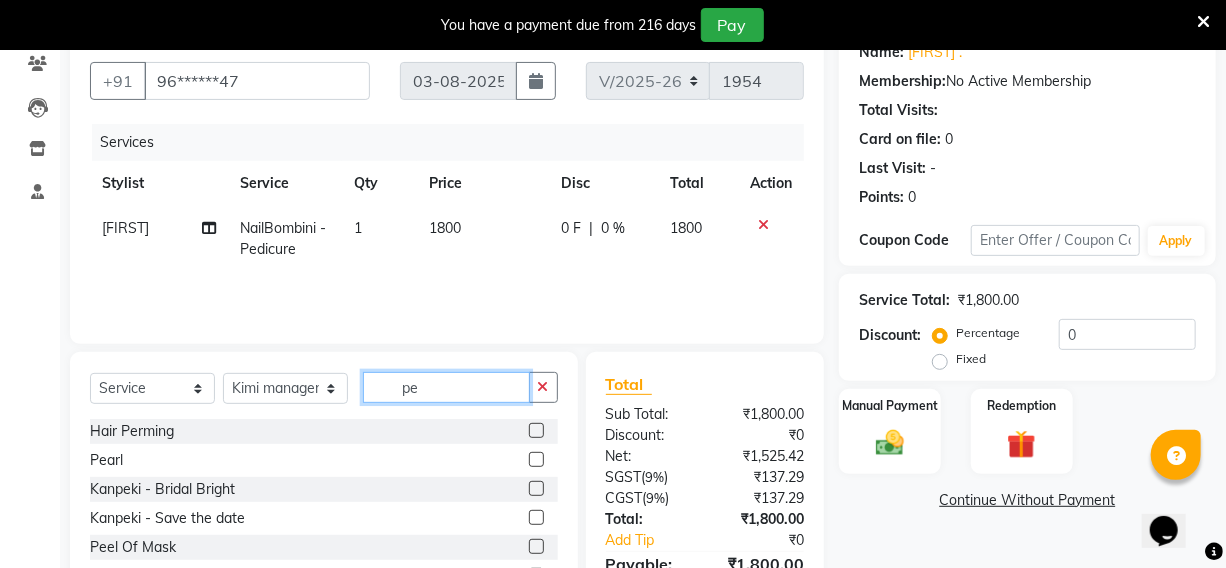 type on "p" 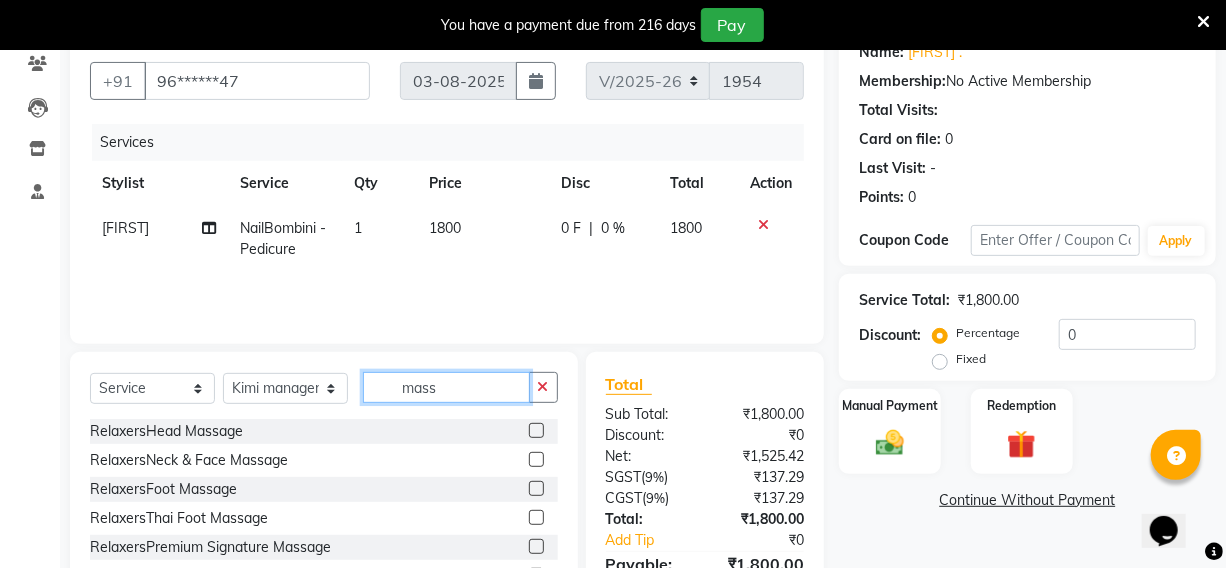 type on "mass" 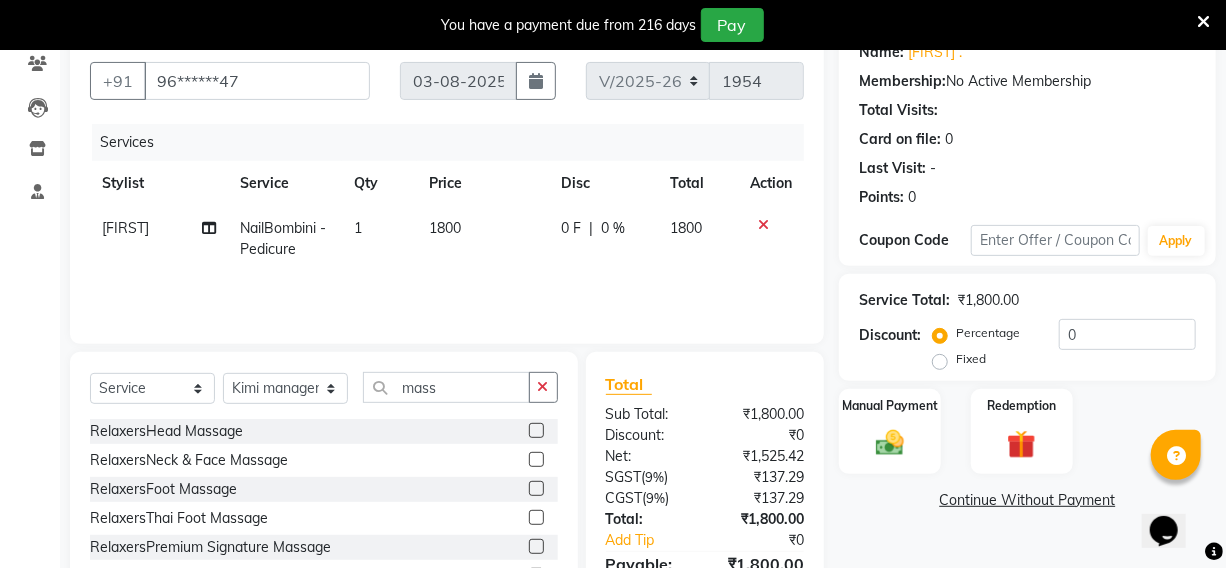 click 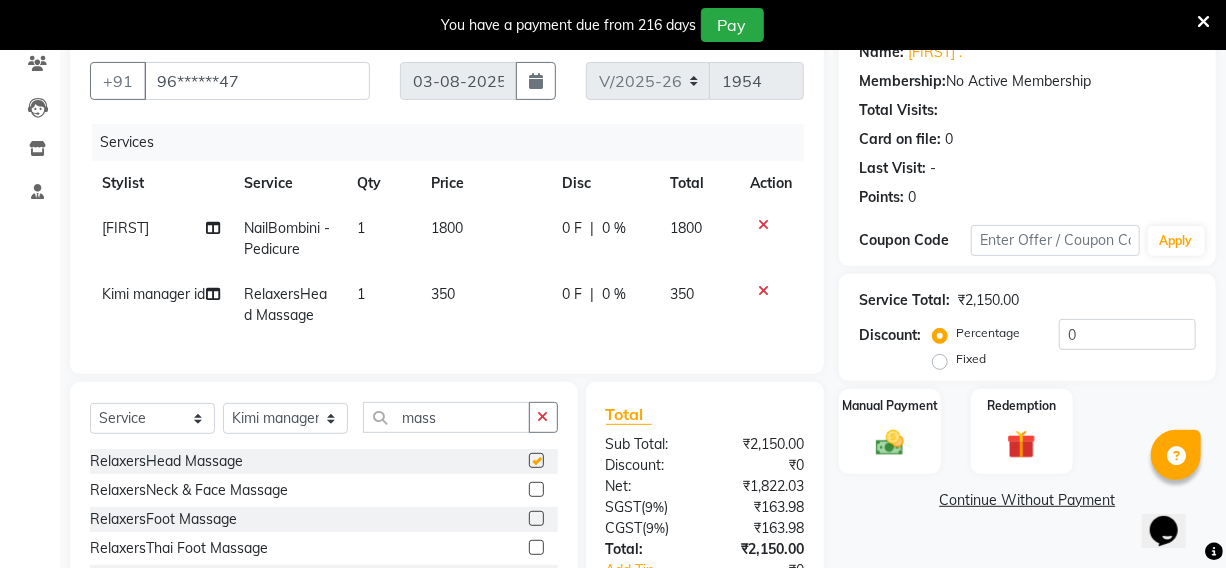 checkbox on "false" 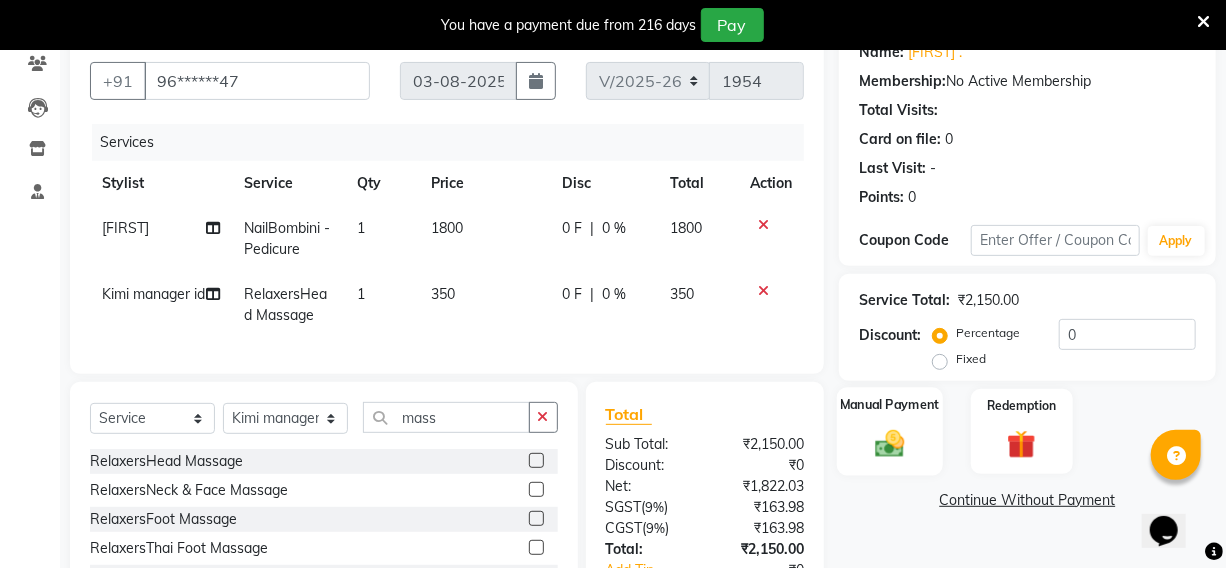 click 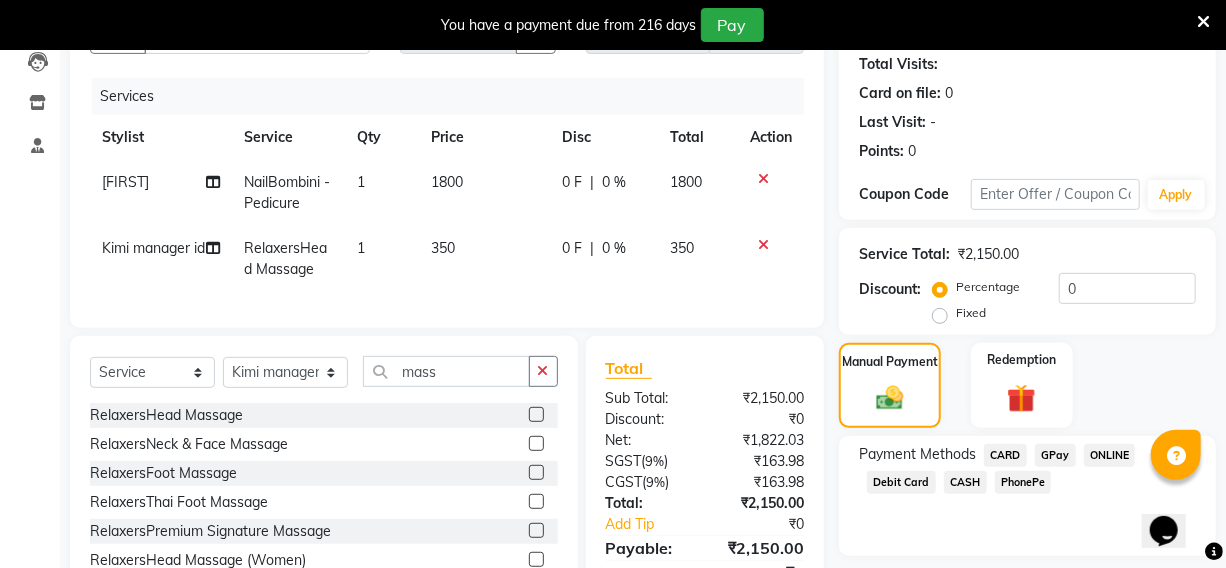 scroll, scrollTop: 329, scrollLeft: 0, axis: vertical 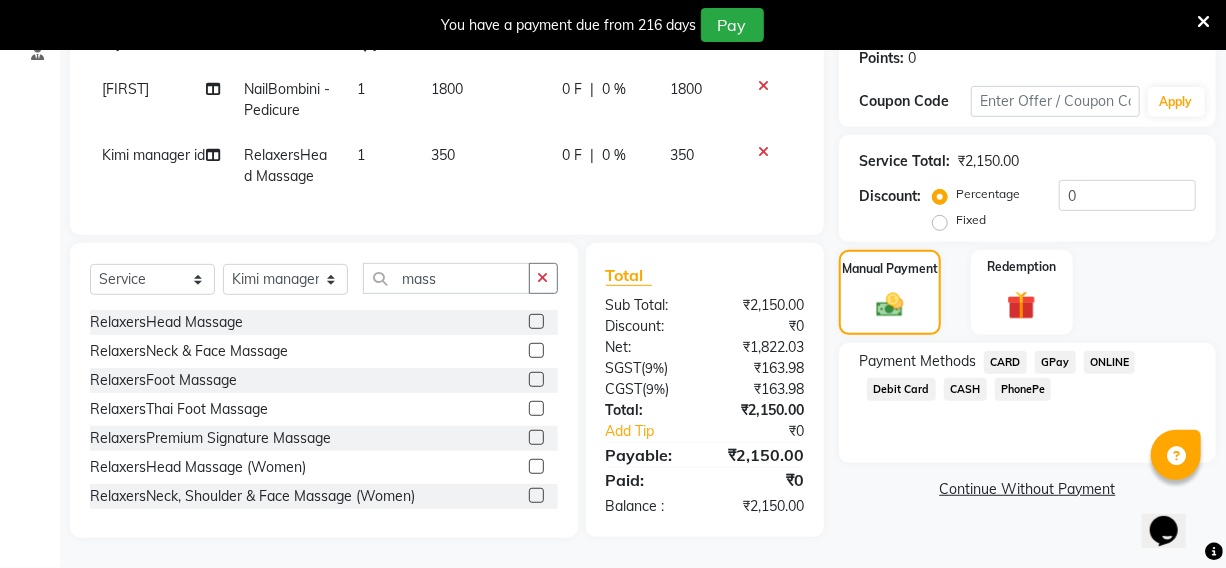 click on "CARD" 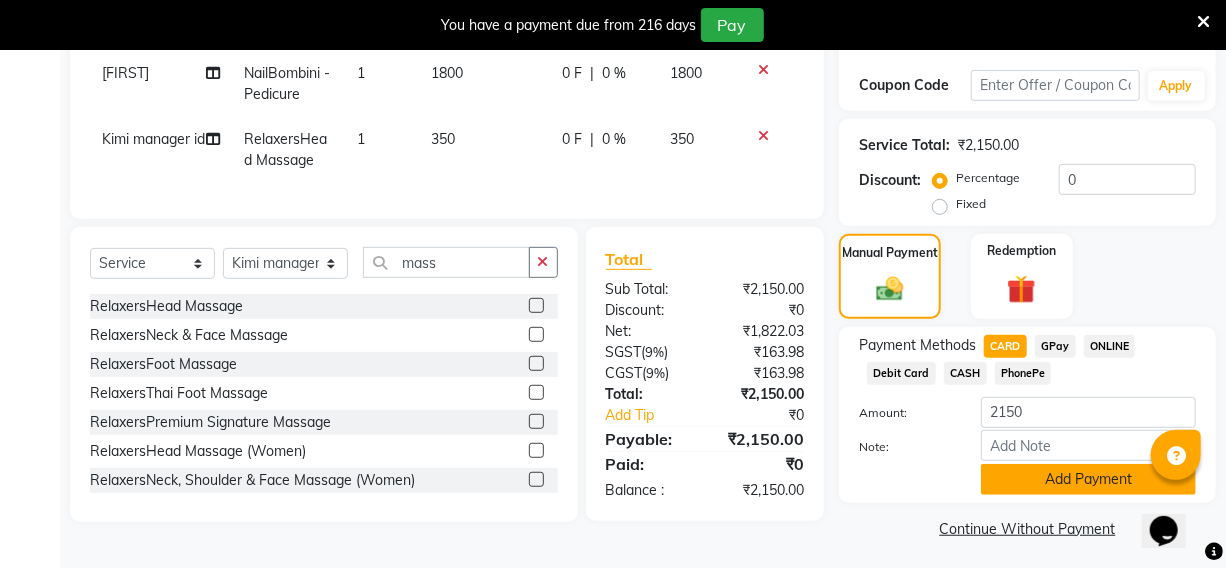 click on "Add Payment" 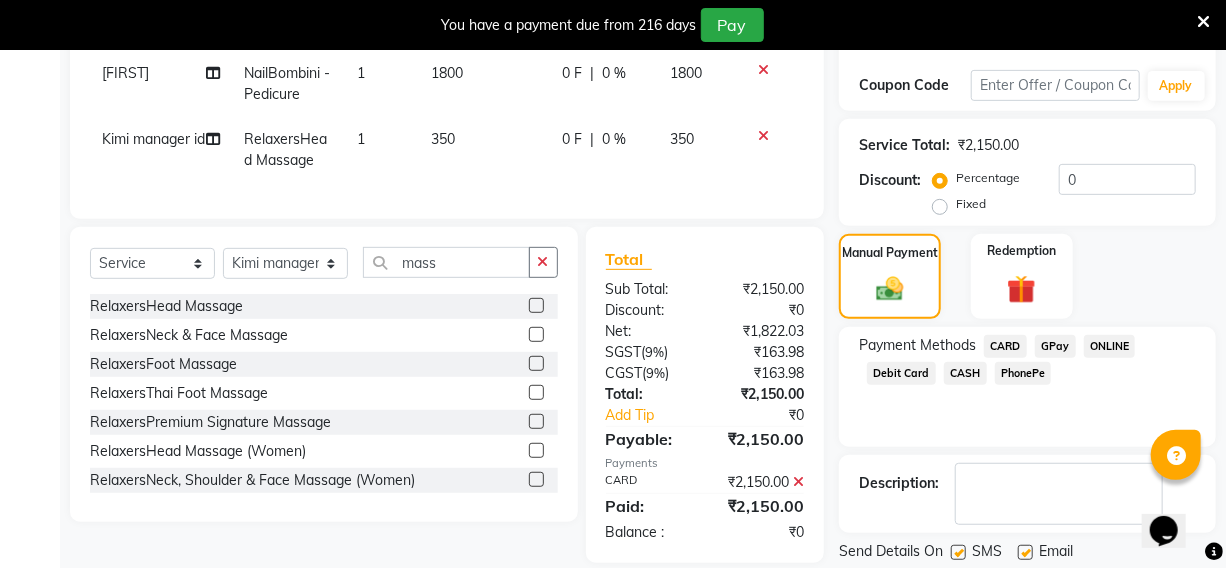 scroll, scrollTop: 390, scrollLeft: 0, axis: vertical 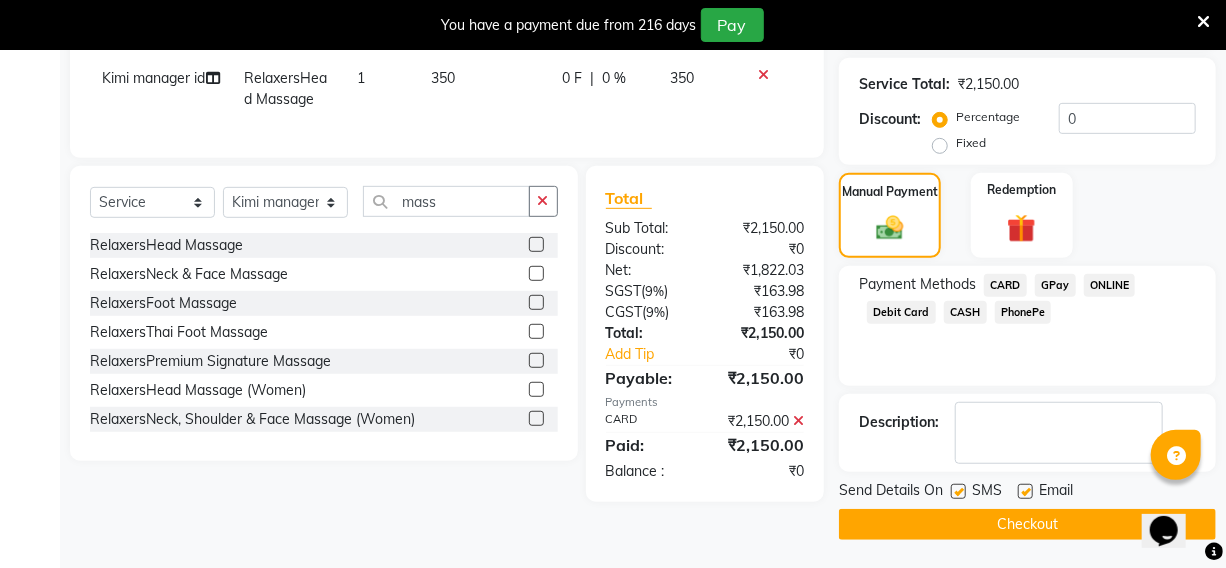 click on "Checkout" 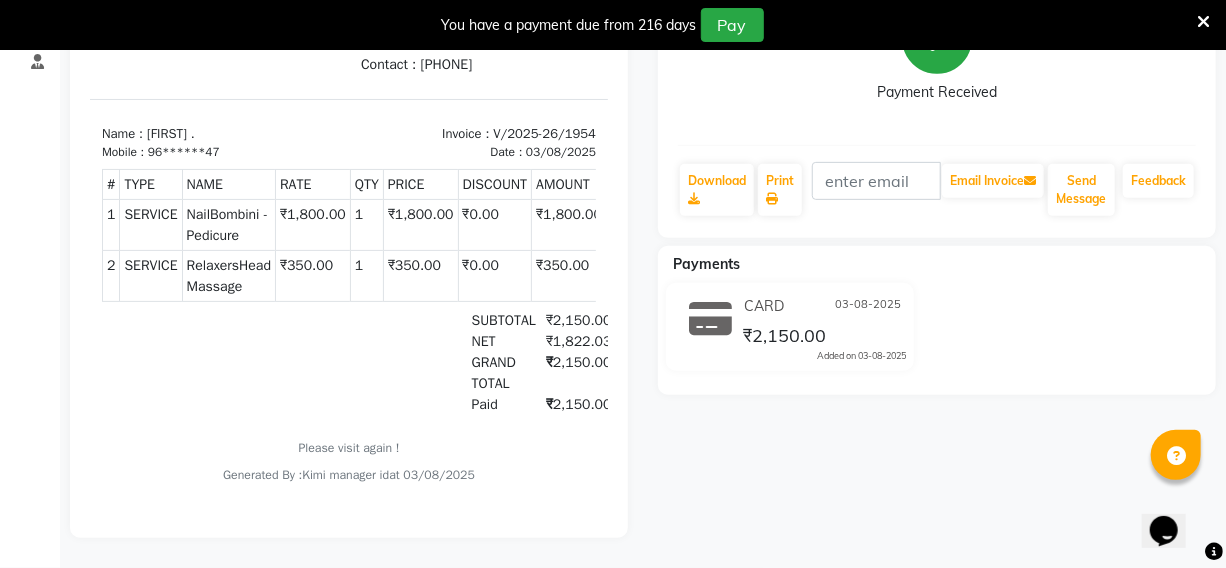 scroll, scrollTop: 0, scrollLeft: 0, axis: both 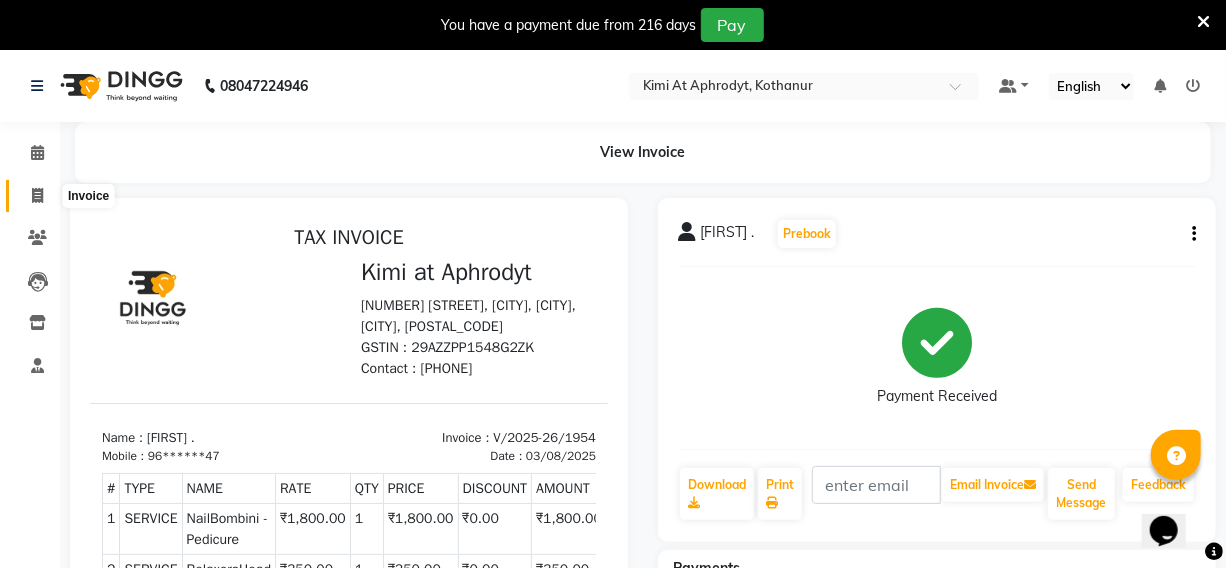 click 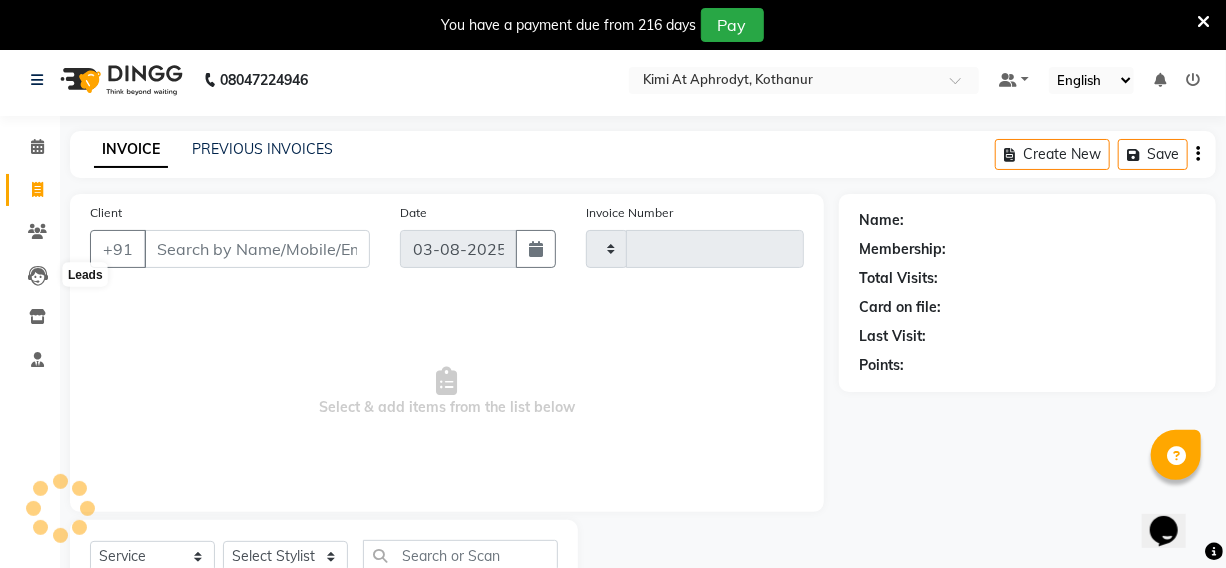 scroll, scrollTop: 83, scrollLeft: 0, axis: vertical 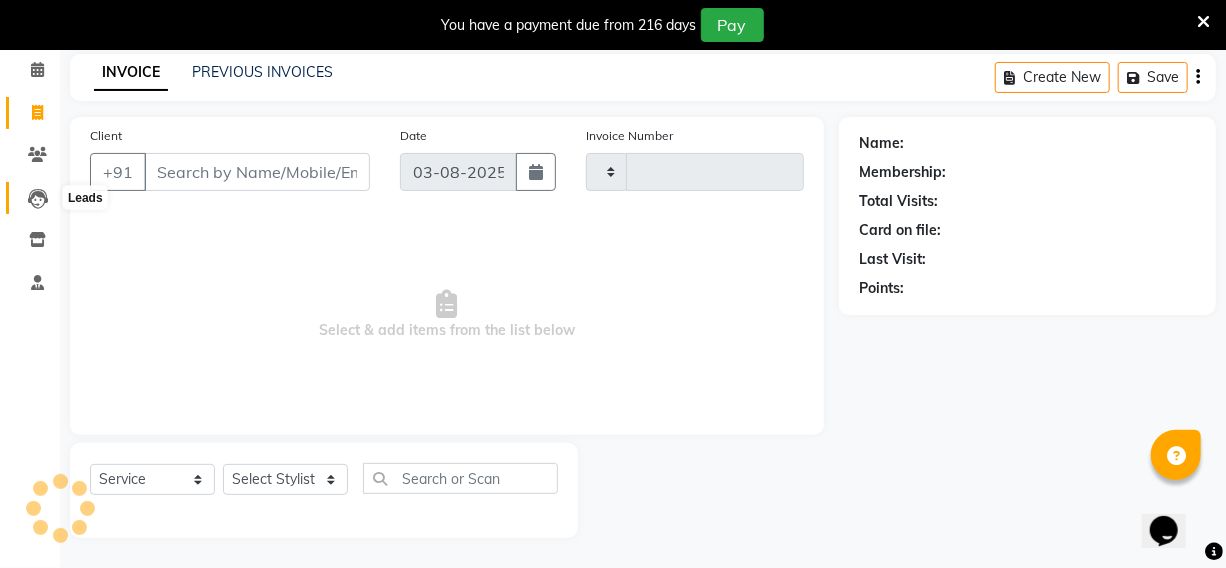 type on "1955" 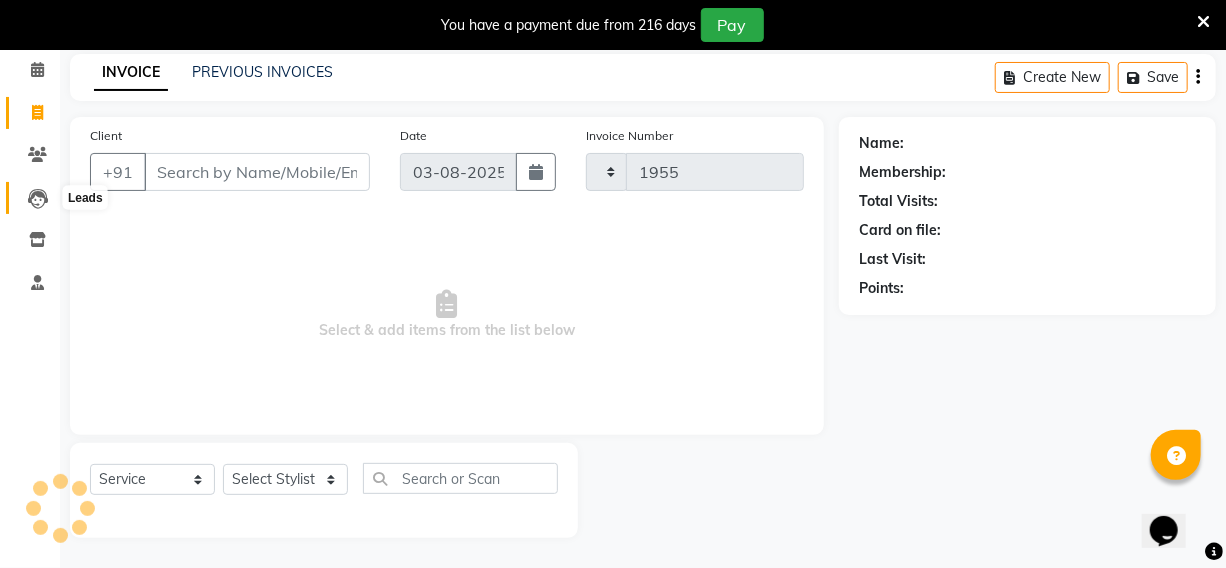 select on "7401" 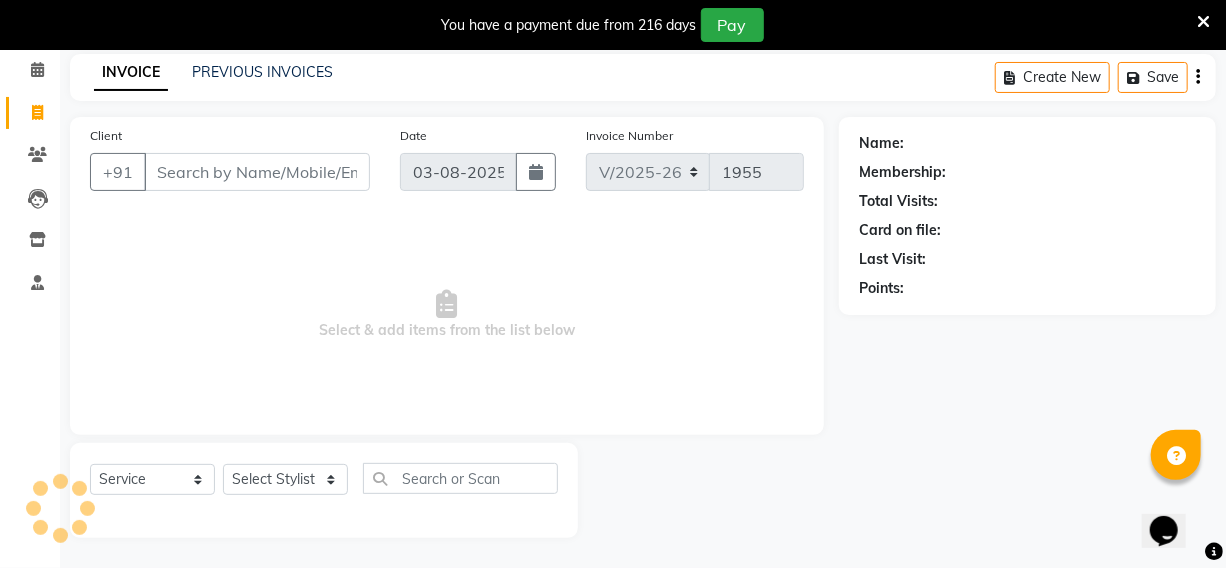 click on "Client" at bounding box center [257, 172] 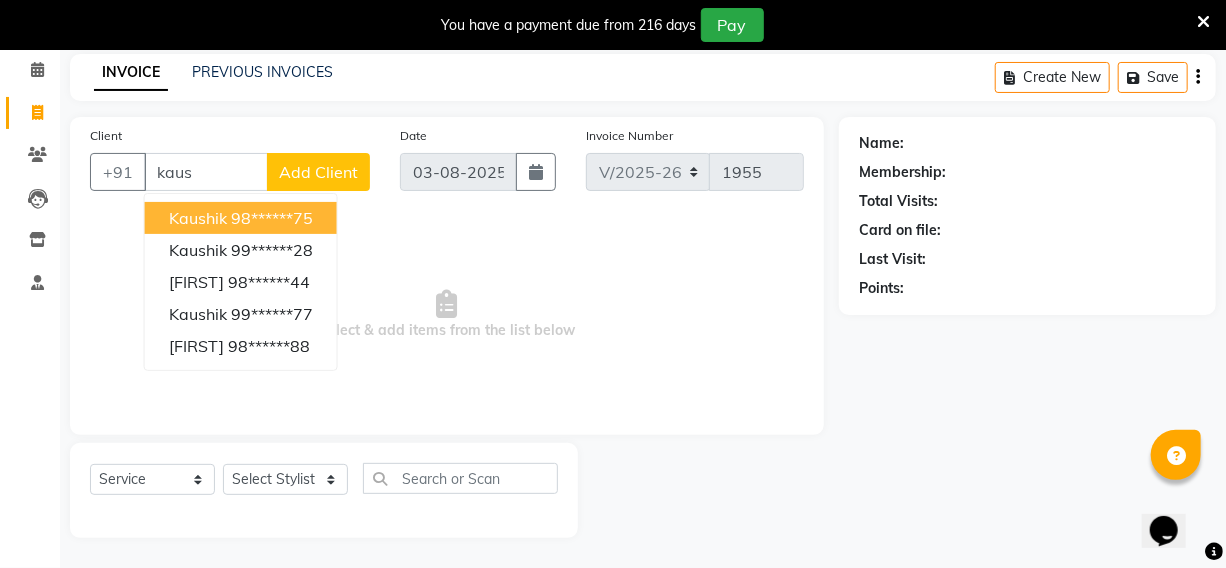 click on "98******75" at bounding box center [272, 218] 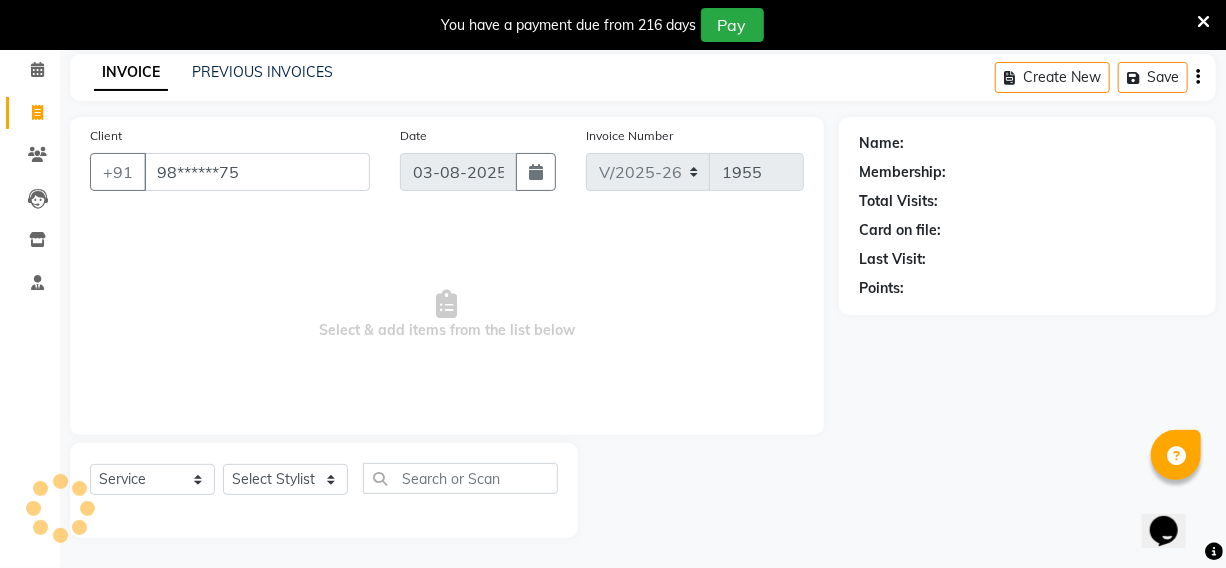 type on "98******75" 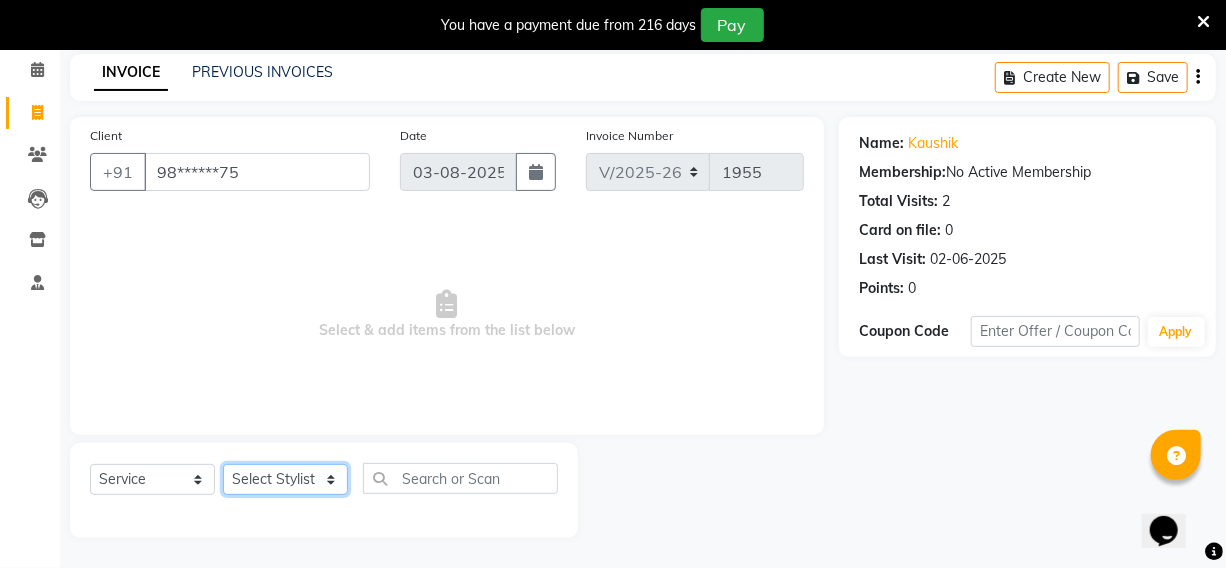 click on "Services Stylist Service Qty Price Disc Total Action [FIRST] [FIRST] [FIRST] [FIRST] [FIRST] manager id [FIRST] [FIRST] [FIRST] [FIRST] [FIRST] [FIRST] [FIRST] [FIRST] Hair Cut x Hair Cut Toddler's HC Head Shave (Kids) Head Shave (Adults) Creative Style Director Senior Stylist Stylist Blunt Hair Cut Fringe Kids Hair Cut (below 6 years) Men's Hair wash & Hair Setting Shampoo & Conditioning Blow-dry Ironing Tong Curls Beard Grooming Beard Spa Beard & Mustache Color Root Touch-Up Ammonia Root Touch-Up Ammonia Free Root Touch-Up PPD Free Root Touch-Up Vegan Highlights Creative Hair Color Henna Hair Spa ( Loreal ) Hair Spa ( Wella Oil Reflection ) Hair Spa - Nourishing & Repair Hair Spa - Smooth & Shine Hair Spa ( Keratin Rich ) Hair Spa ( Wella Fusion ) Hair Spa ( Wella Elements ) Anti Hair Loss Anti-Dandruff Olaplex Hair Detox Spa ( Iluvia) Hair Spa - Shea Butter Hair Perming Hair Straightening/Smoothening Hair Keratin Hair Botox Essential Pearl Aloe Vera Instant Glow Gold Oxy-Life Oxy-Life - Oxy pro Youth" 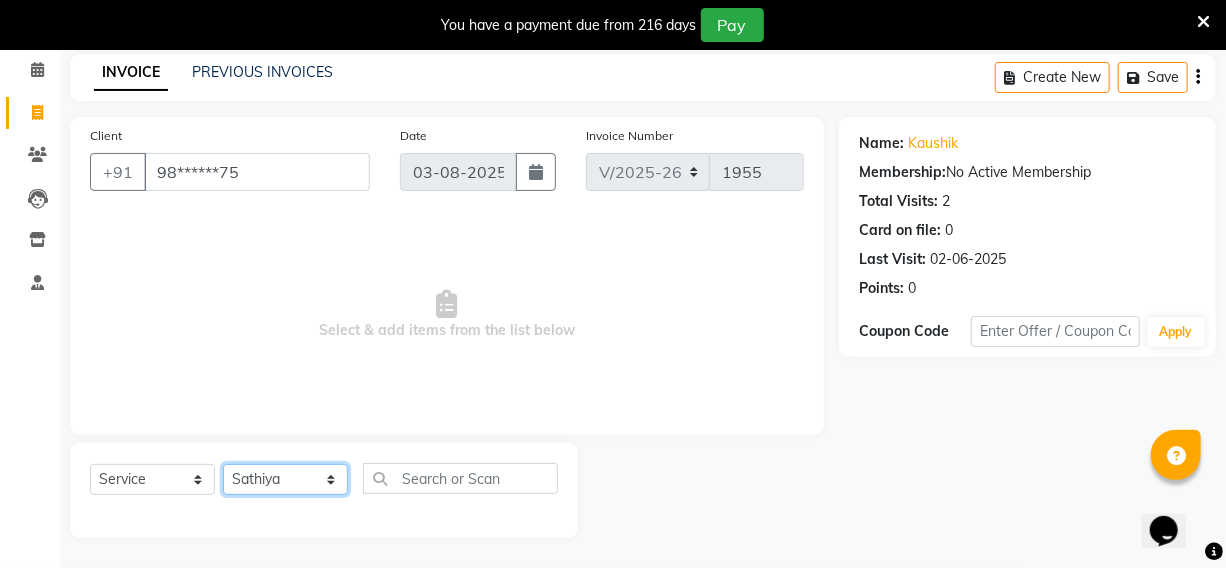 click on "Services Stylist Service Qty Price Disc Total Action [FIRST] [FIRST] [FIRST] [FIRST] [FIRST] manager id [FIRST] [FIRST] [FIRST] [FIRST] [FIRST] [FIRST] [FIRST] [FIRST] Hair Cut x Hair Cut Toddler's HC Head Shave (Kids) Head Shave (Adults) Creative Style Director Senior Stylist Stylist Blunt Hair Cut Fringe Kids Hair Cut (below 6 years) Men's Hair wash & Hair Setting Shampoo & Conditioning Blow-dry Ironing Tong Curls Beard Grooming Beard Spa Beard & Mustache Color Root Touch-Up Ammonia Root Touch-Up Ammonia Free Root Touch-Up PPD Free Root Touch-Up Vegan Highlights Creative Hair Color Henna Hair Spa ( Loreal ) Hair Spa ( Wella Oil Reflection ) Hair Spa - Nourishing & Repair Hair Spa - Smooth & Shine Hair Spa ( Keratin Rich ) Hair Spa ( Wella Fusion ) Hair Spa ( Wella Elements ) Anti Hair Loss Anti-Dandruff Olaplex Hair Detox Spa ( Iluvia) Hair Spa - Shea Butter Hair Perming Hair Straightening/Smoothening Hair Keratin Hair Botox Essential Pearl Aloe Vera Instant Glow Gold Oxy-Life Oxy-Life - Oxy pro Youth" 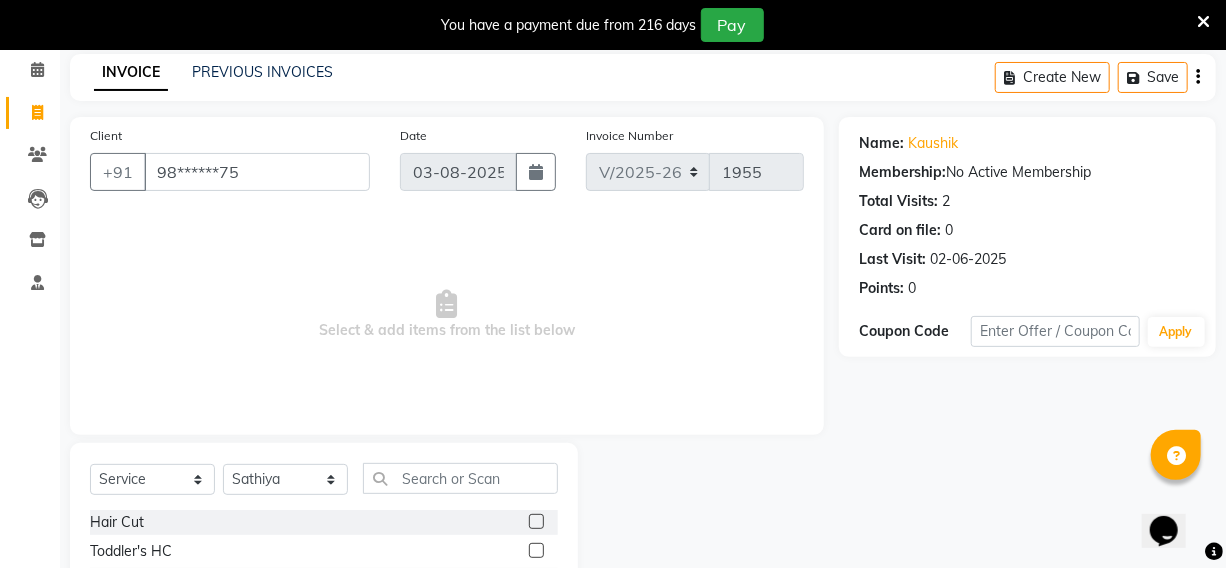 click 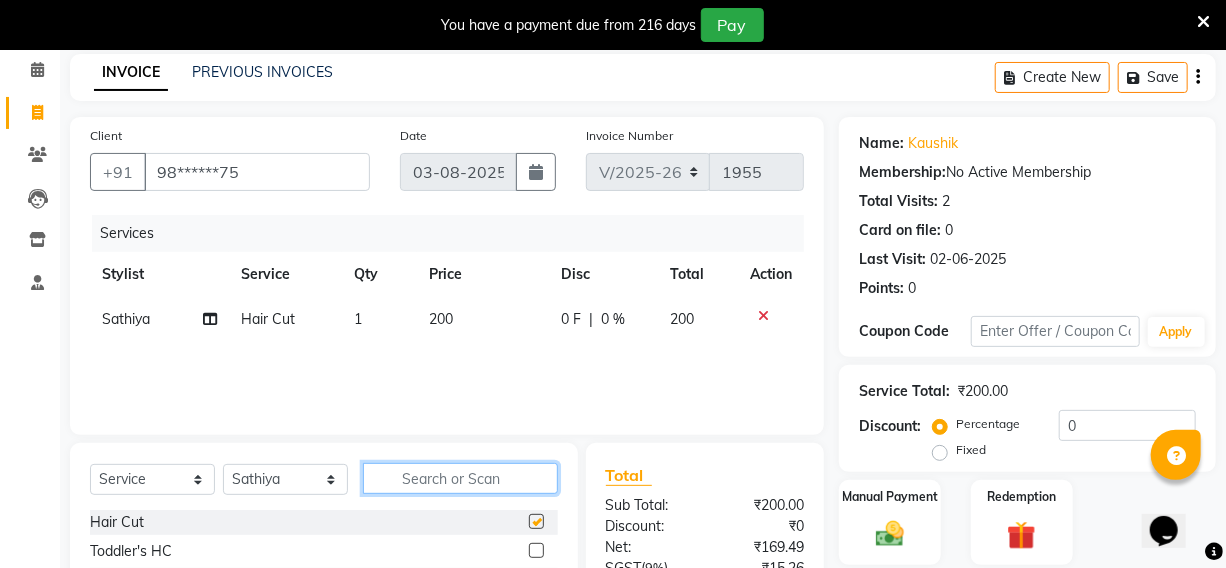 click 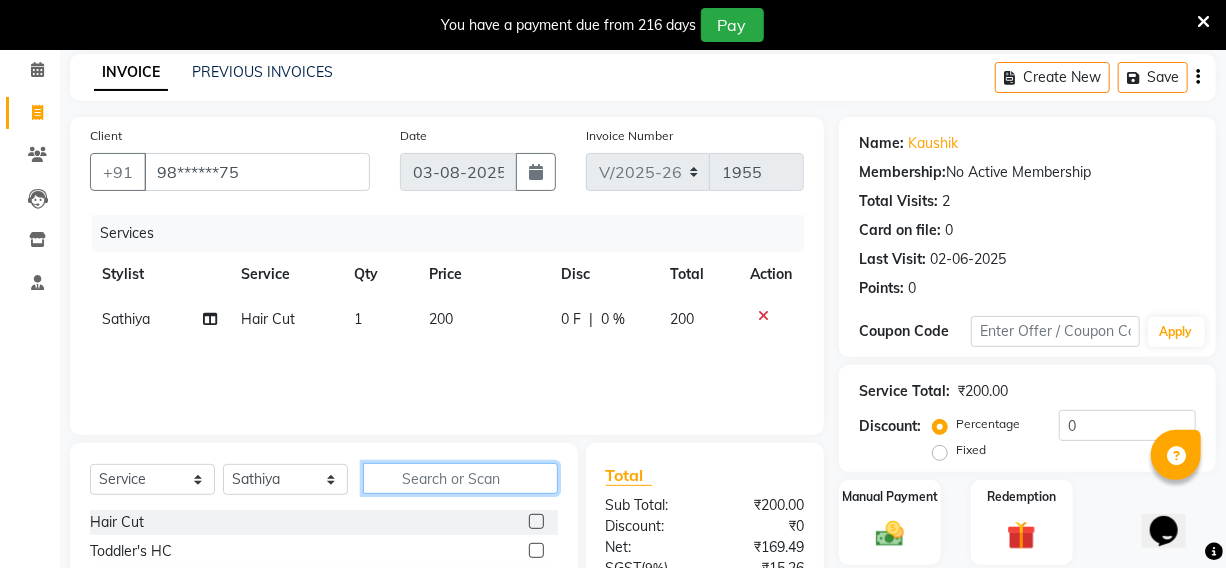 checkbox on "false" 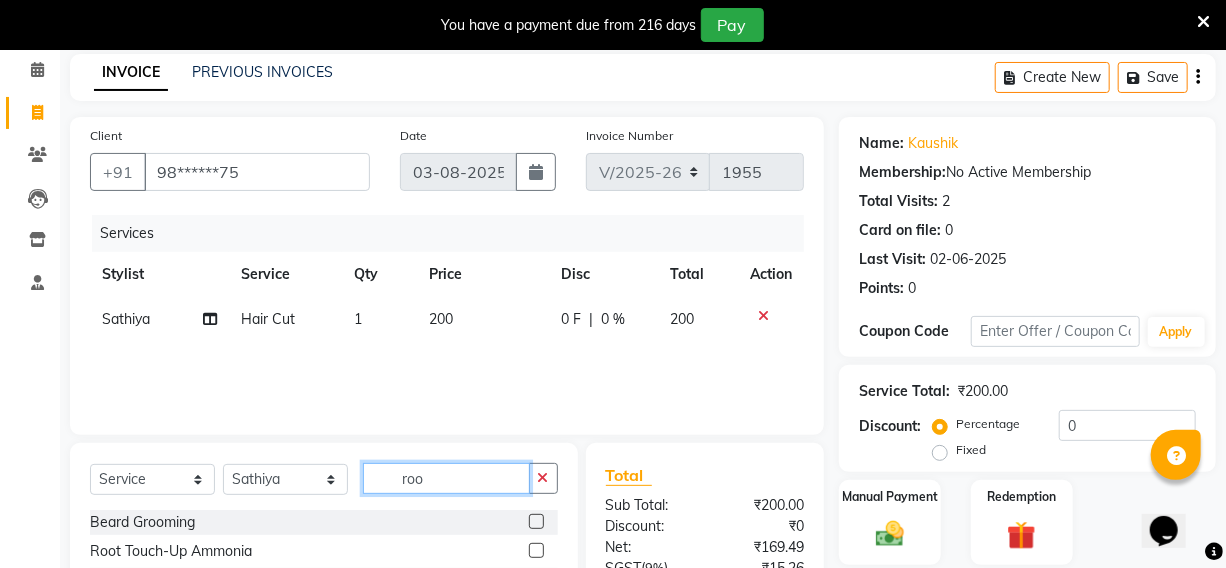 scroll, scrollTop: 174, scrollLeft: 0, axis: vertical 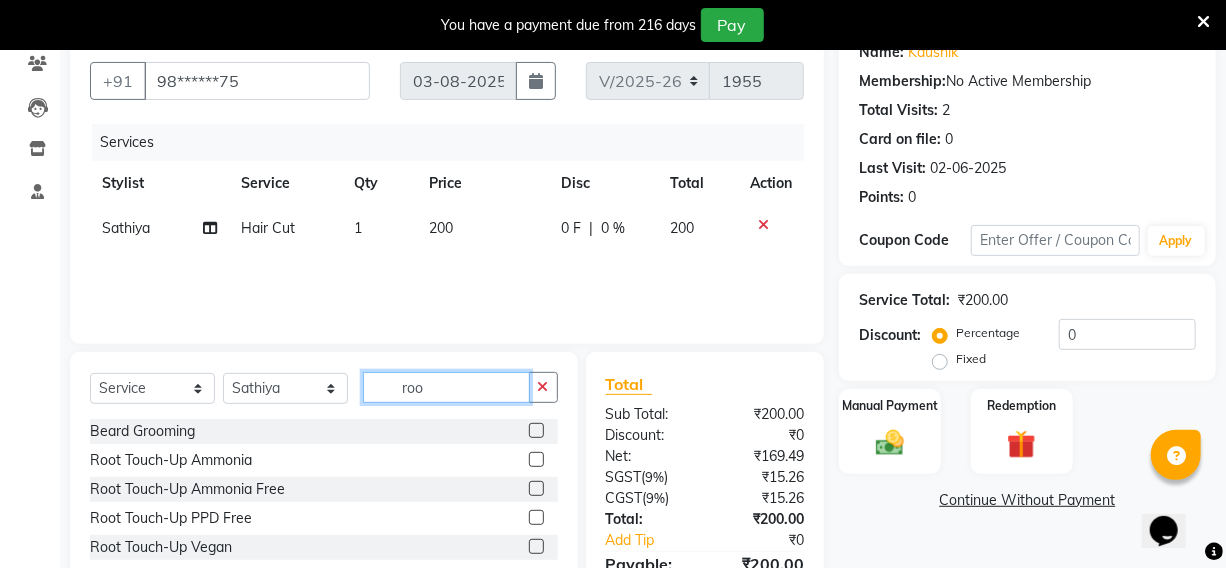 type on "roo" 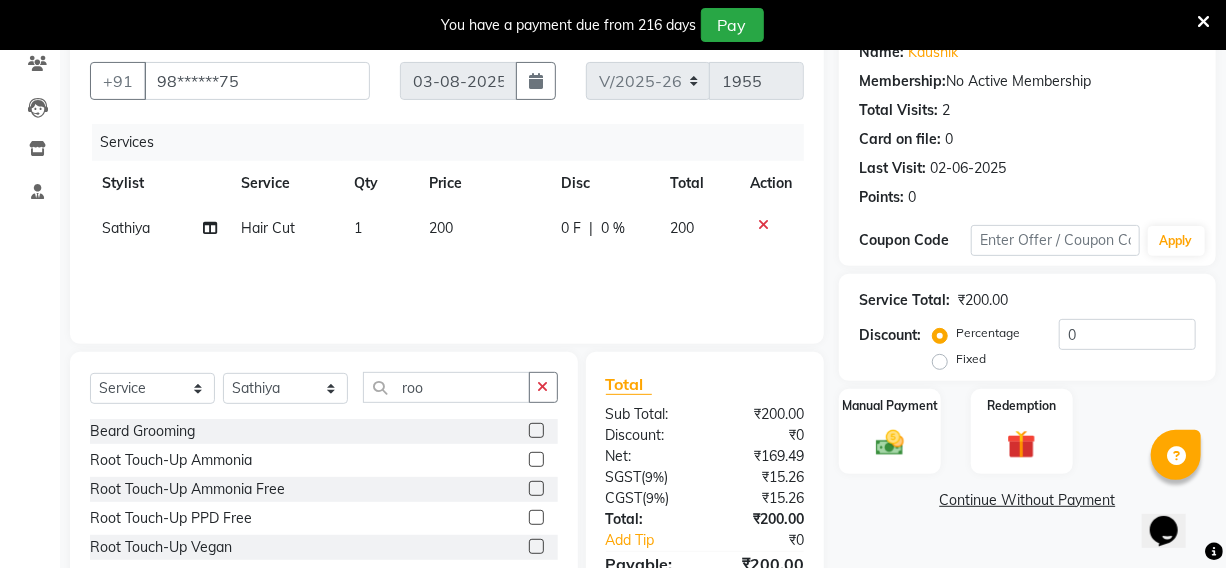 click 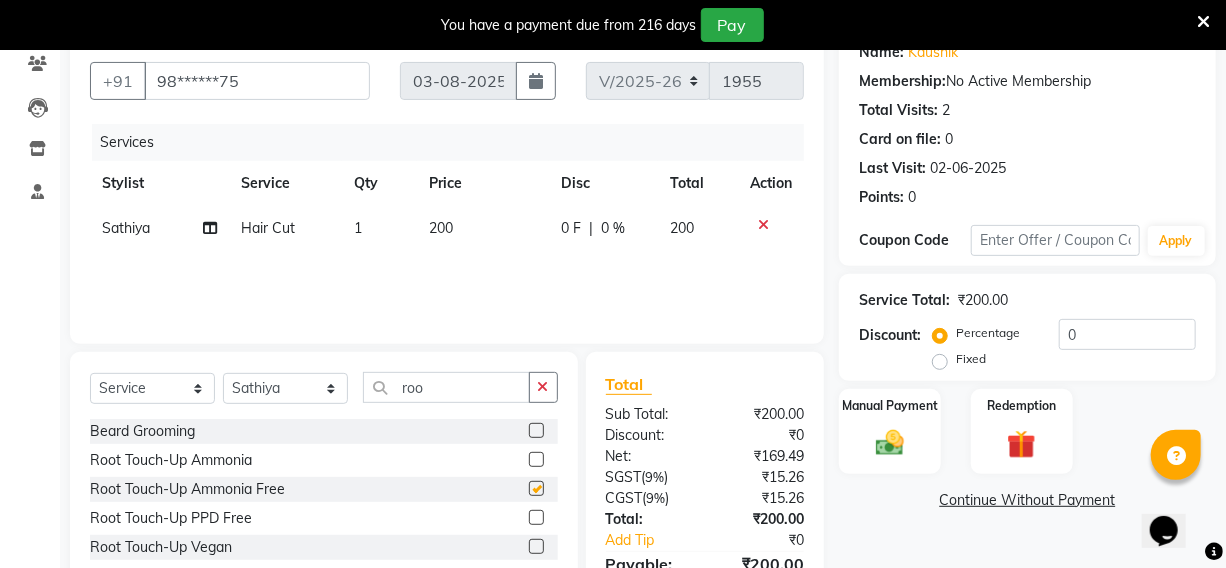 click 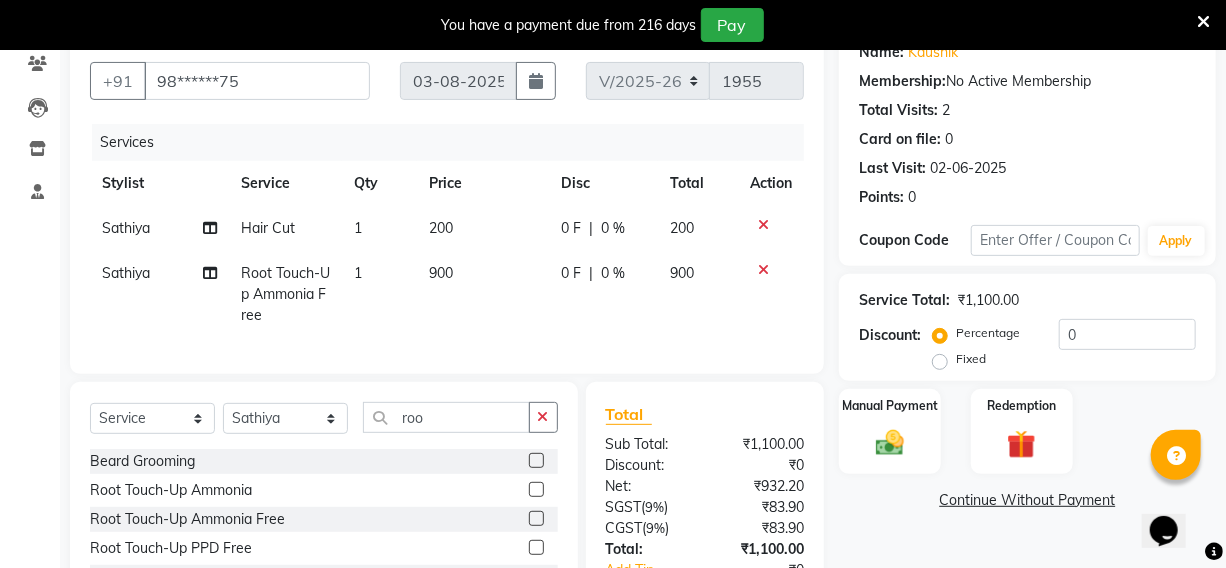 checkbox on "false" 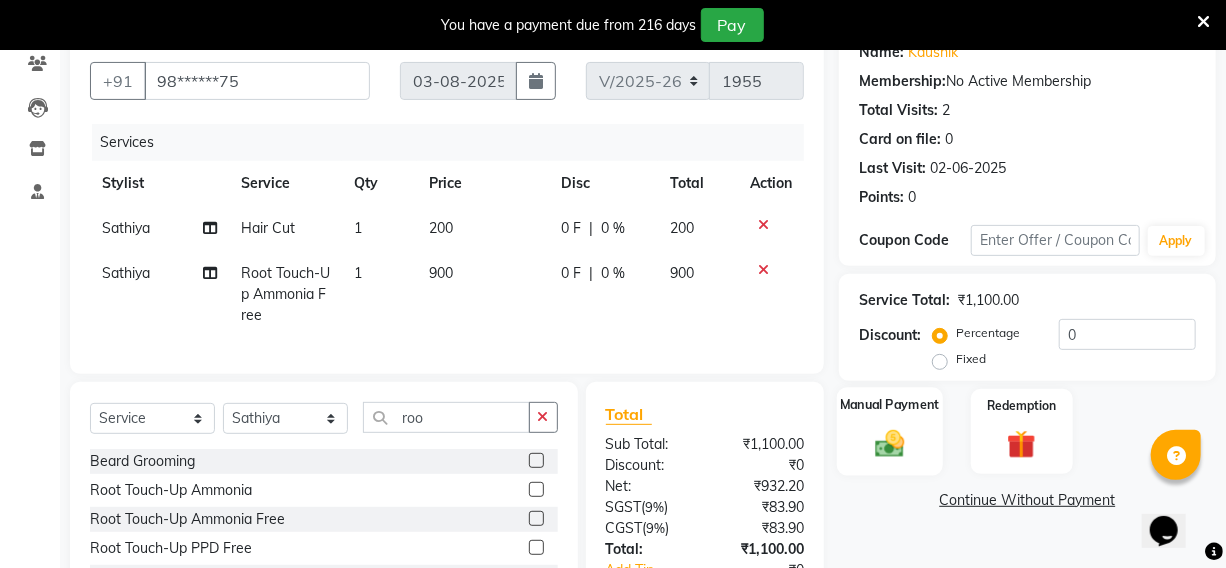 click 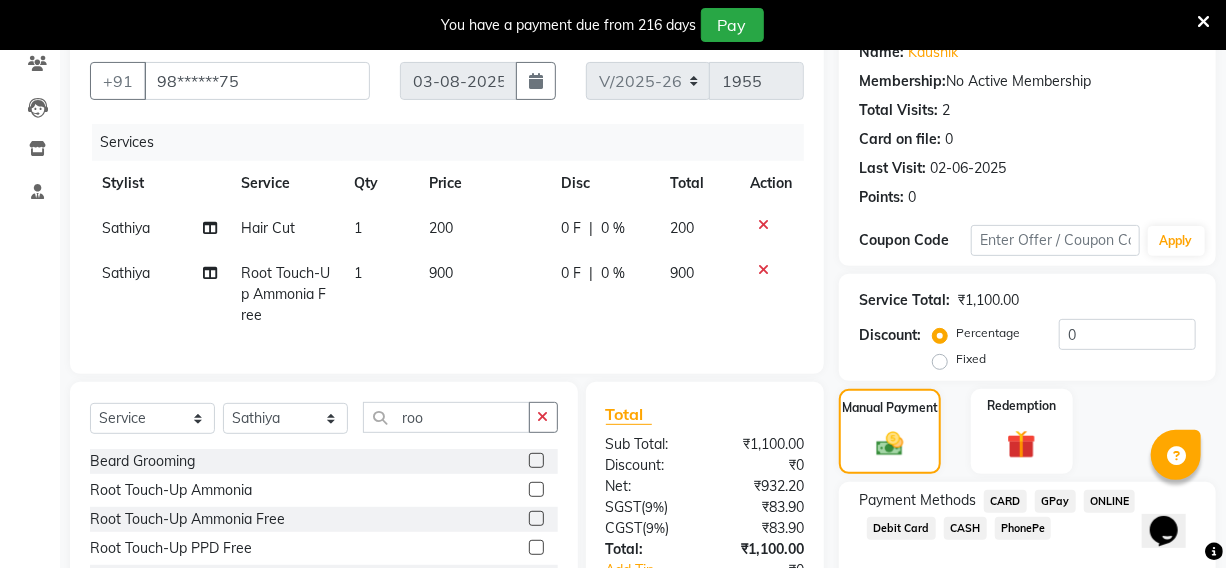 click on "PhonePe" 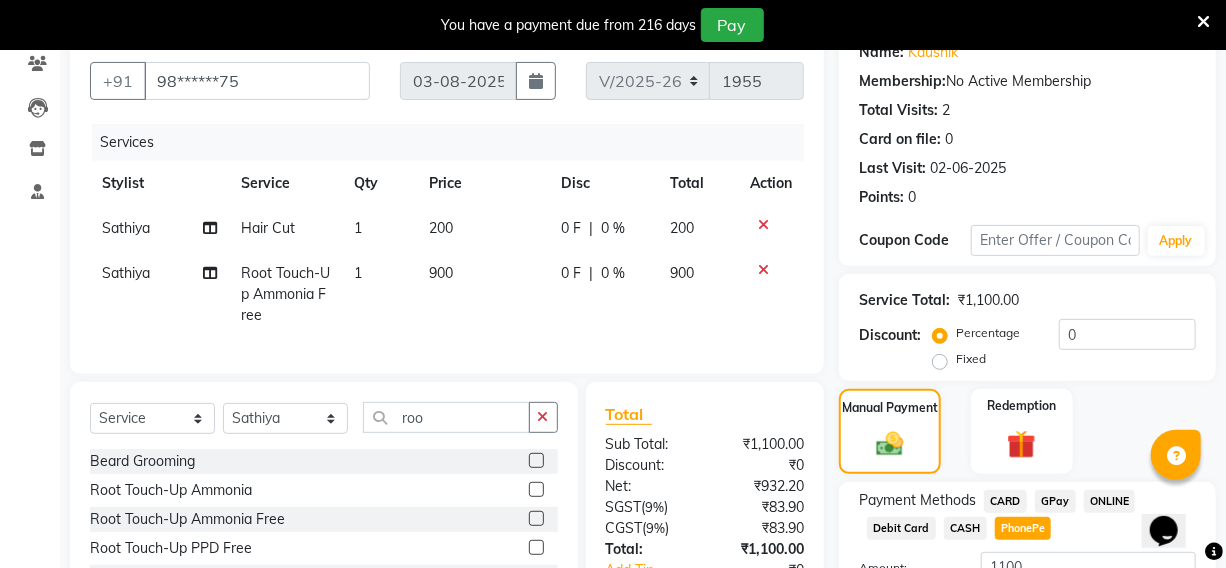 scroll, scrollTop: 334, scrollLeft: 0, axis: vertical 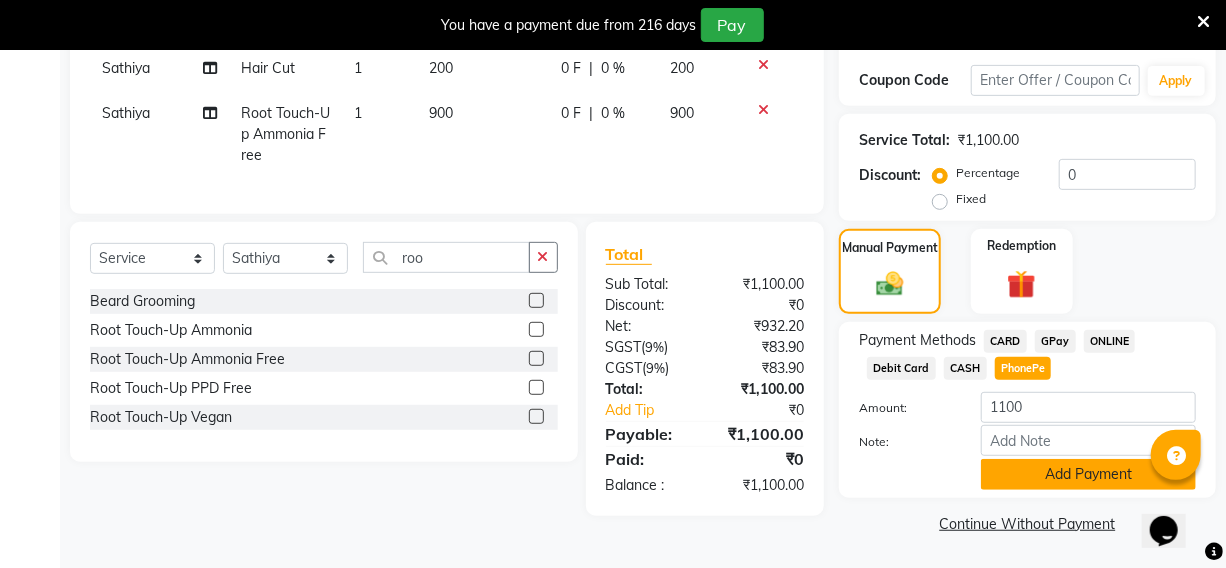 click on "Add Payment" 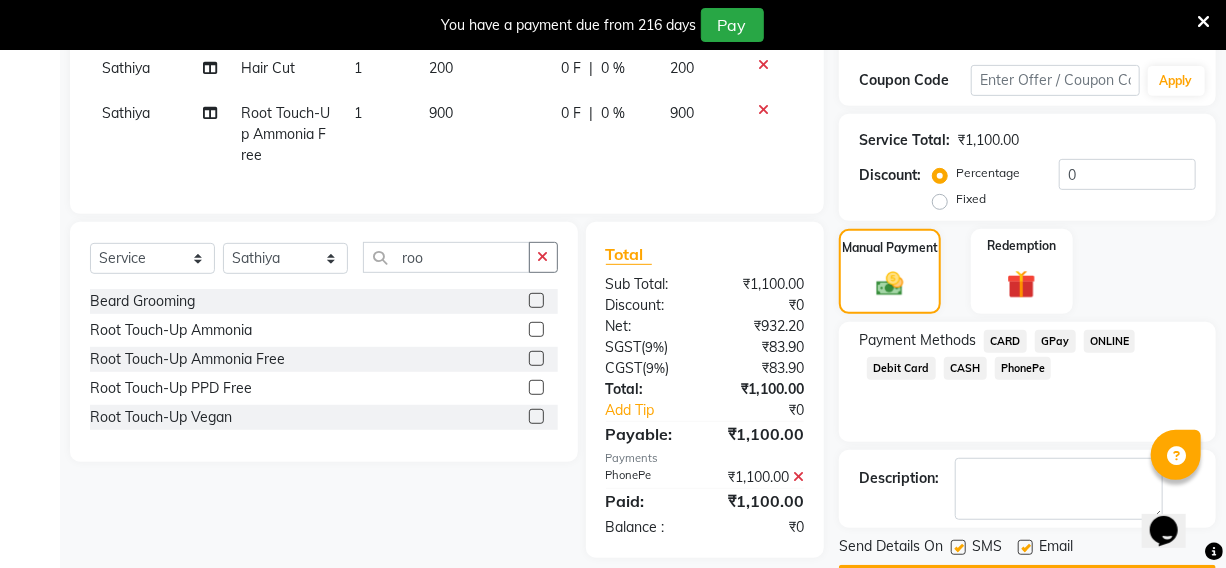 scroll, scrollTop: 390, scrollLeft: 0, axis: vertical 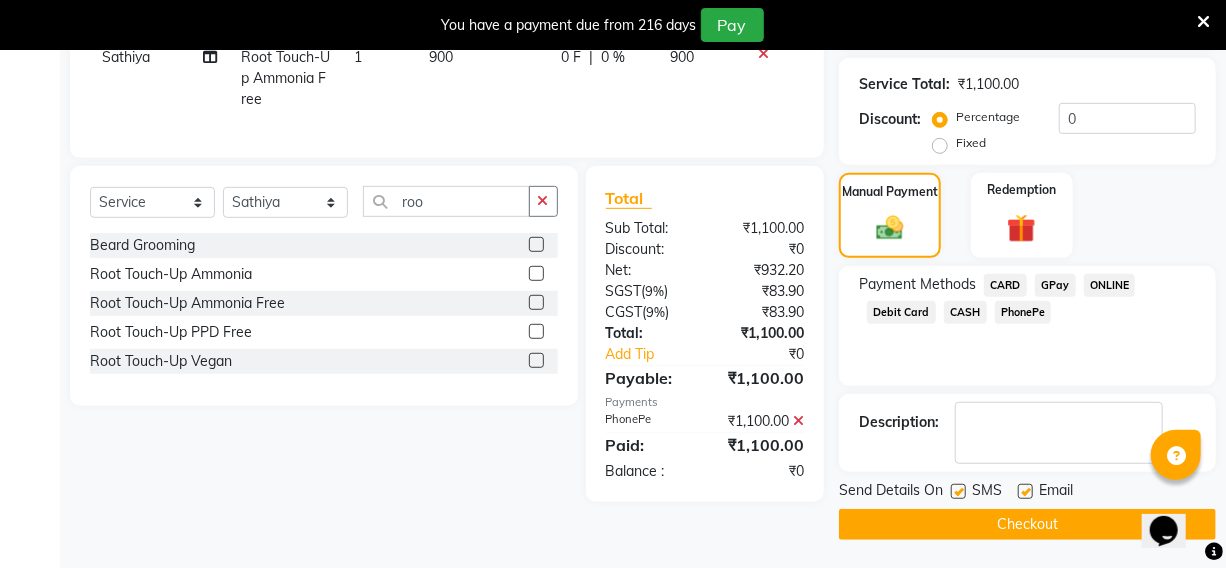 click on "Checkout" 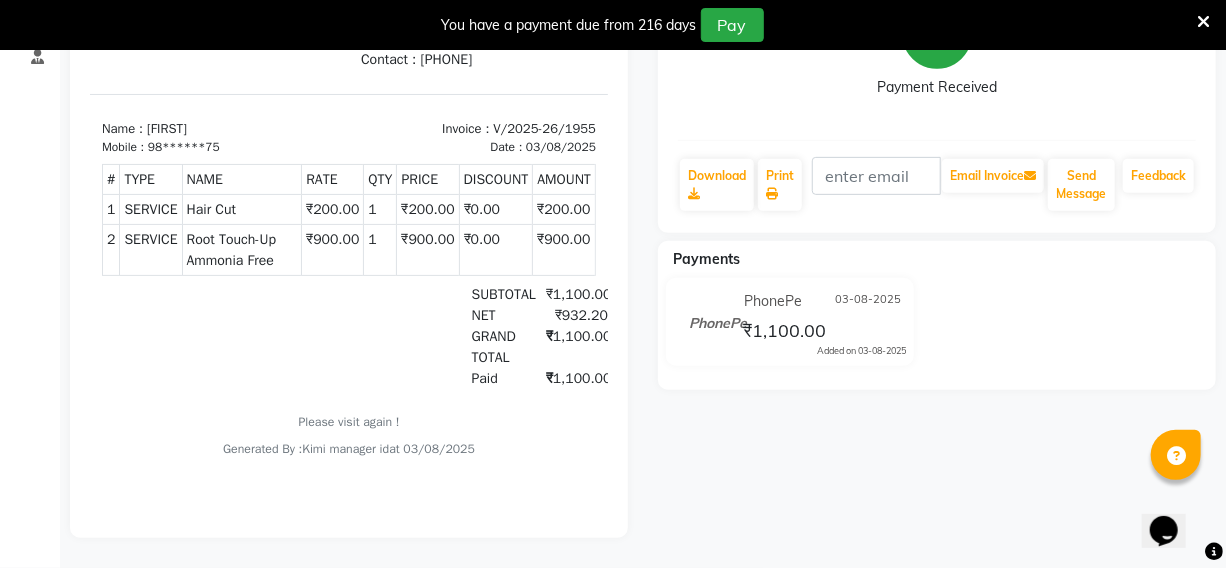 scroll, scrollTop: 0, scrollLeft: 0, axis: both 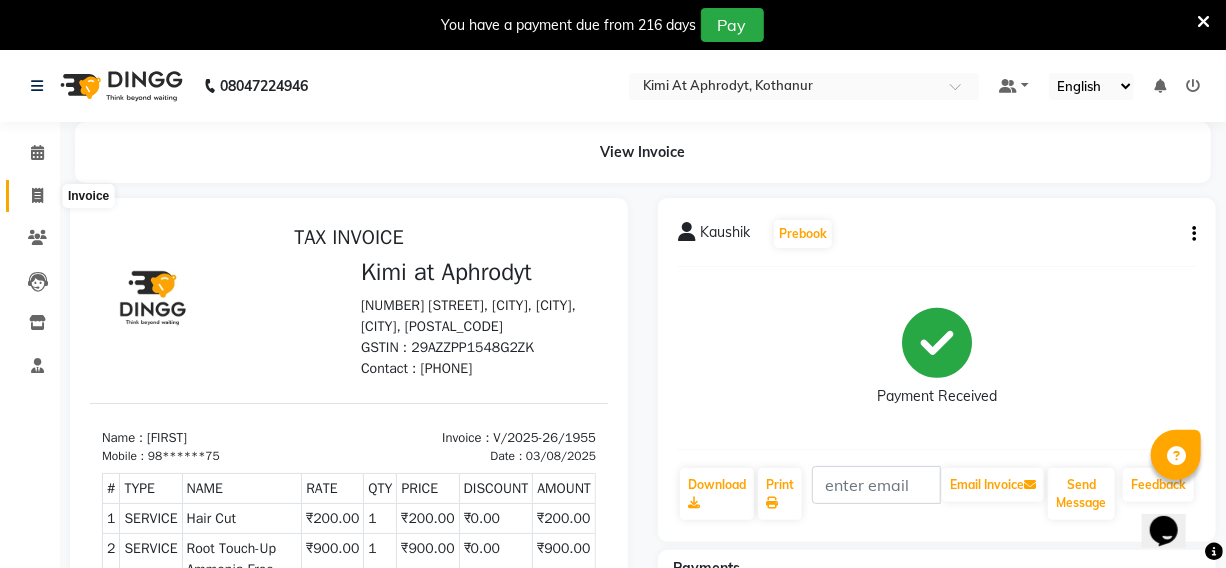 click 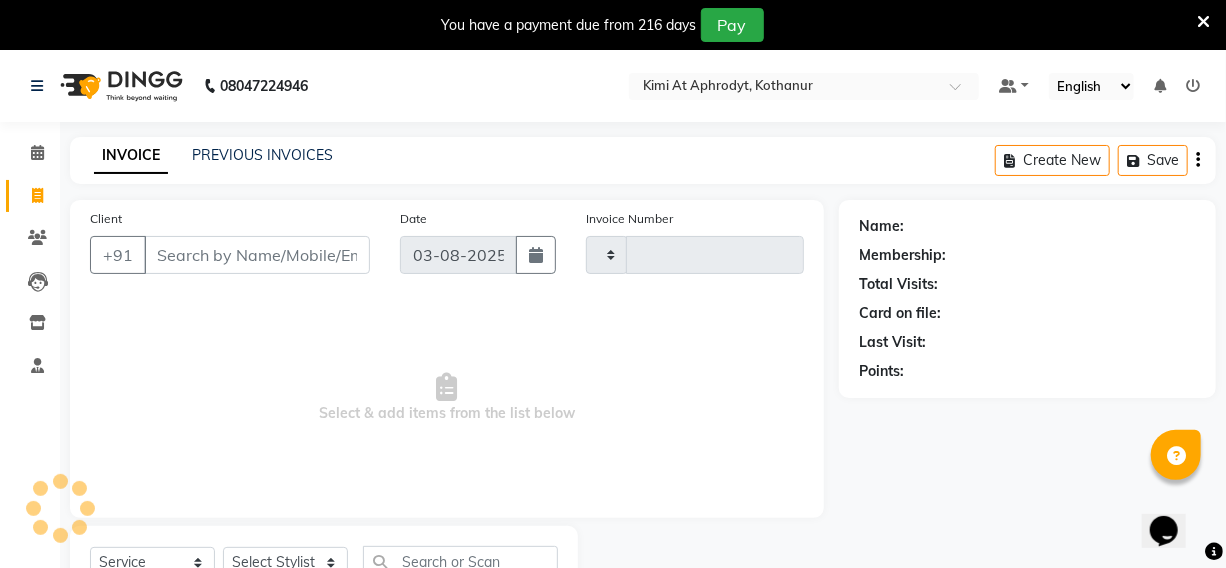 type on "1956" 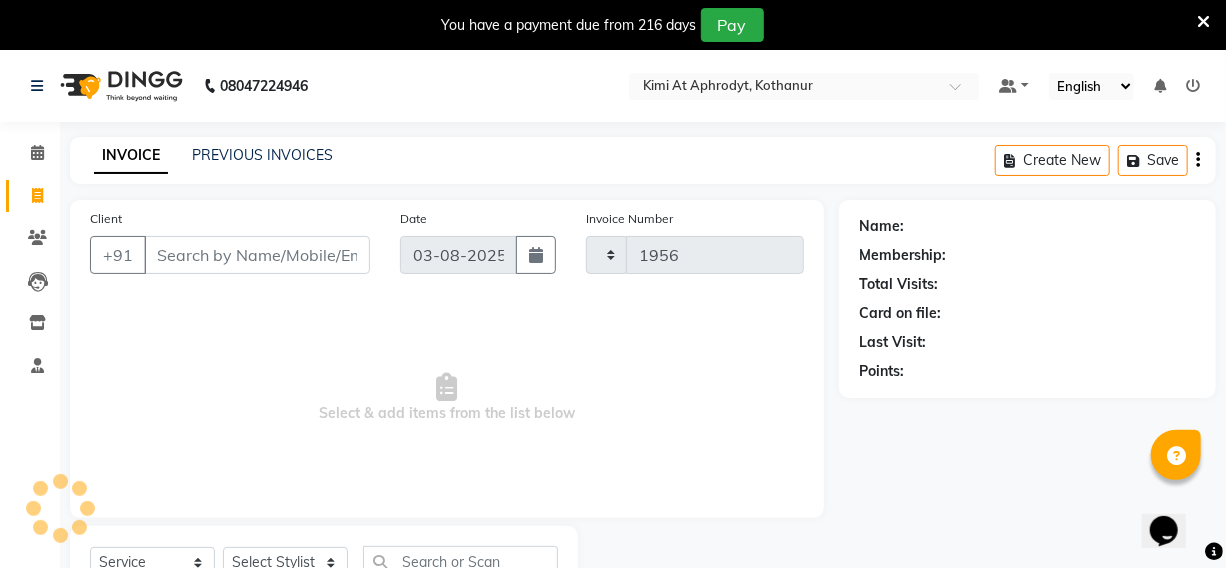 scroll, scrollTop: 83, scrollLeft: 0, axis: vertical 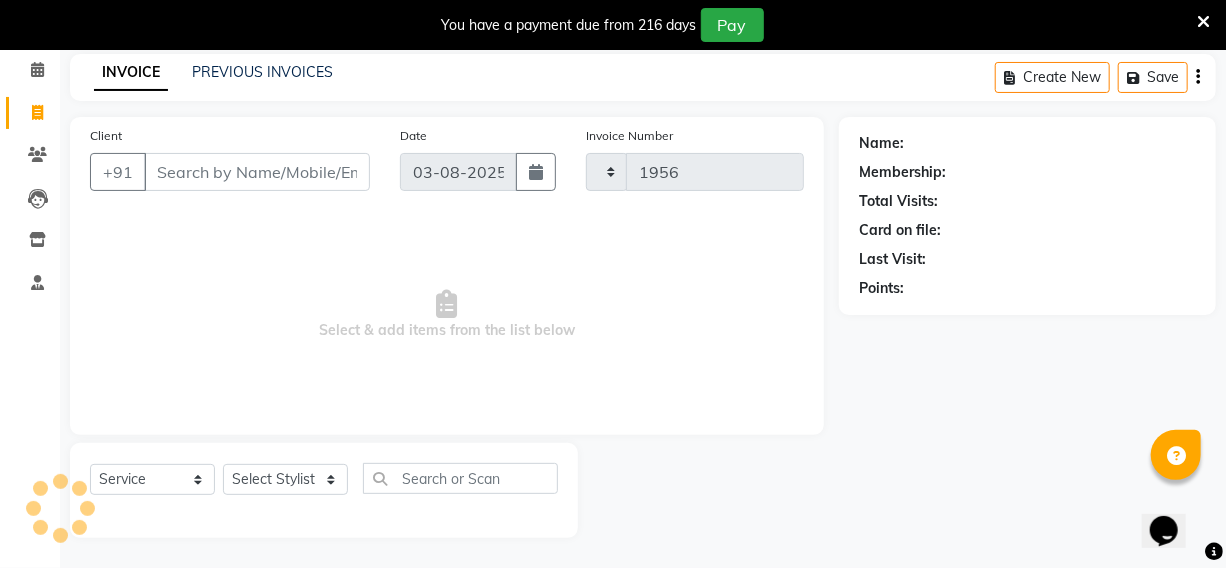select on "7401" 